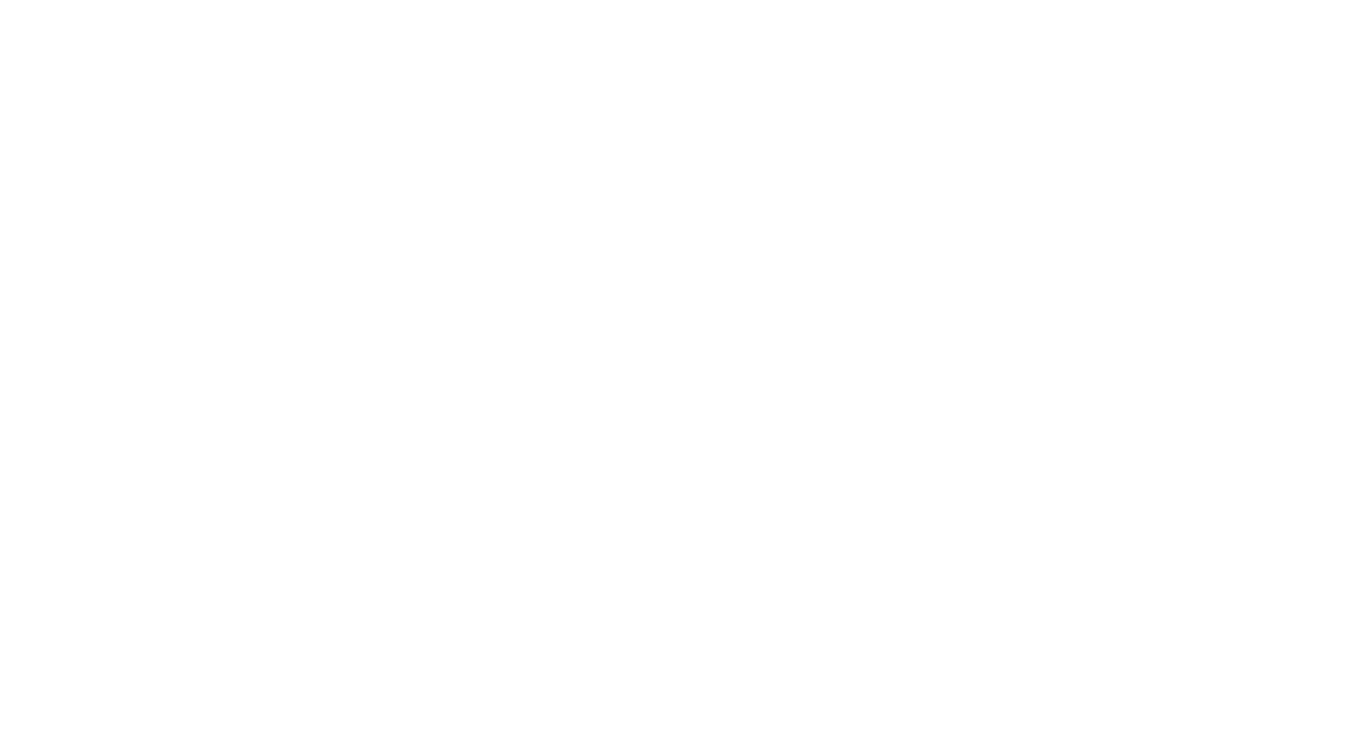 scroll, scrollTop: 0, scrollLeft: 0, axis: both 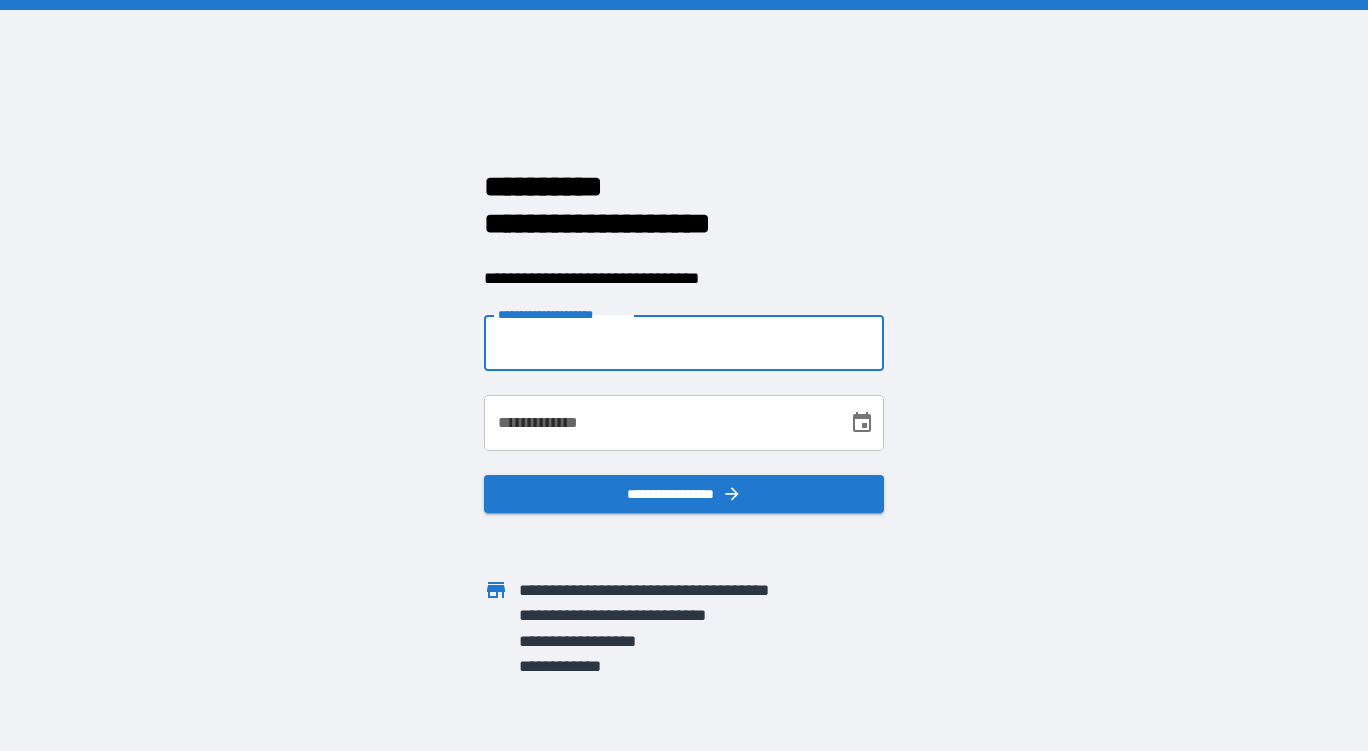click on "**********" at bounding box center (684, 343) 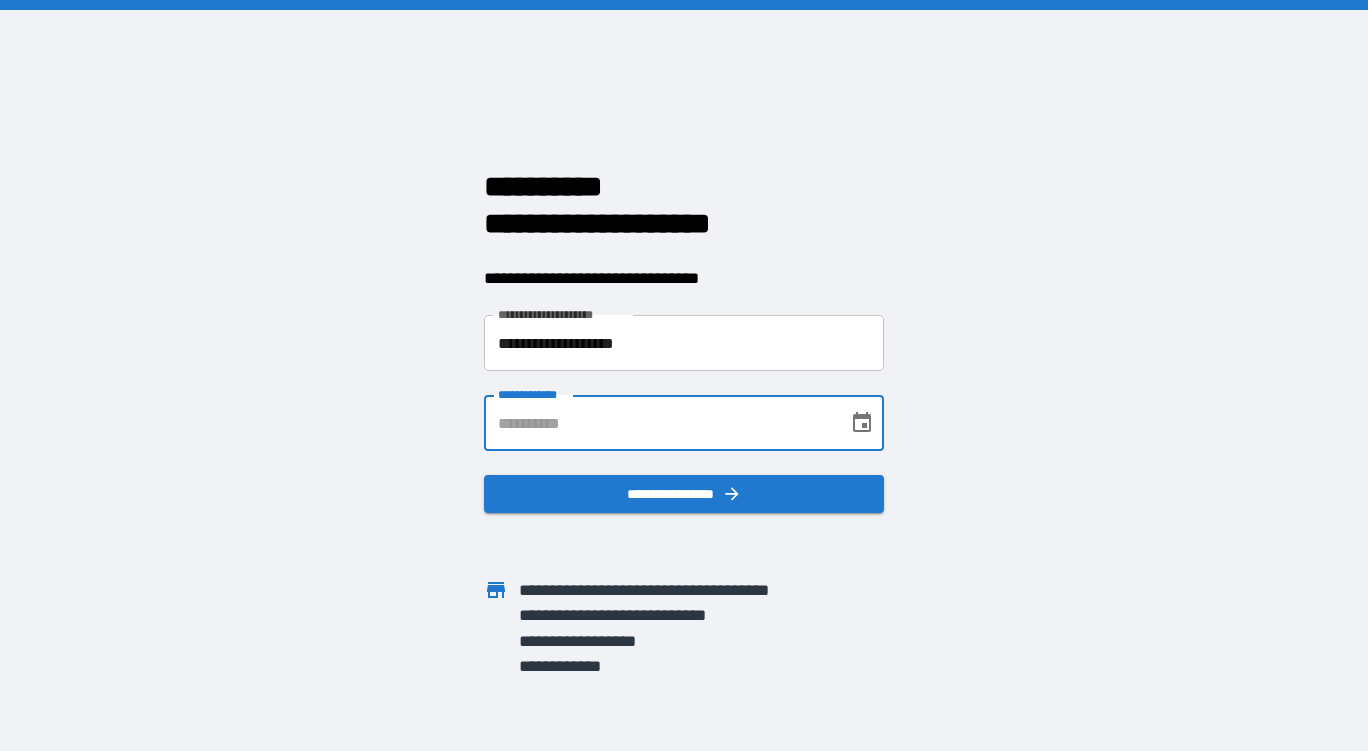 click on "**********" at bounding box center [659, 423] 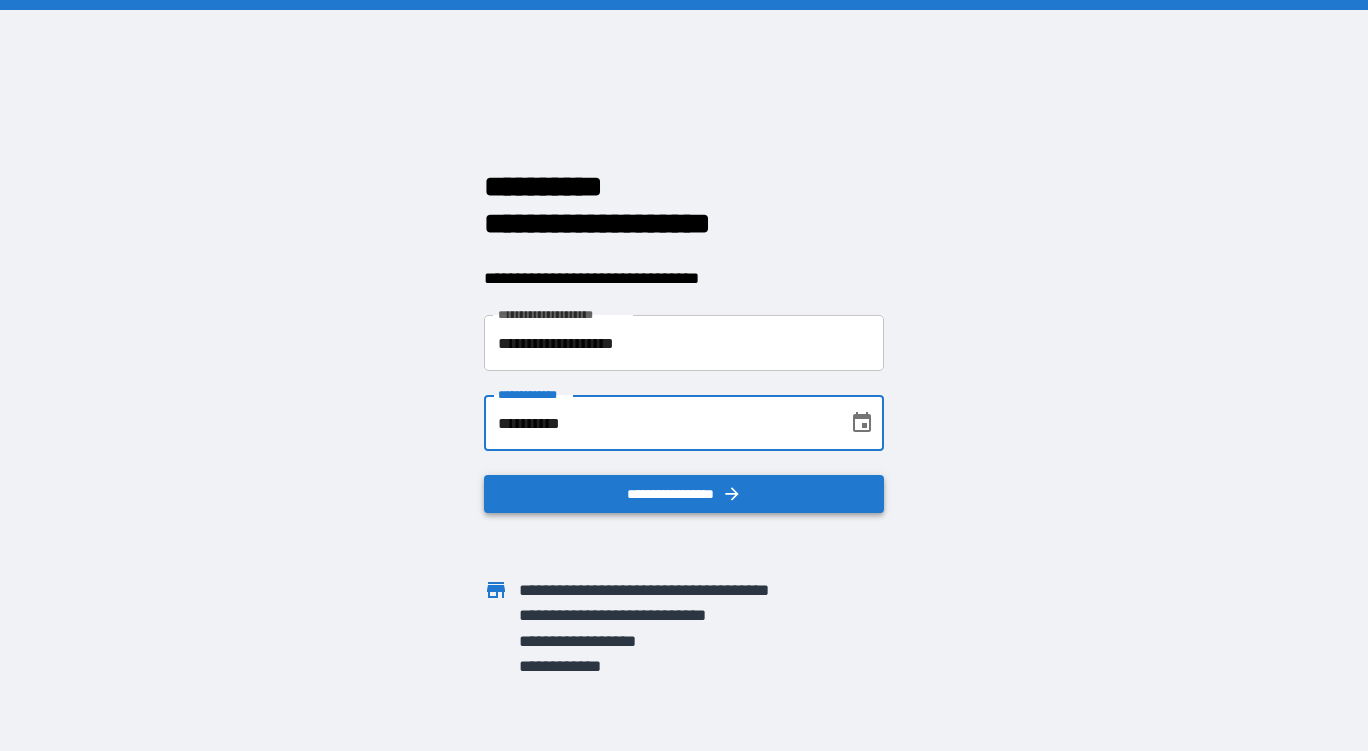 type on "**********" 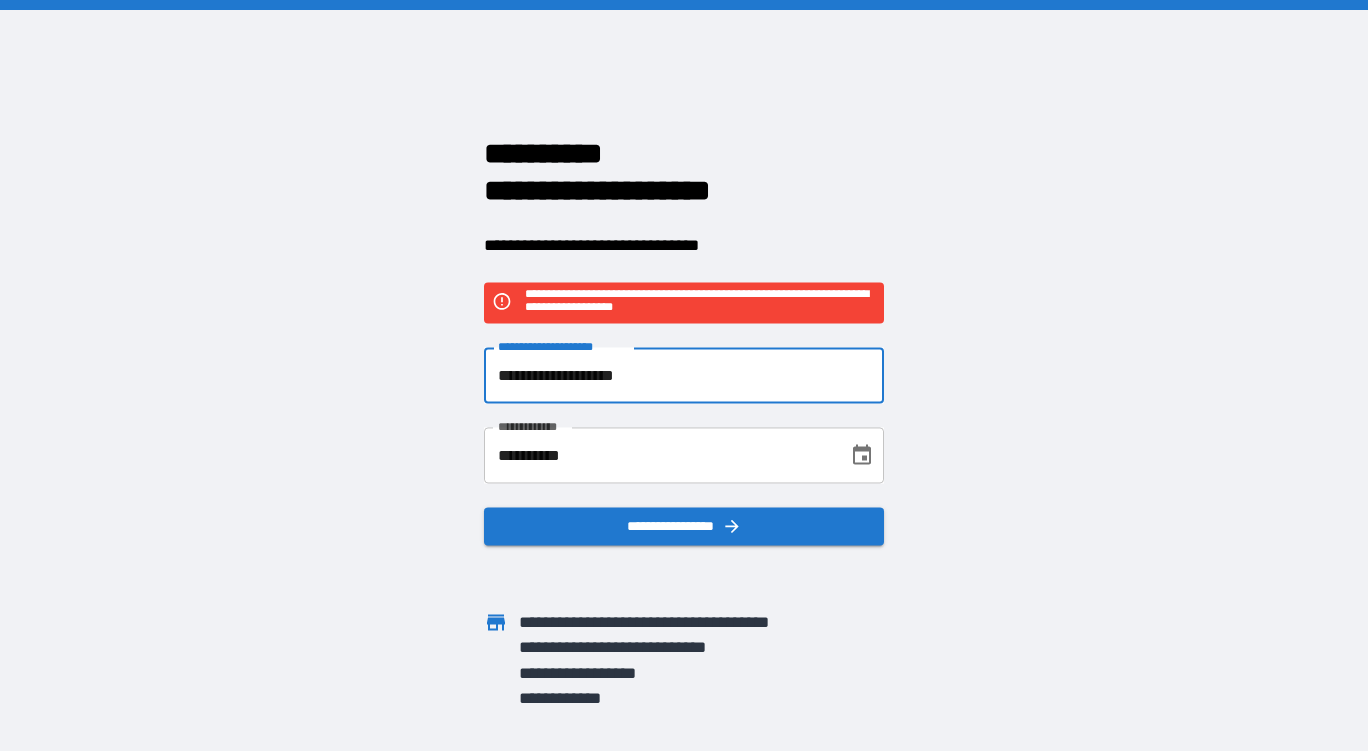 drag, startPoint x: 685, startPoint y: 376, endPoint x: 204, endPoint y: 415, distance: 482.5785 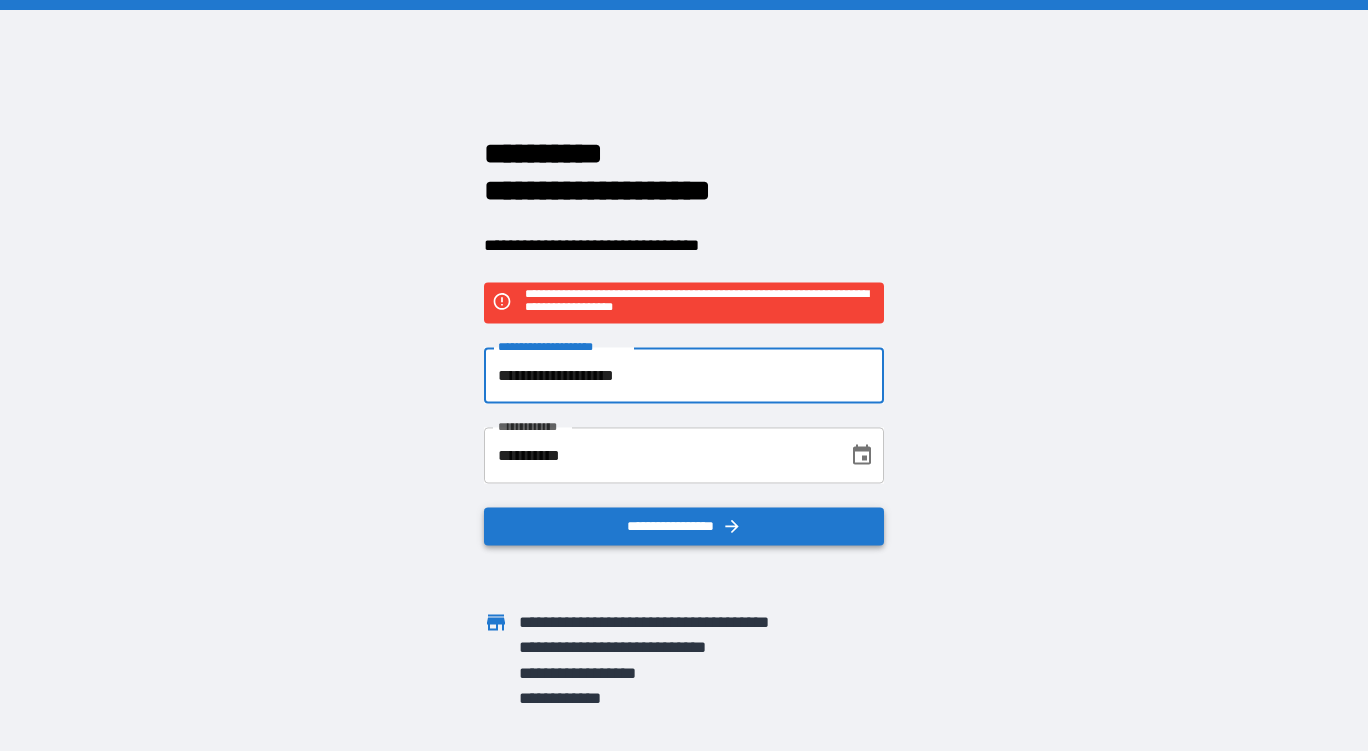 click on "**********" at bounding box center [684, 527] 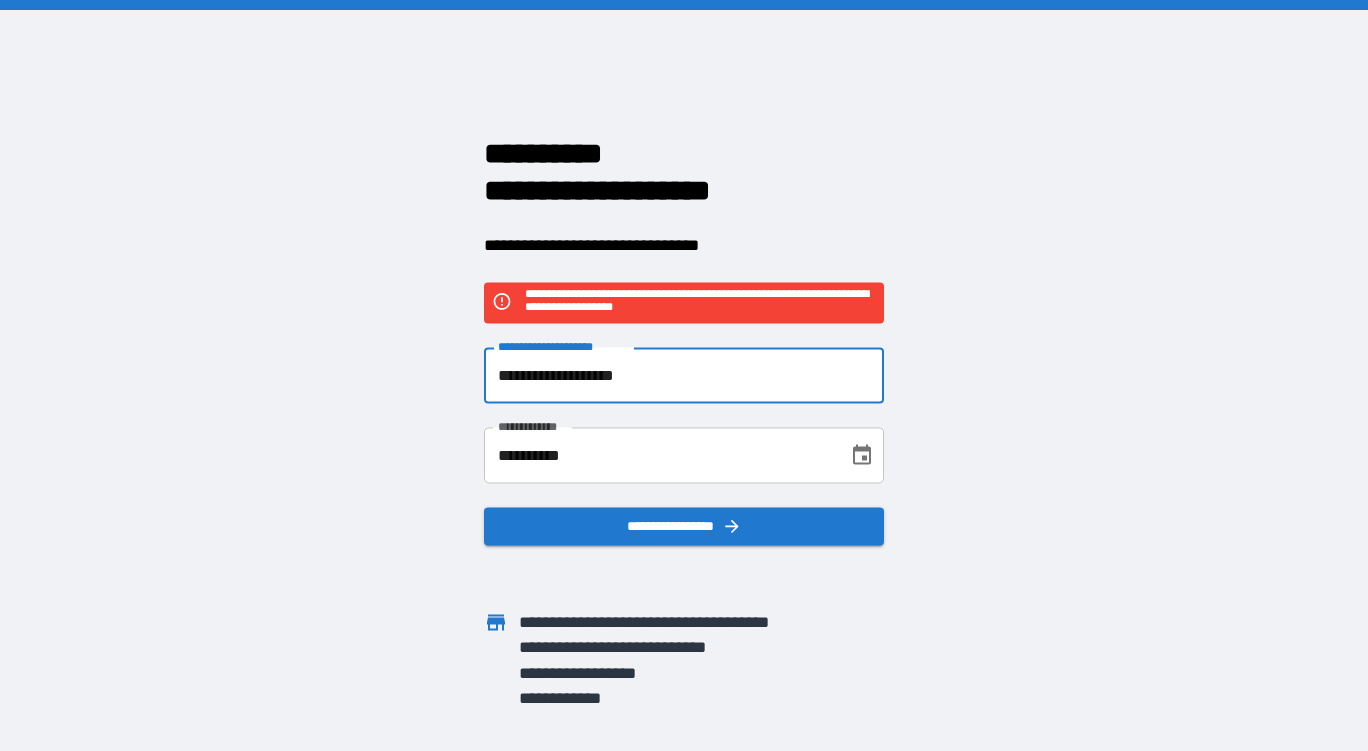 drag, startPoint x: 732, startPoint y: 383, endPoint x: 171, endPoint y: 376, distance: 561.04364 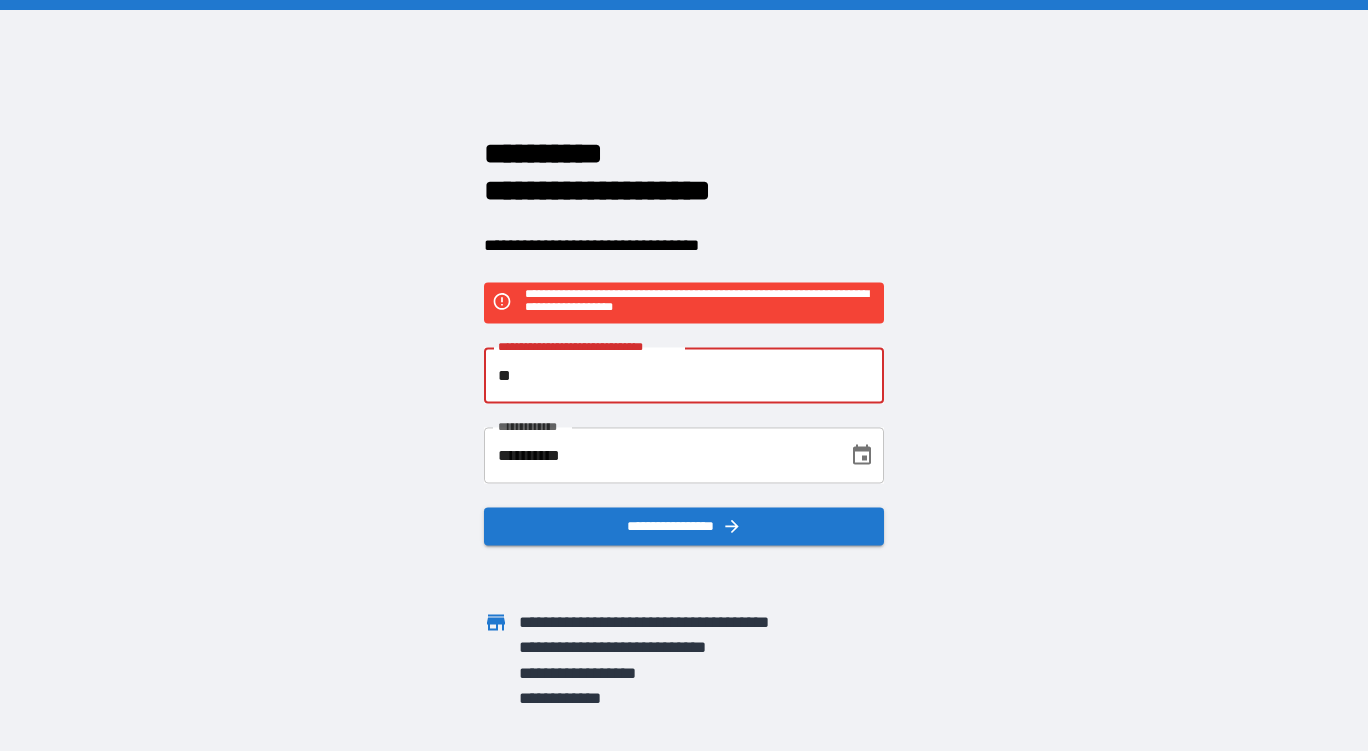 type on "**********" 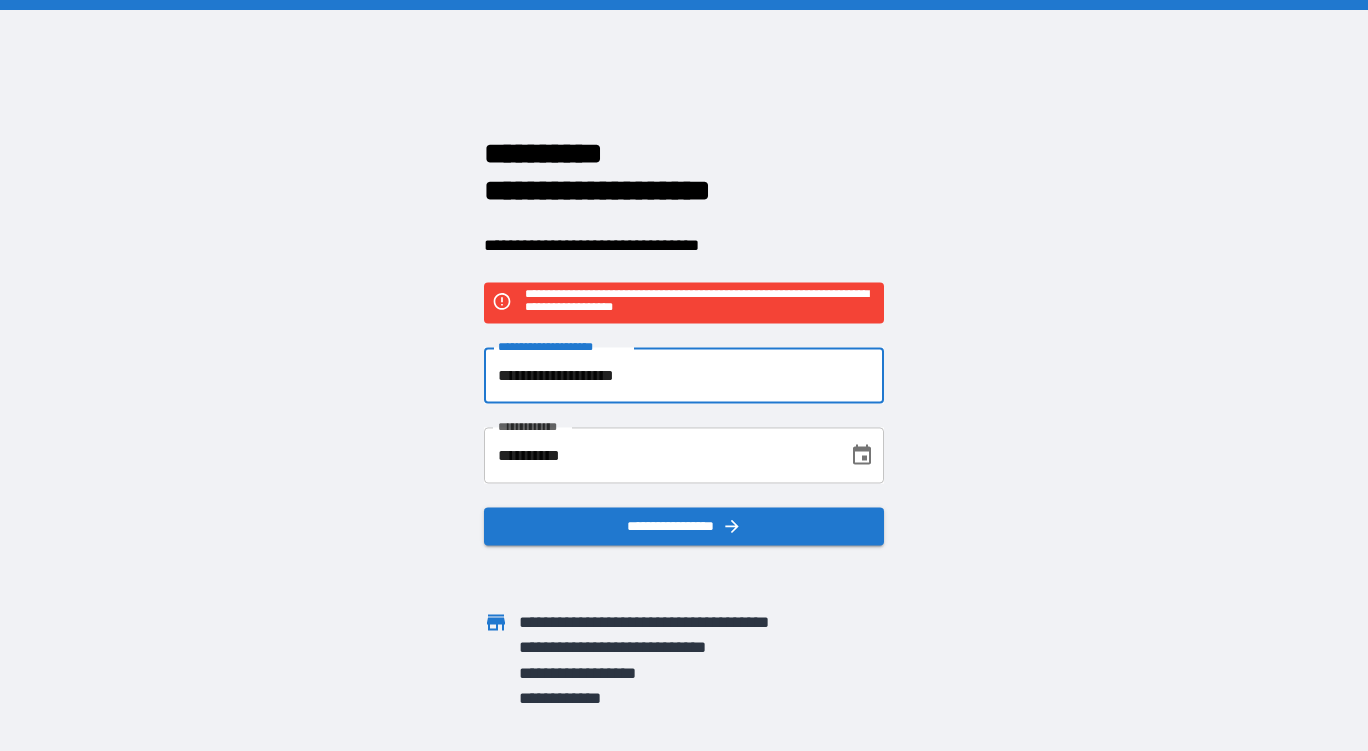 click 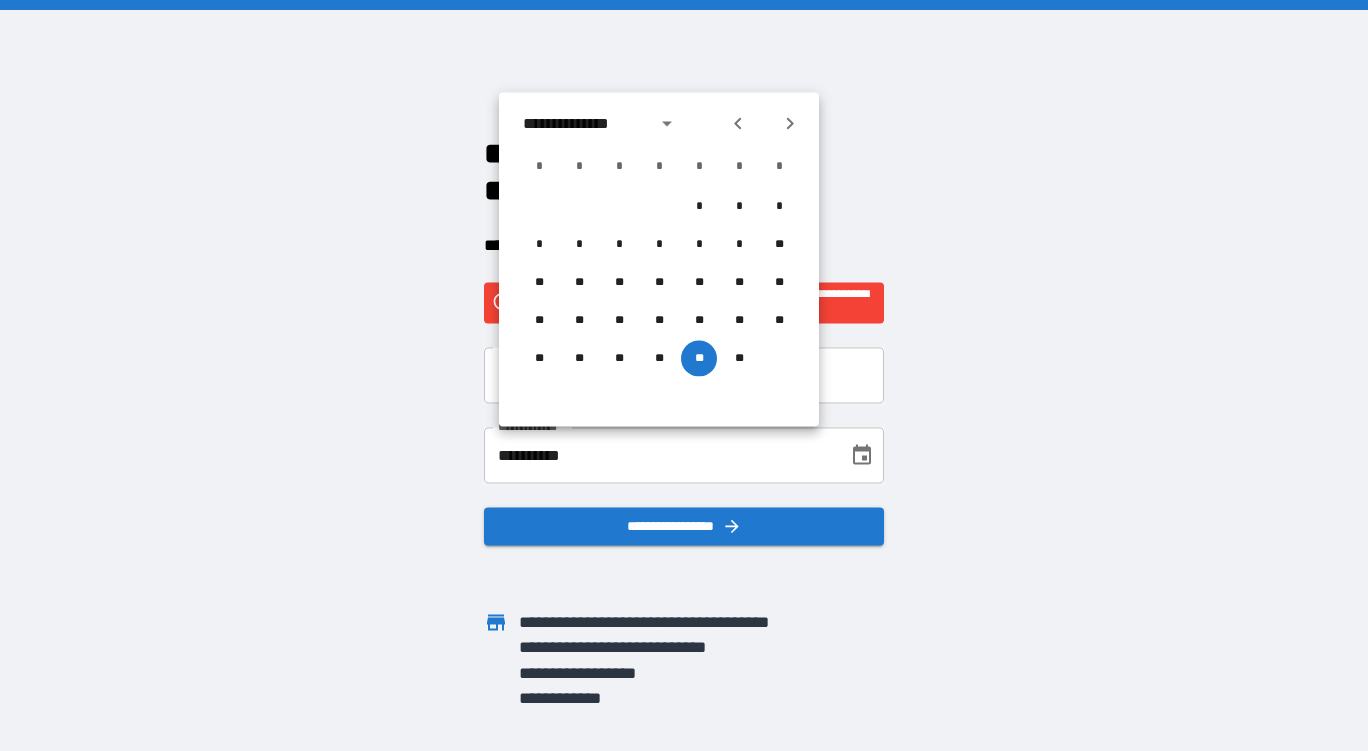 click on "**********" at bounding box center (659, 456) 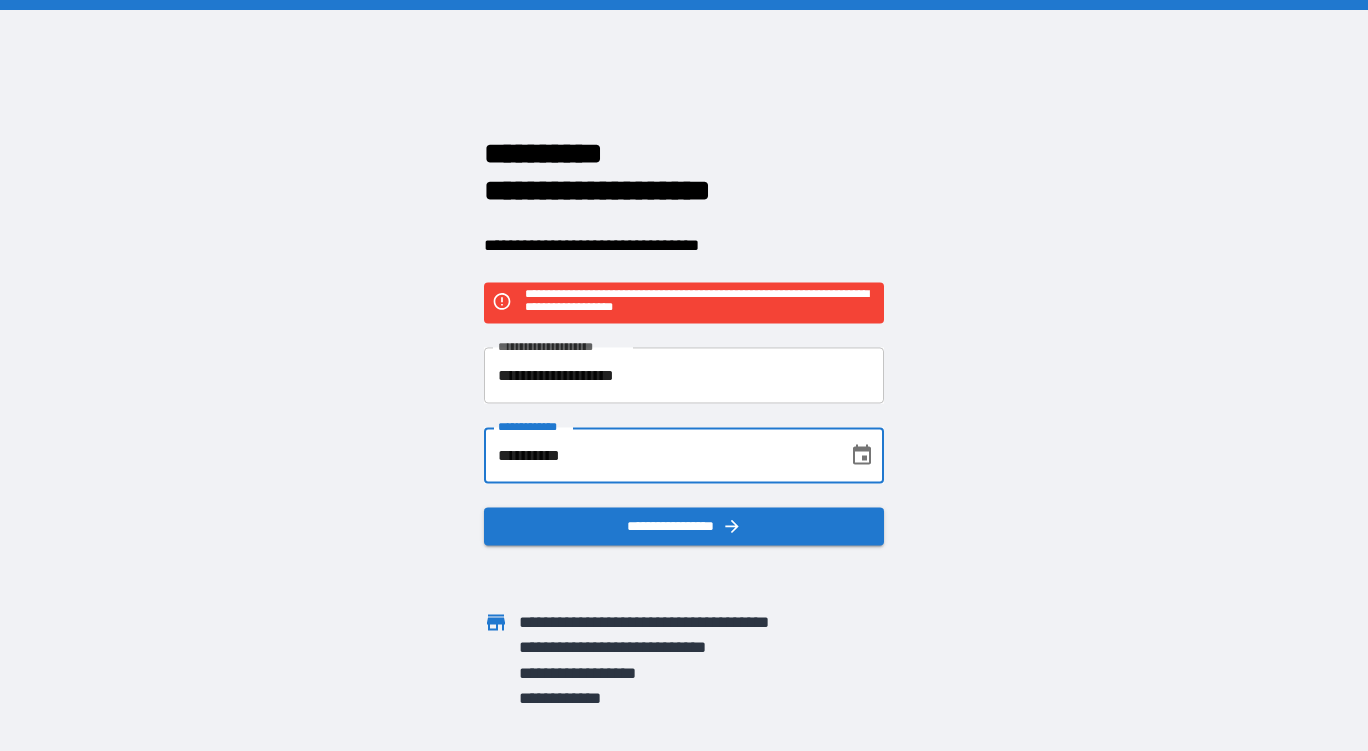 drag, startPoint x: 624, startPoint y: 450, endPoint x: 257, endPoint y: 481, distance: 368.30695 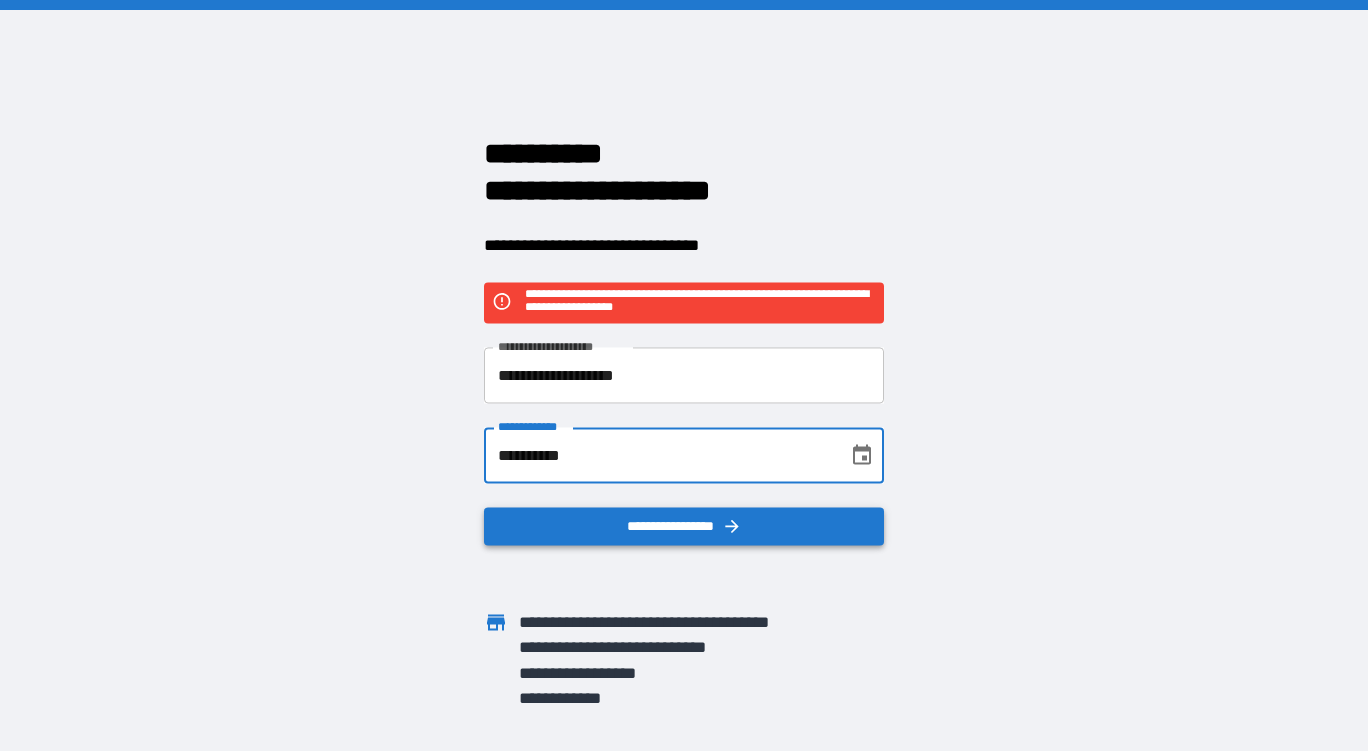 type on "**********" 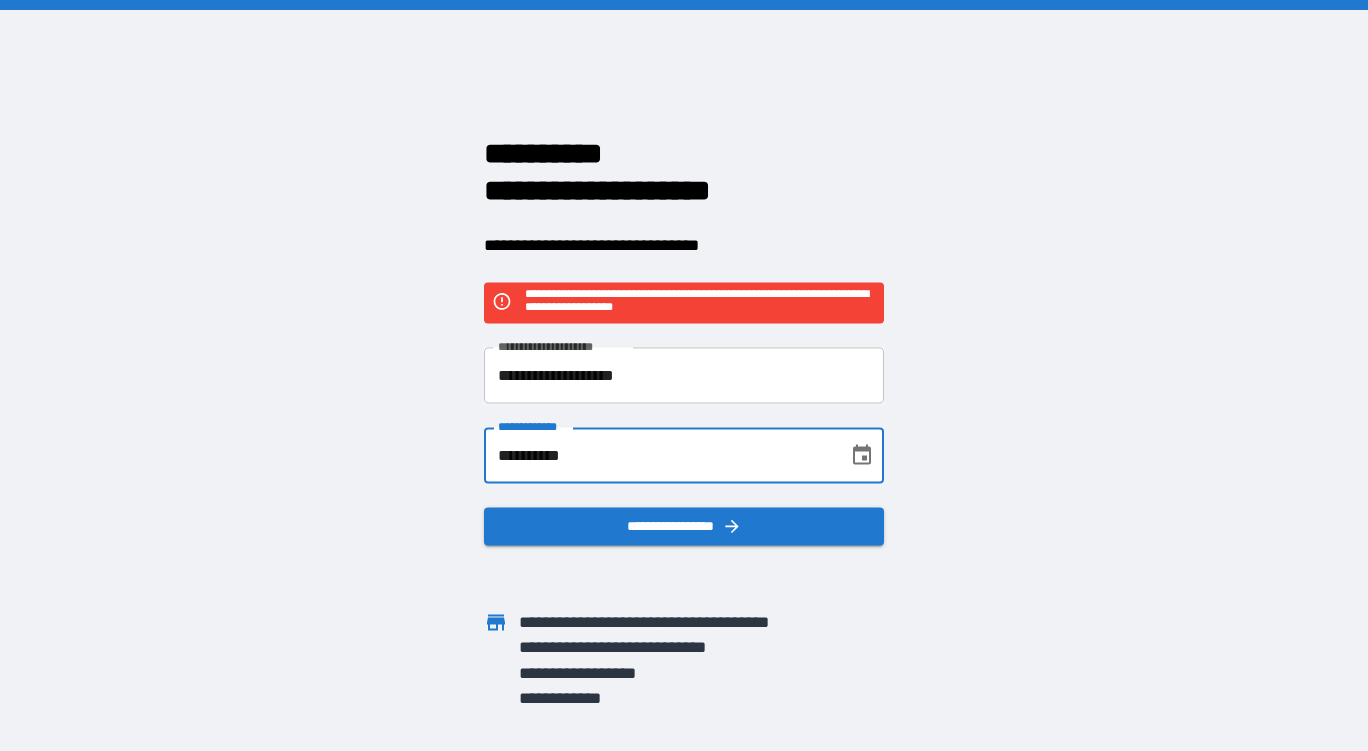 click on "**********" at bounding box center (684, 527) 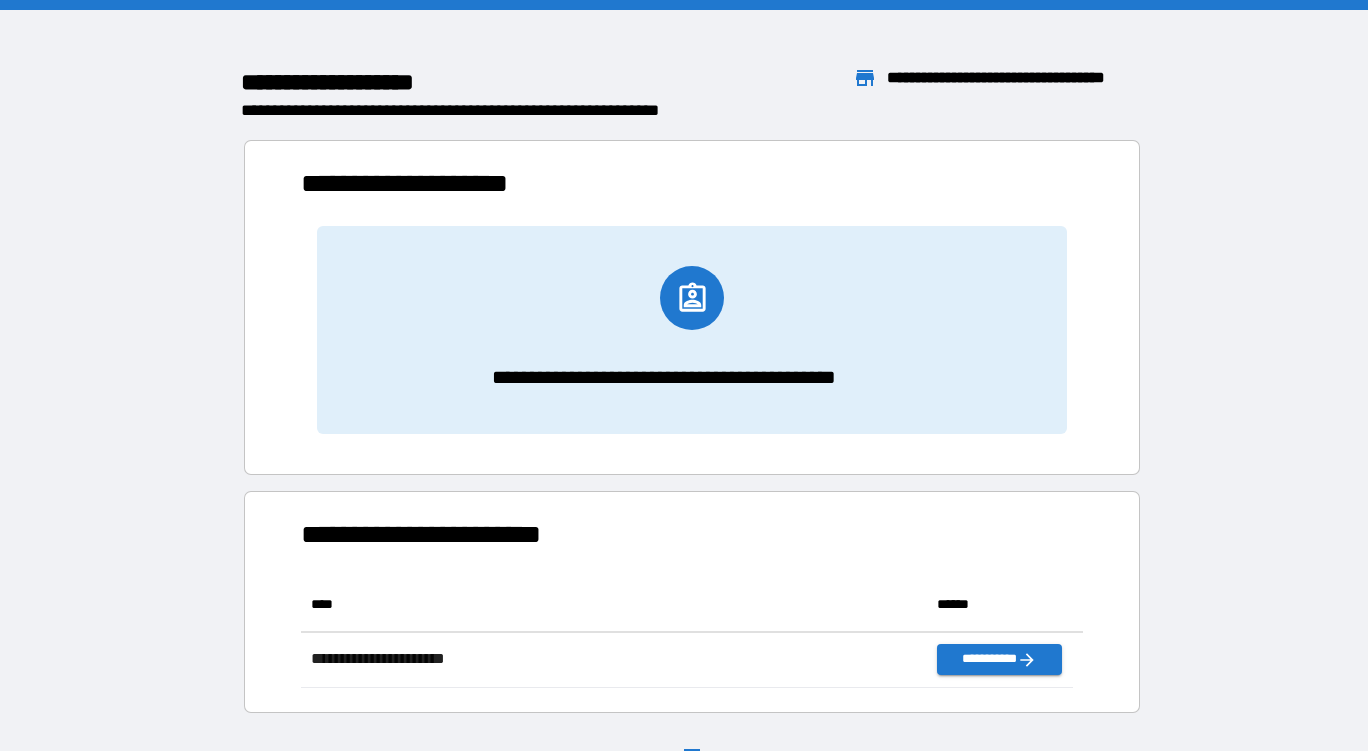 scroll, scrollTop: 16, scrollLeft: 16, axis: both 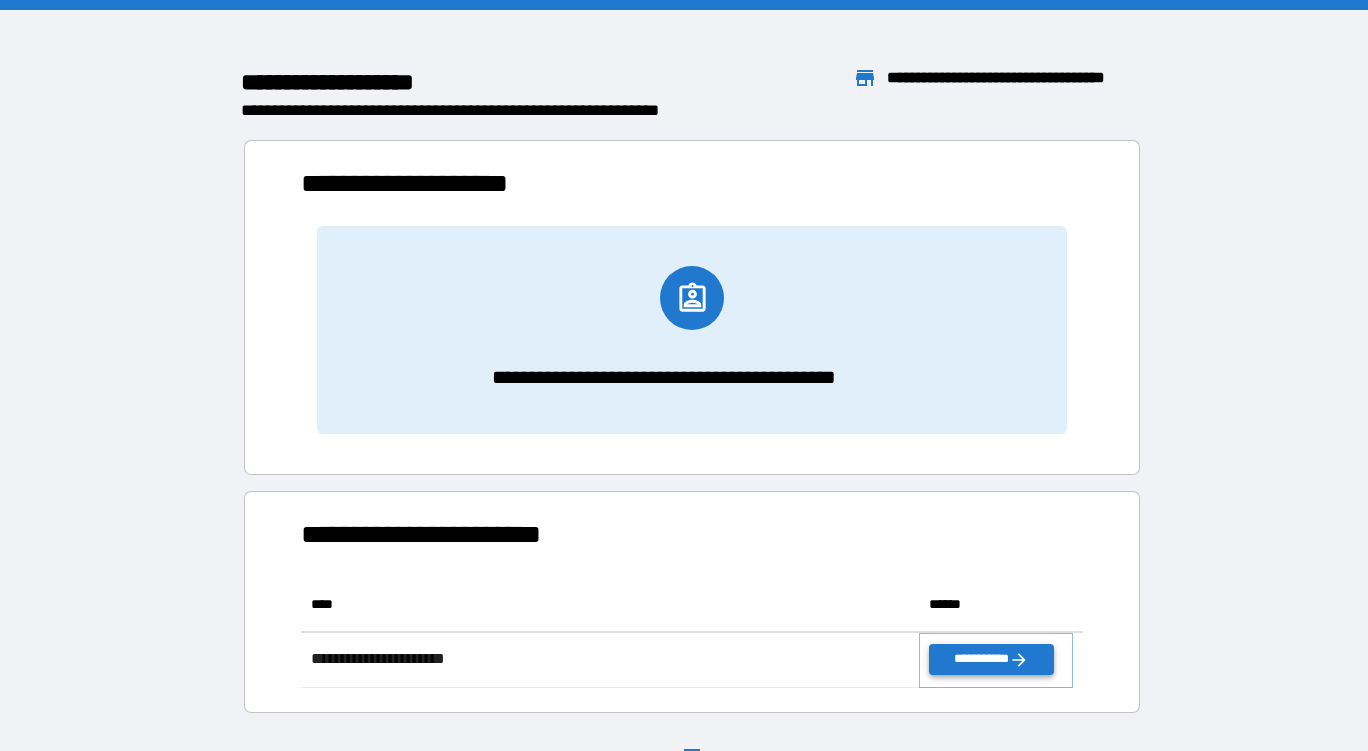 click on "**********" at bounding box center (991, 659) 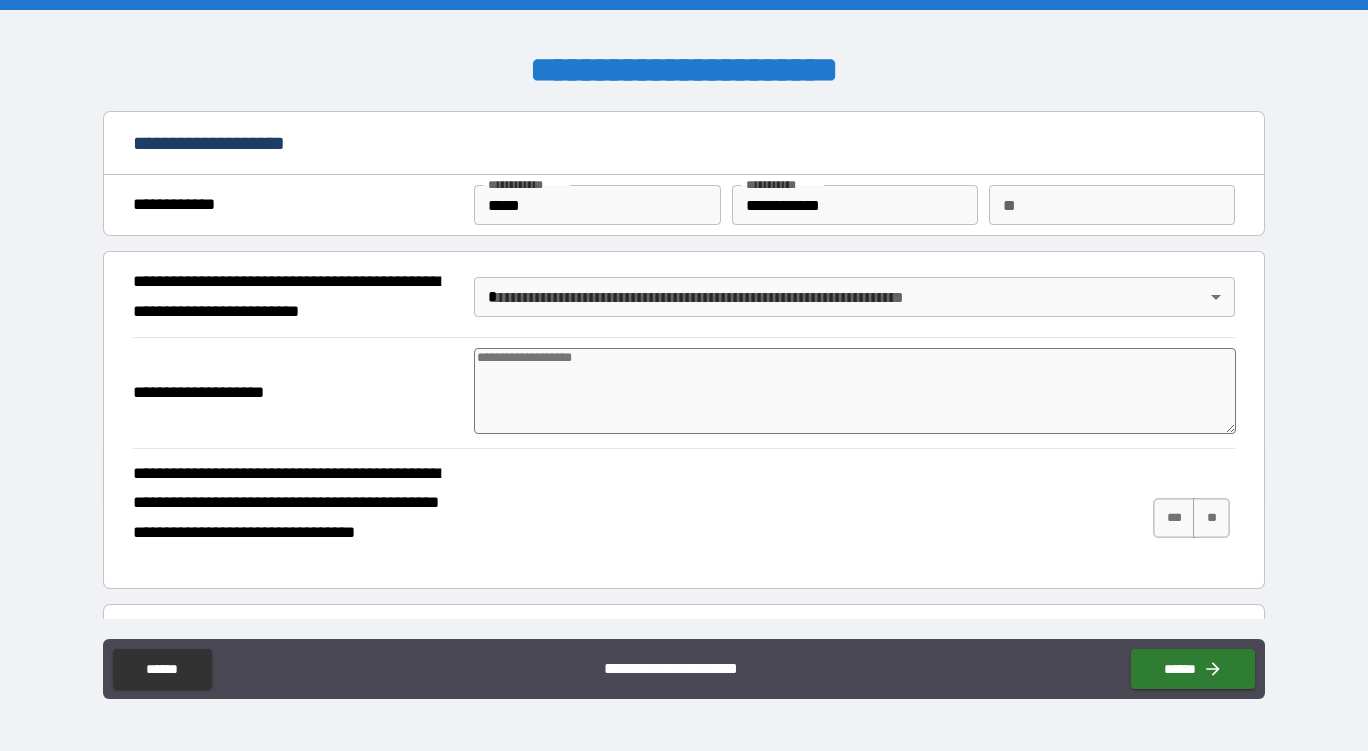 type on "*" 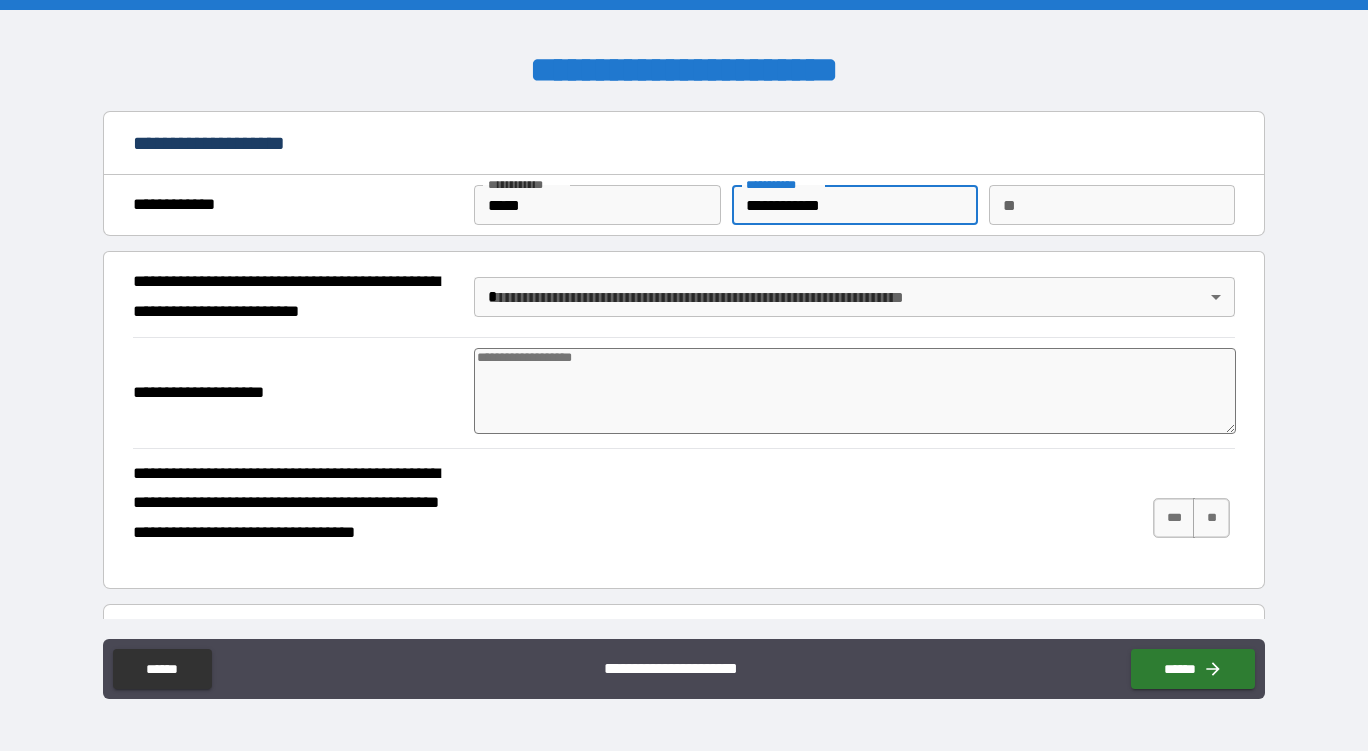 drag, startPoint x: 750, startPoint y: 198, endPoint x: 760, endPoint y: 220, distance: 24.166092 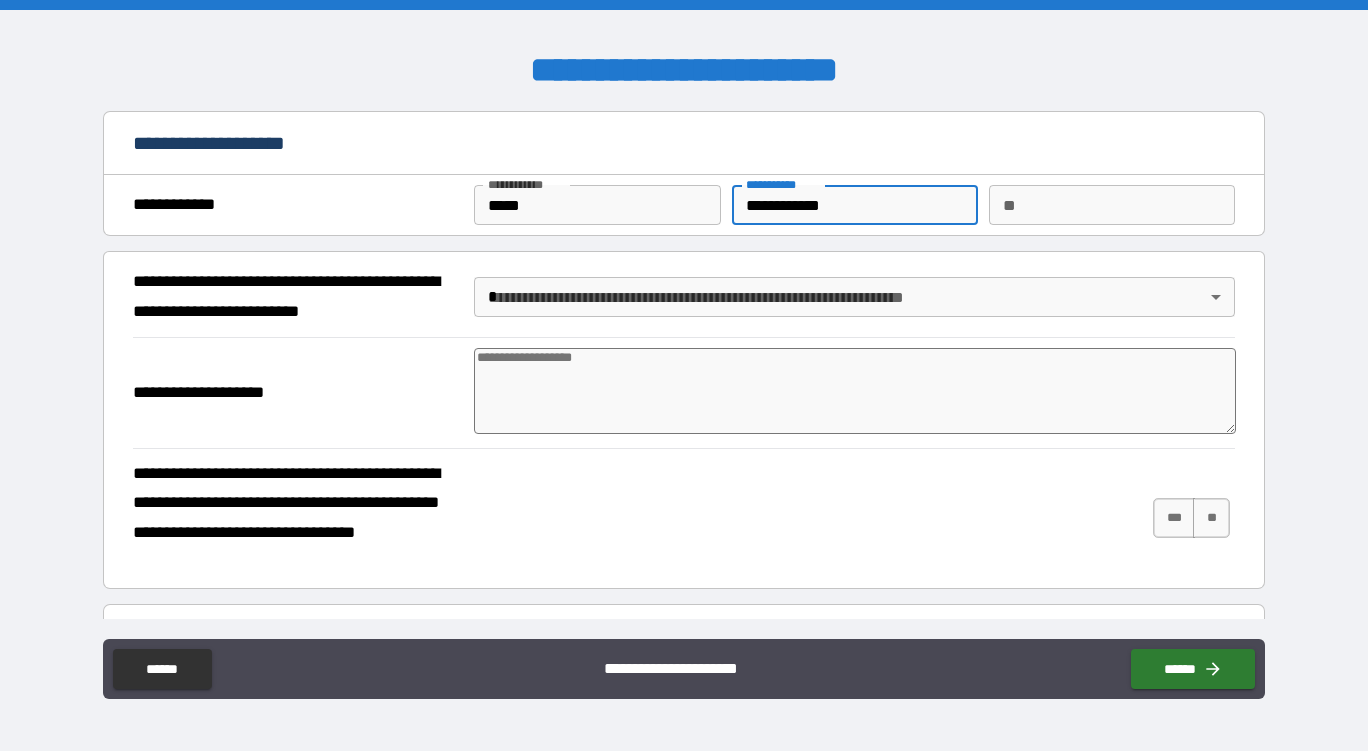 type on "**********" 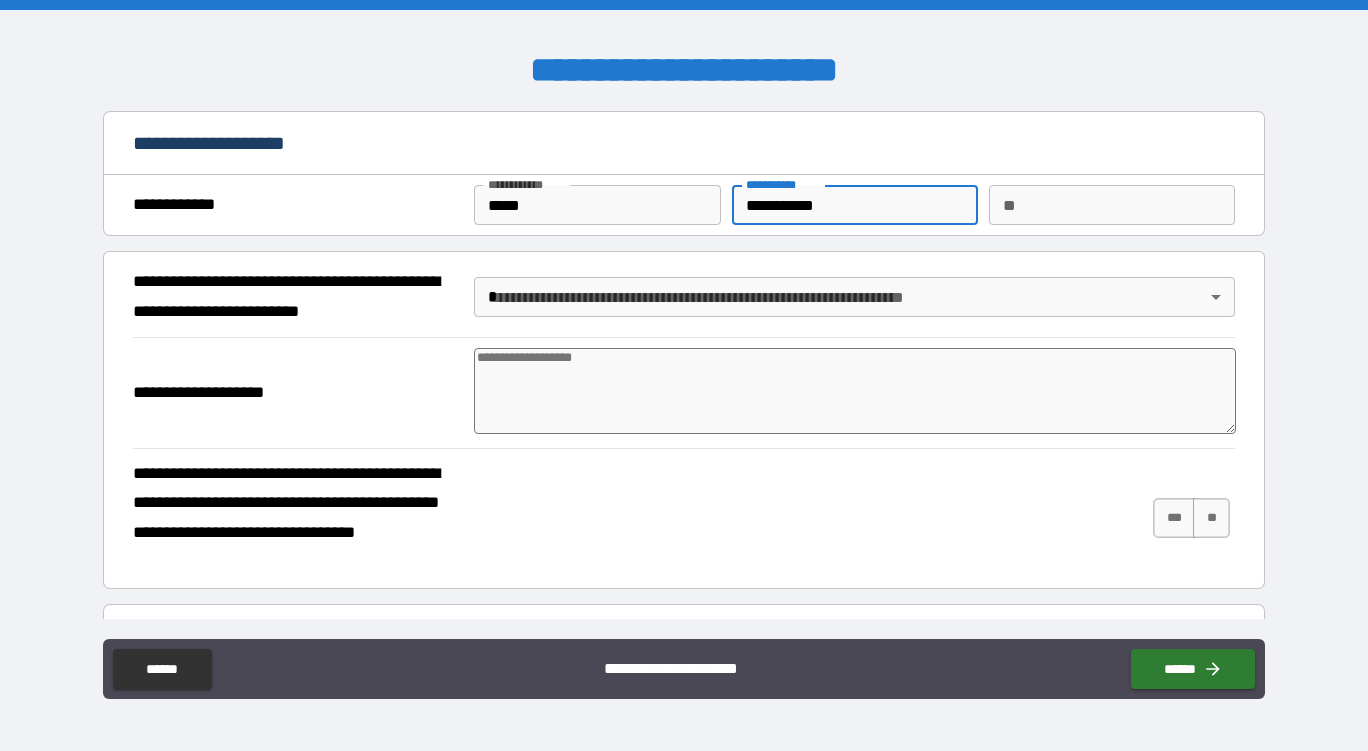 type on "**********" 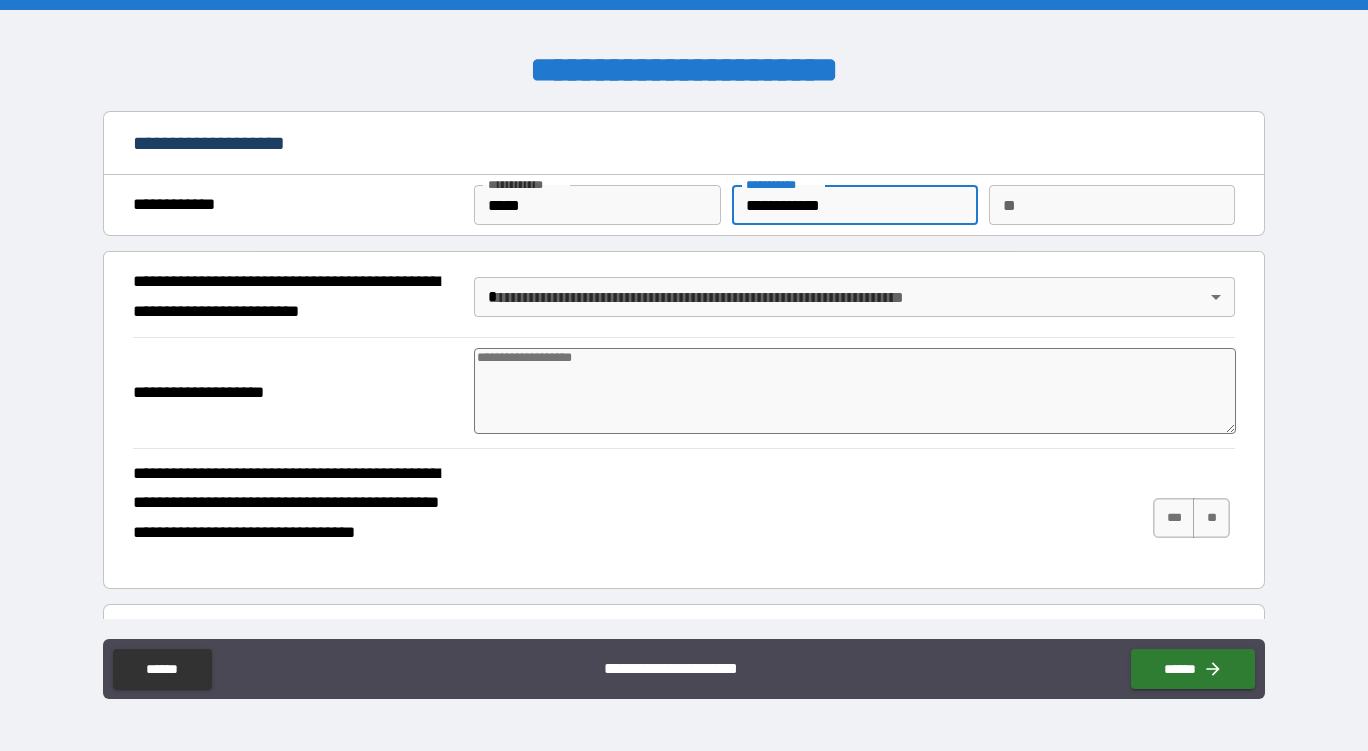 type on "*" 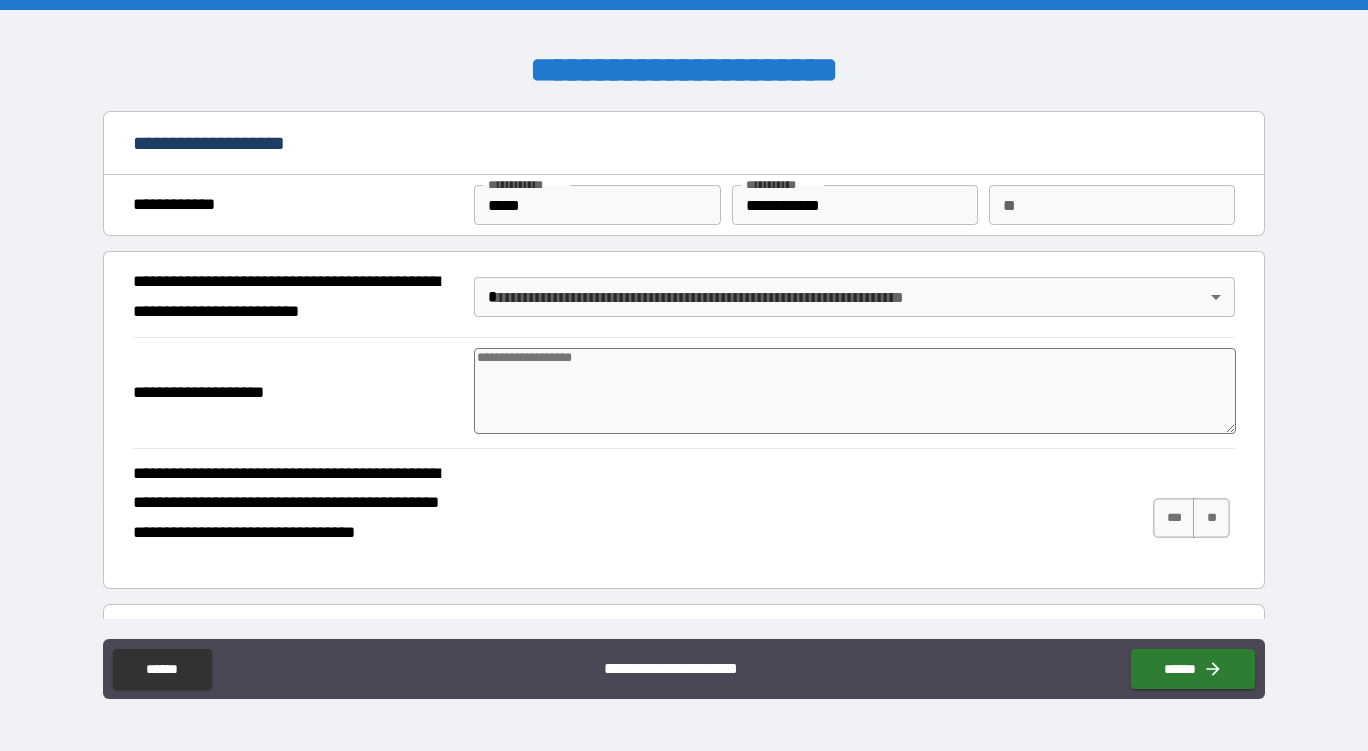 type on "*" 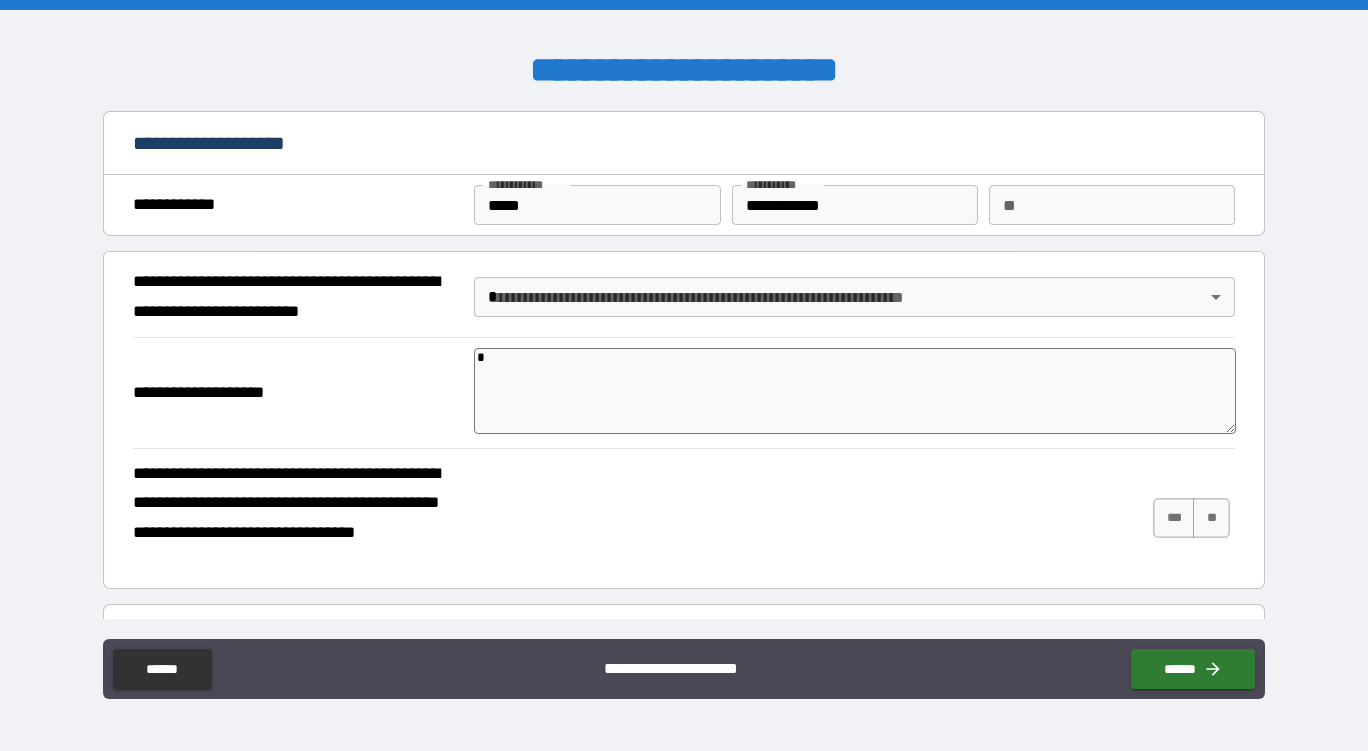 type on "**" 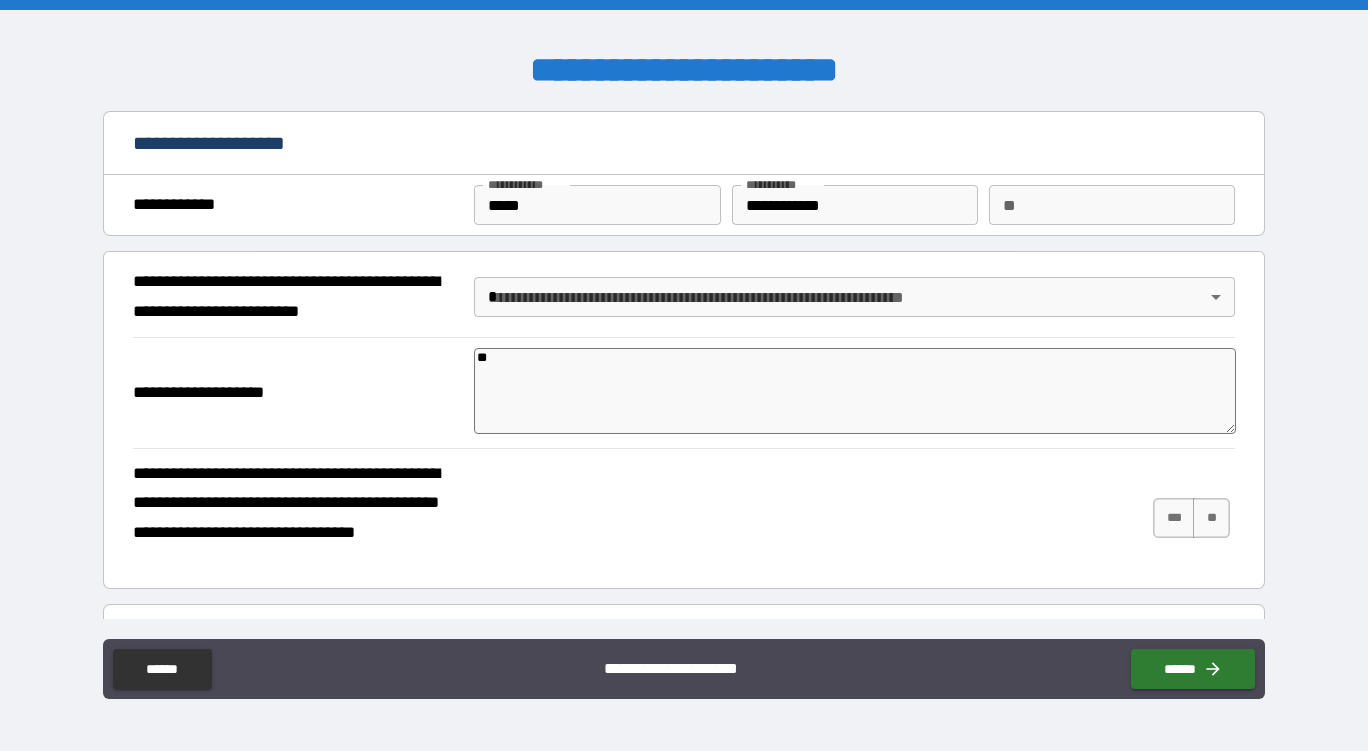 type on "**" 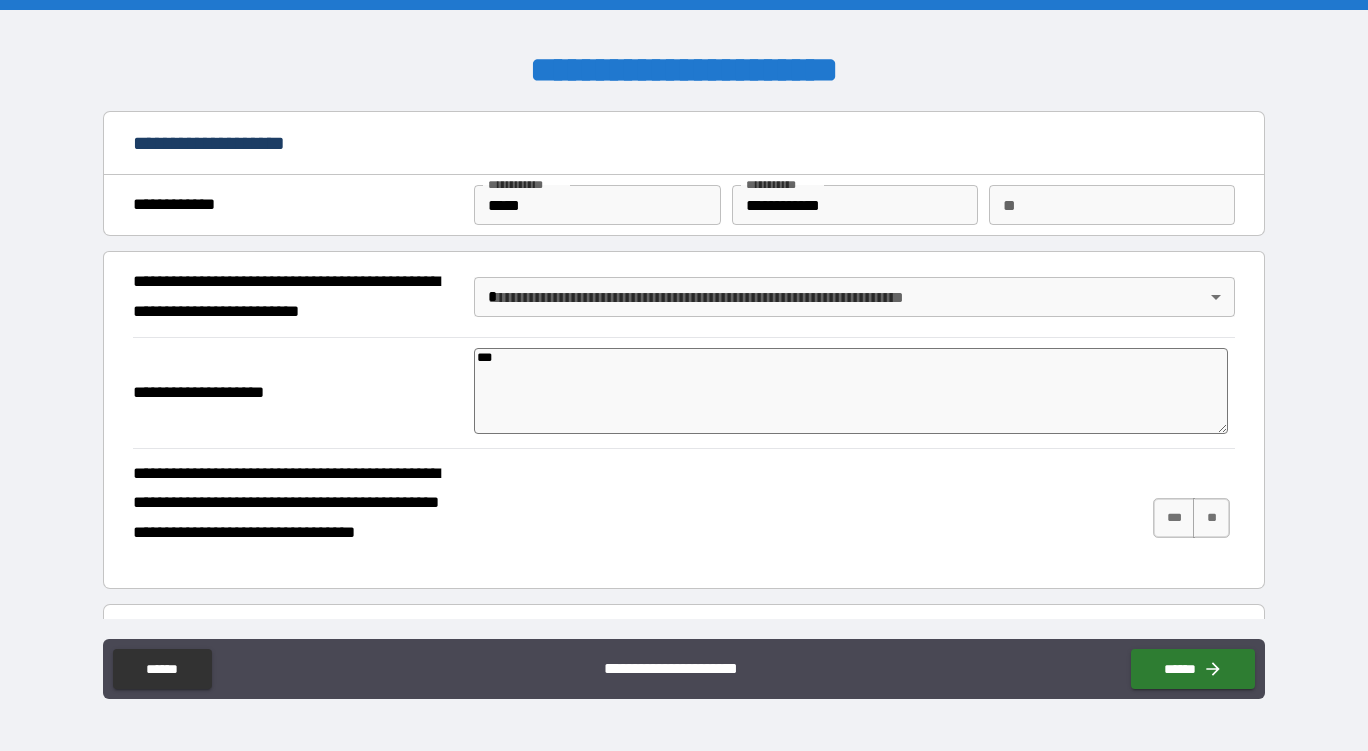 type on "****" 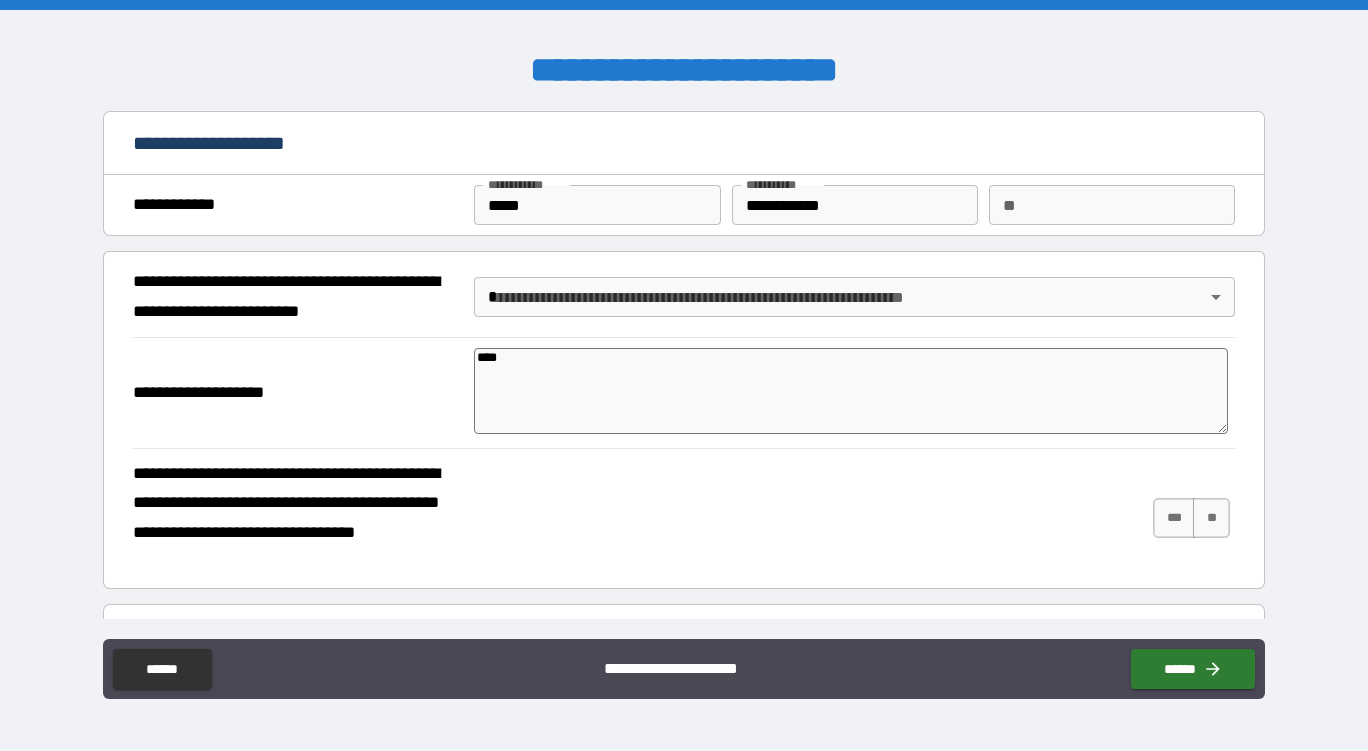 type on "*****" 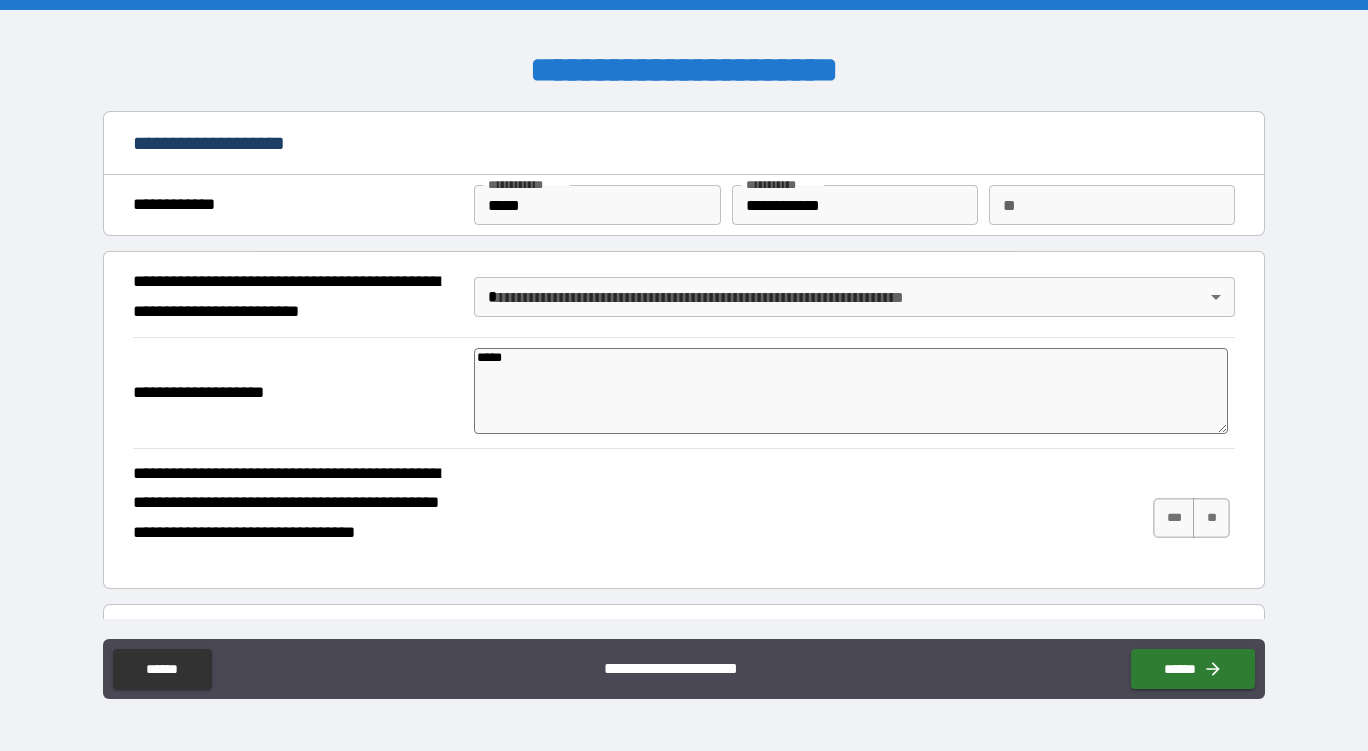type on "******" 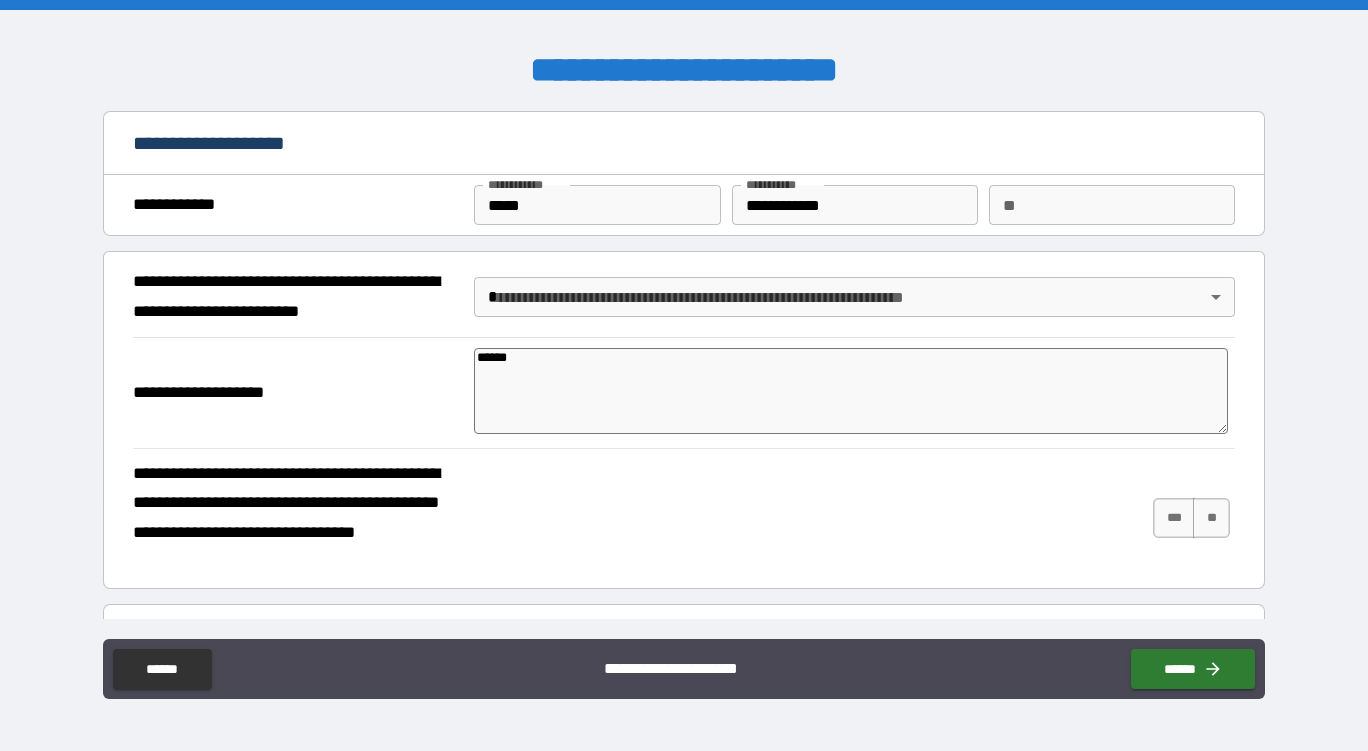 type on "*******" 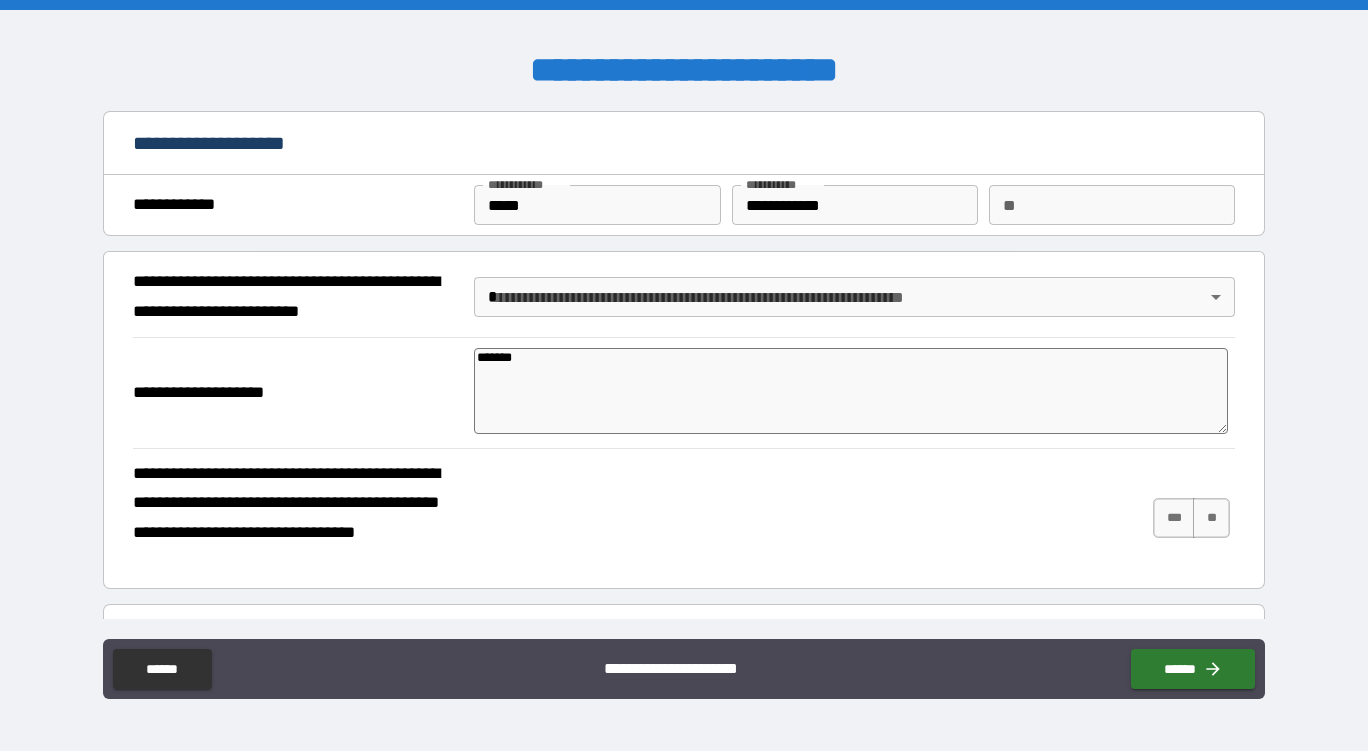 type on "*" 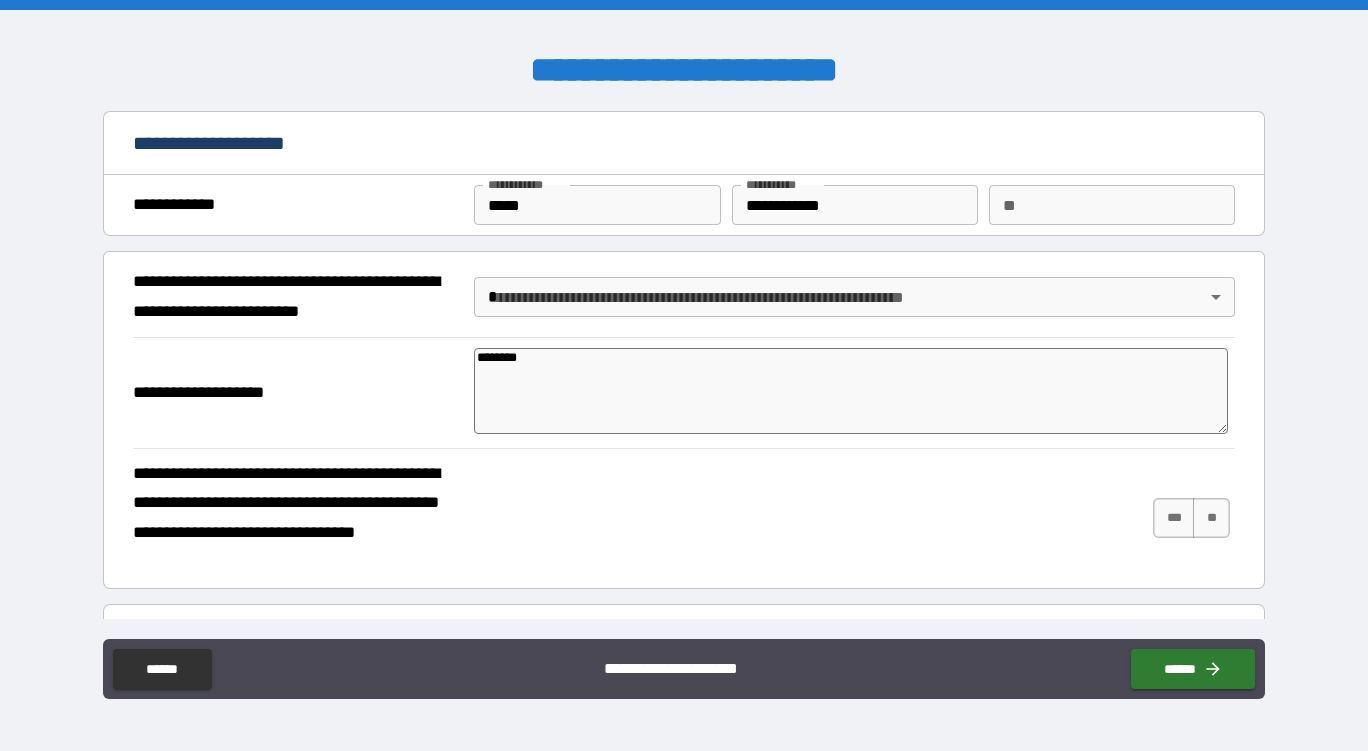 type on "*" 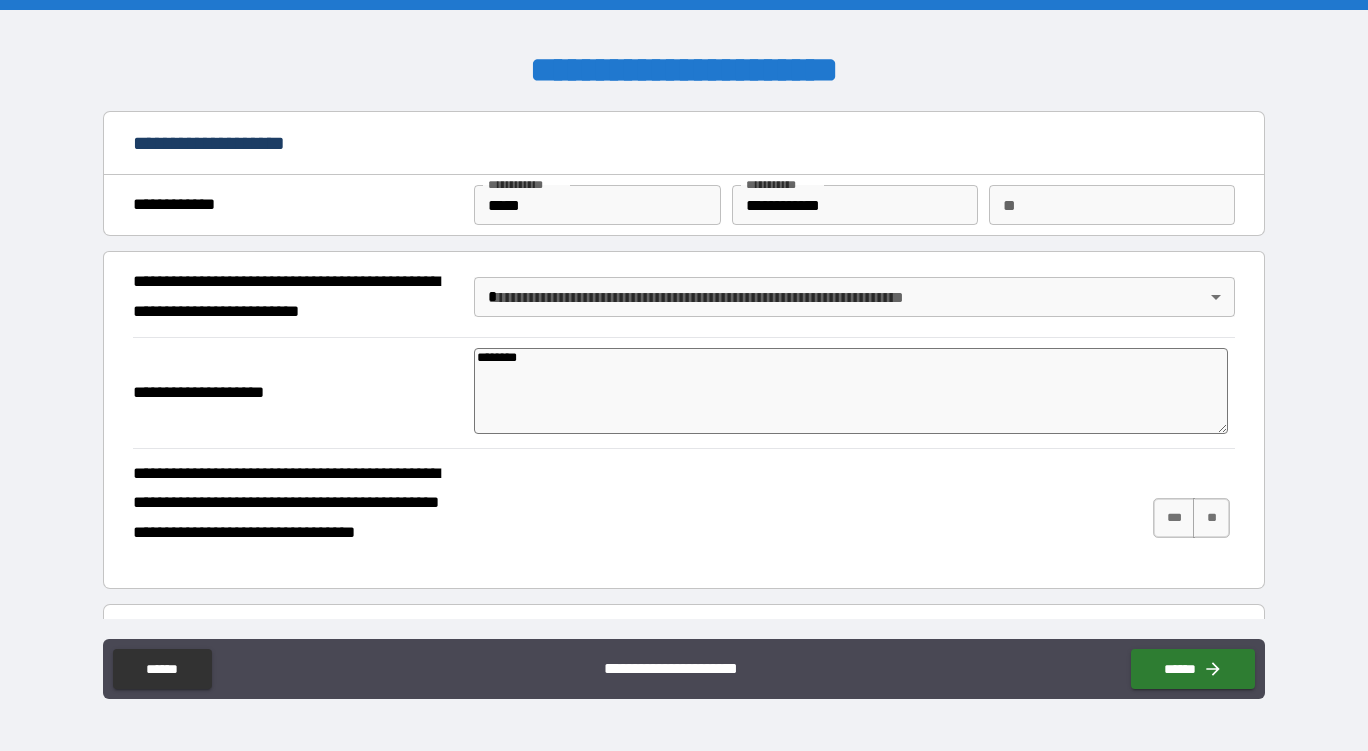 type on "********" 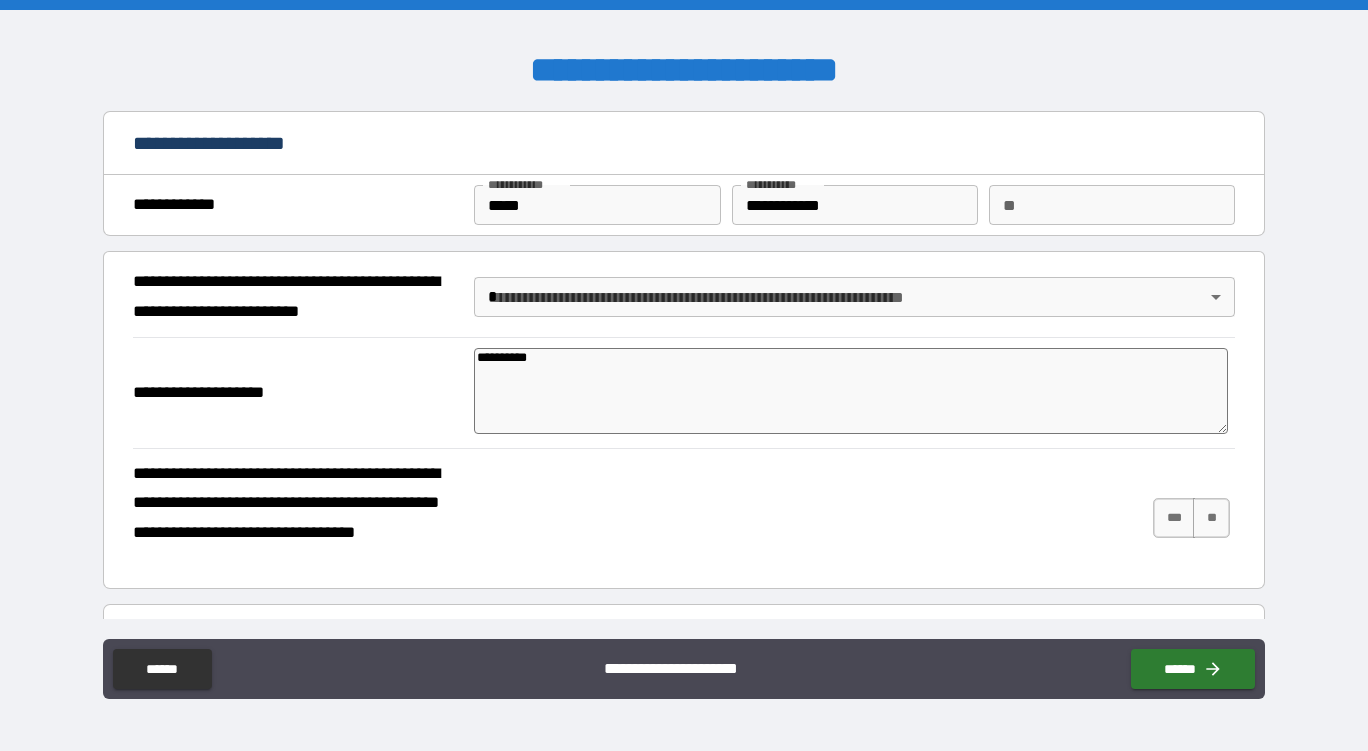 type on "**********" 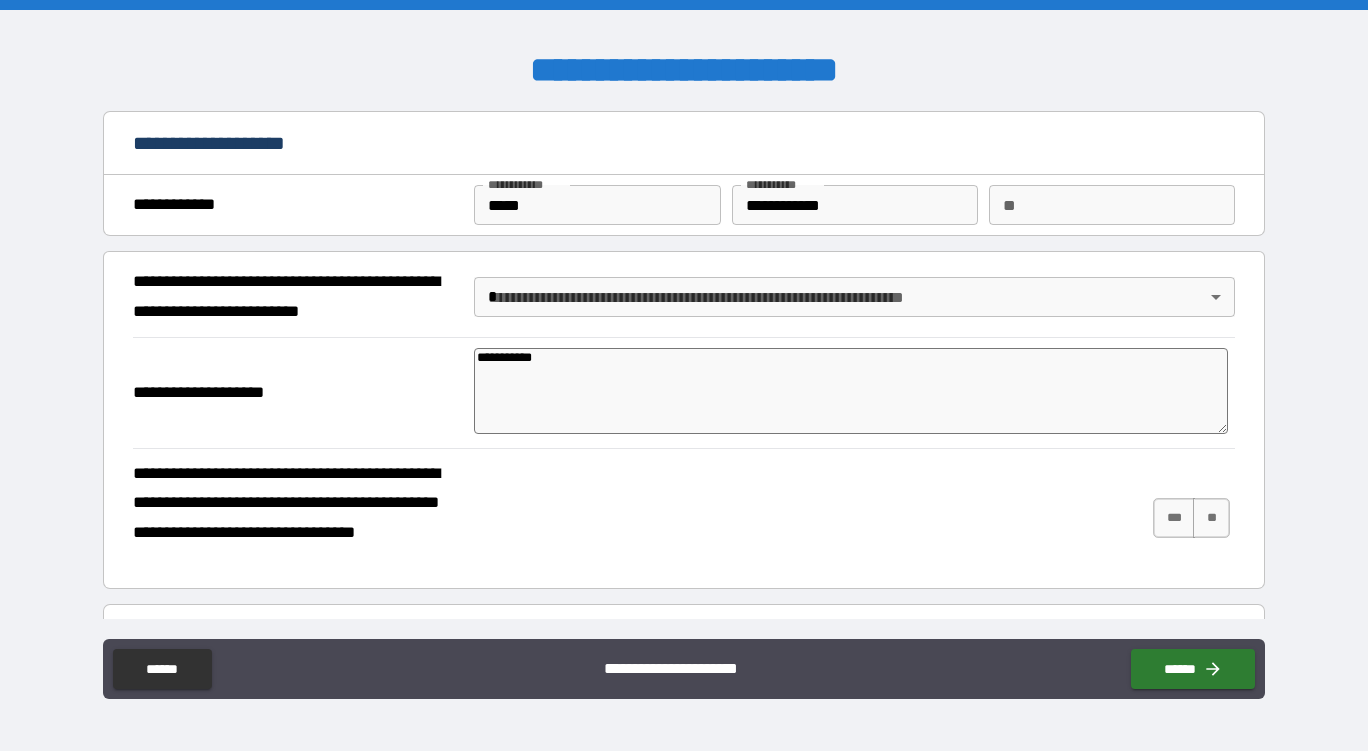 type on "**********" 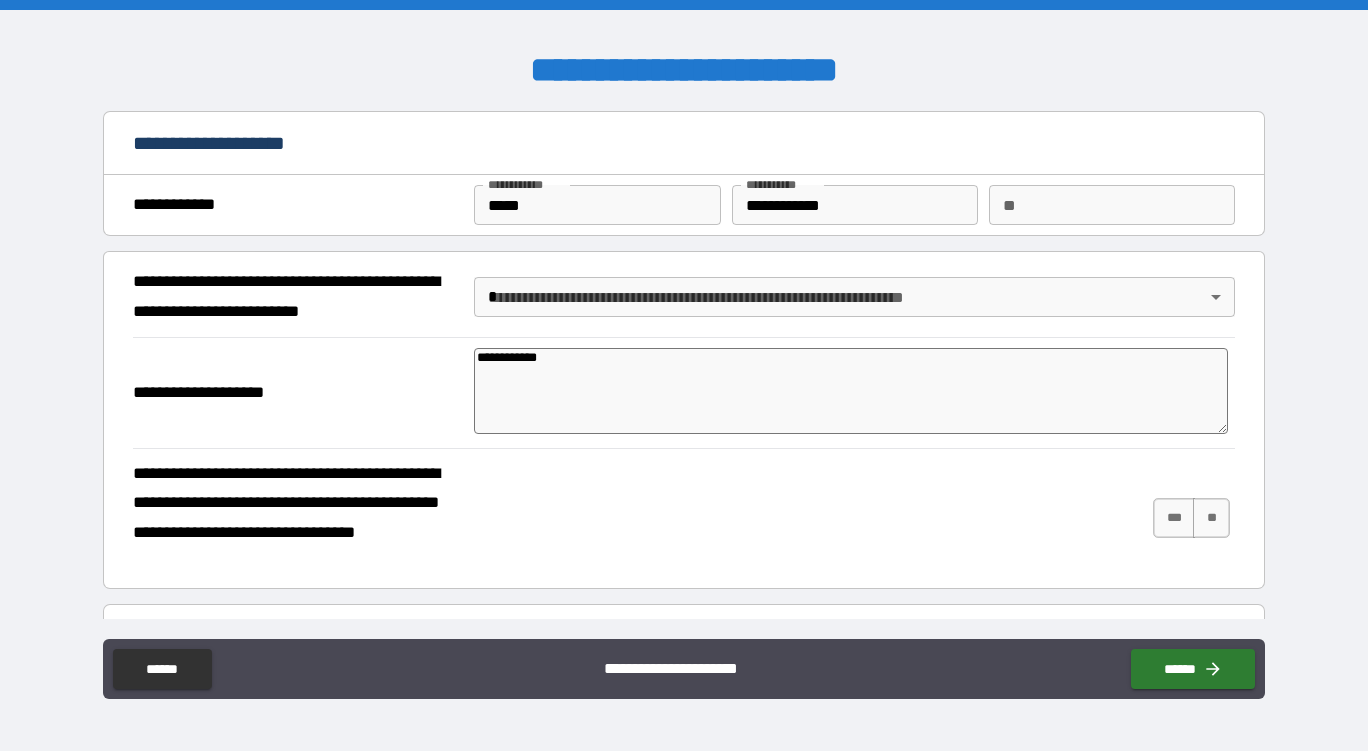 type on "**********" 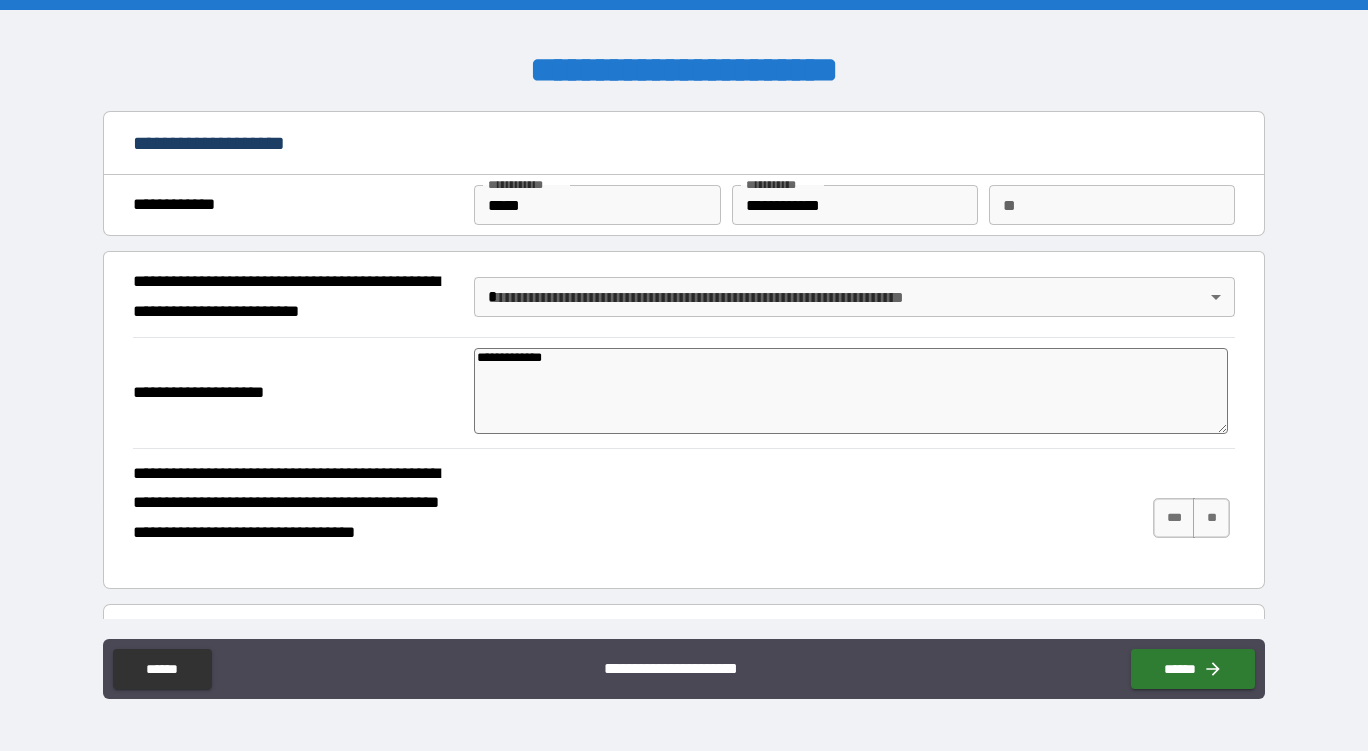 type on "**********" 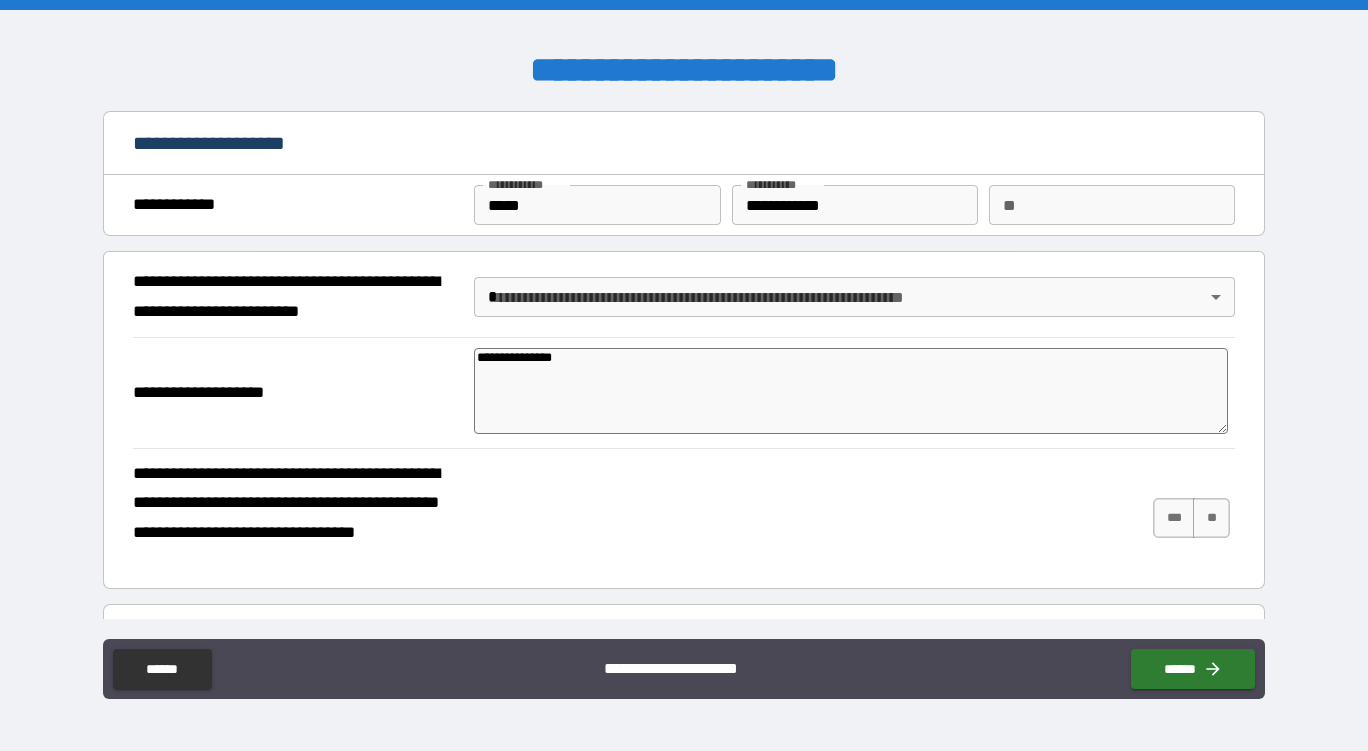type on "**********" 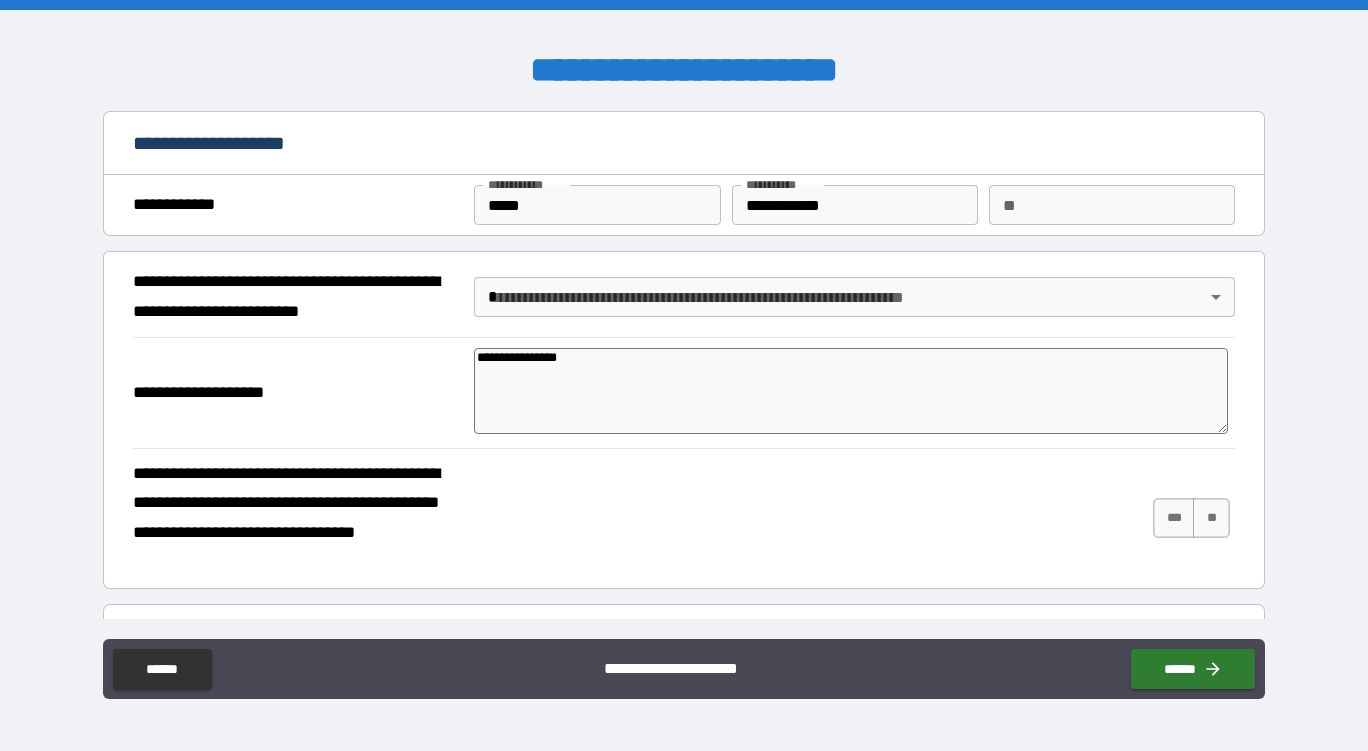 type on "**********" 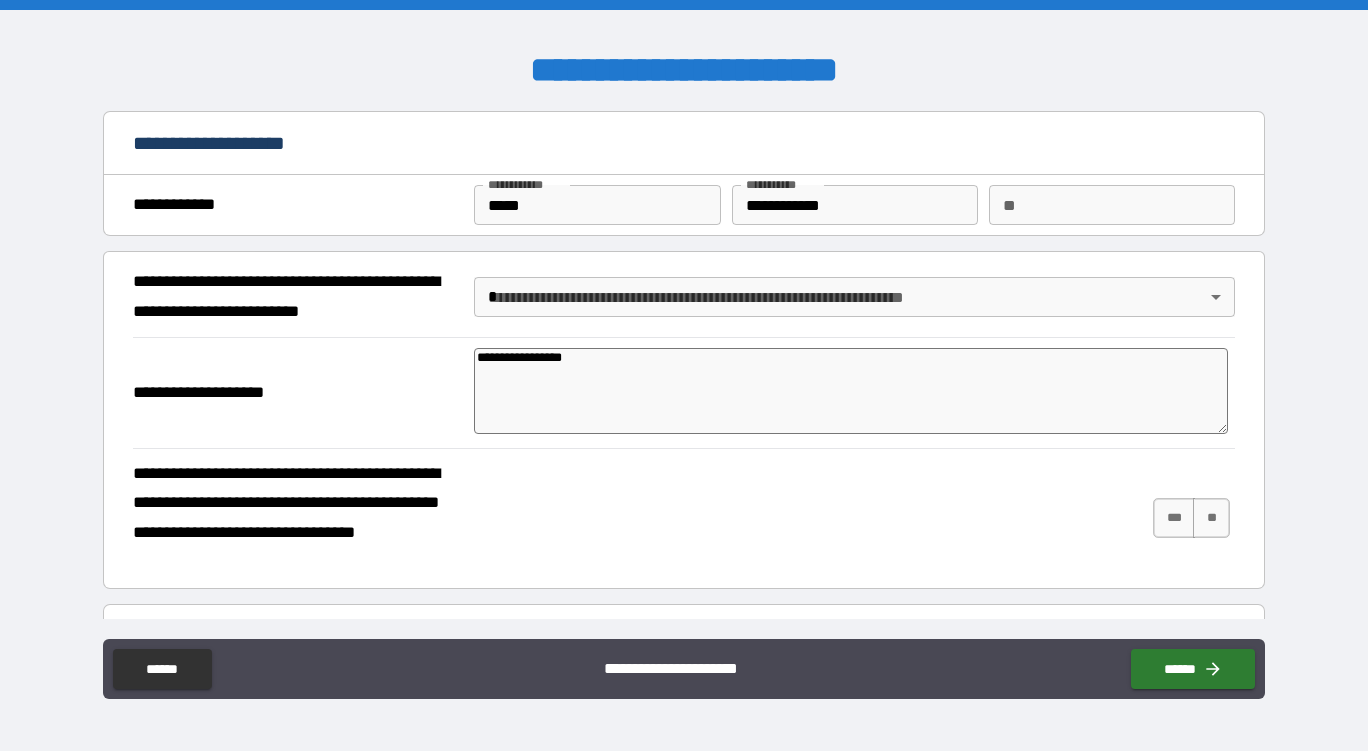 type on "**********" 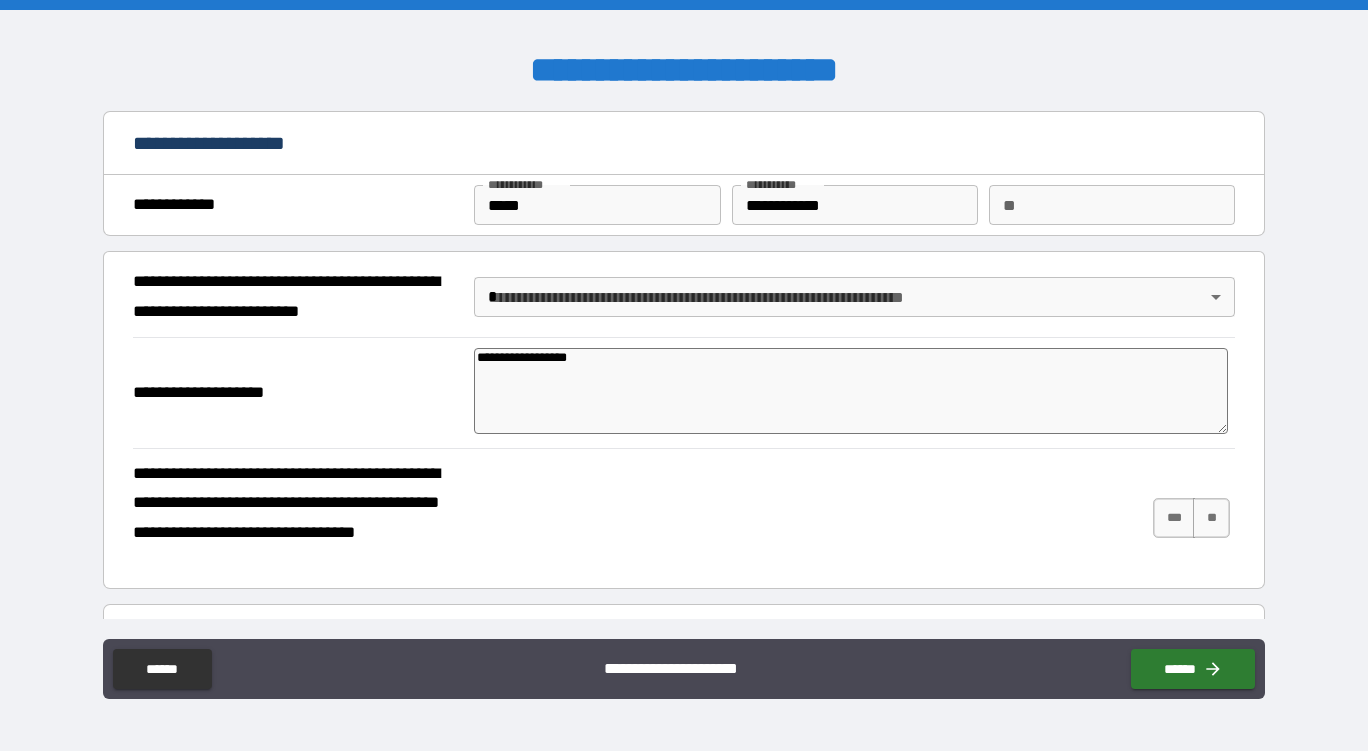 type on "*" 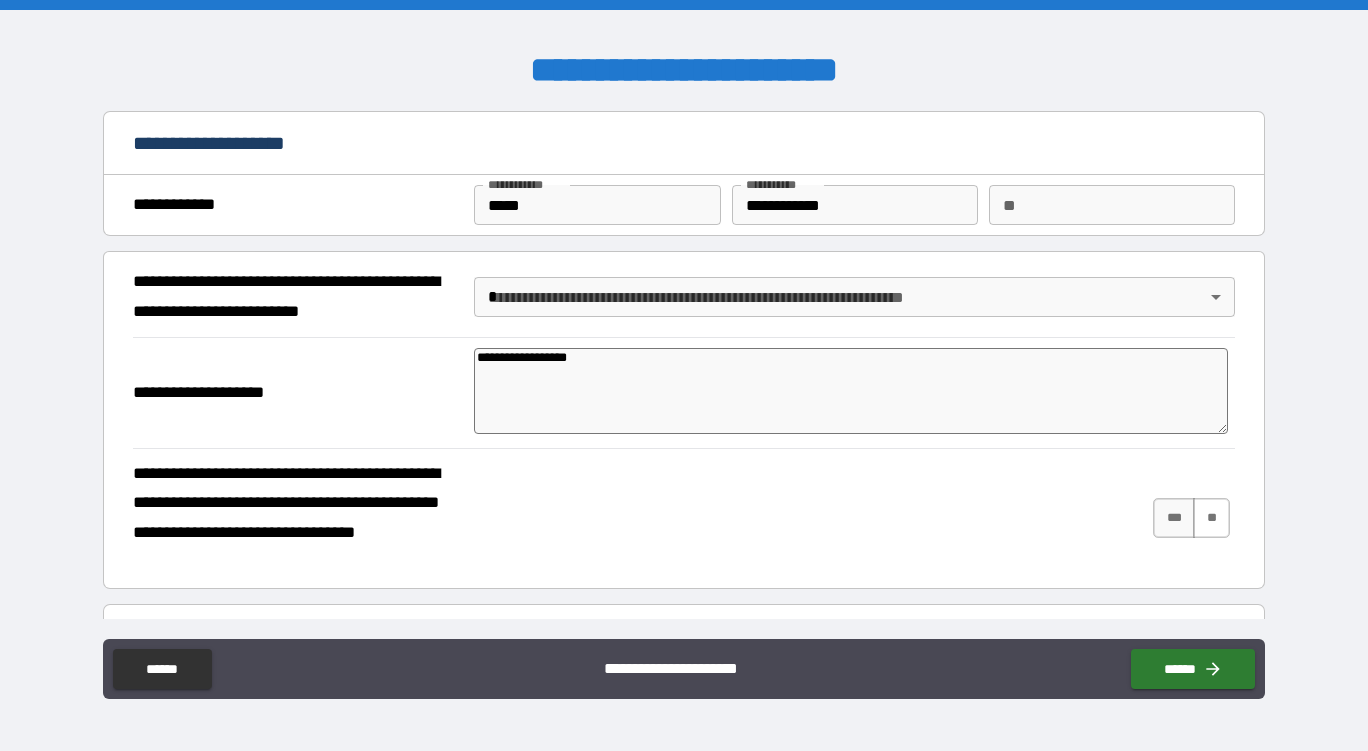 type on "**********" 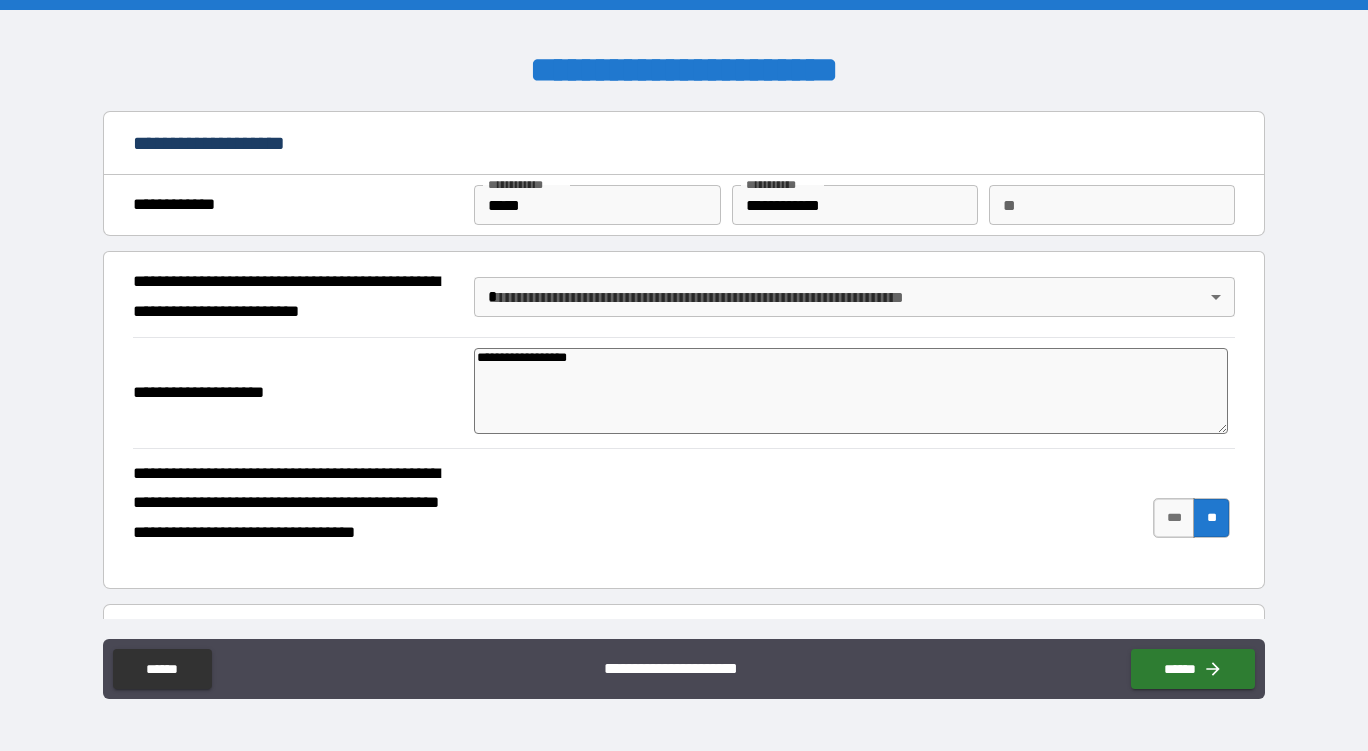 type on "*" 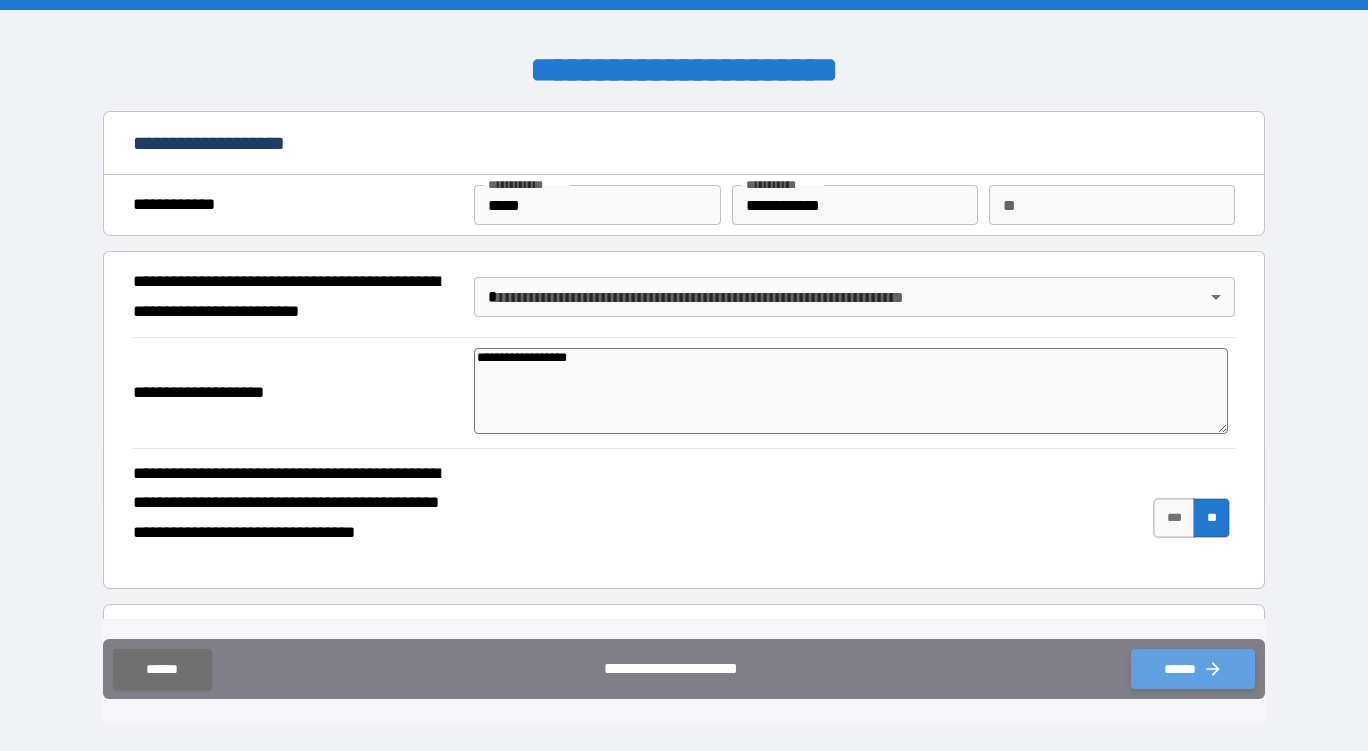 click 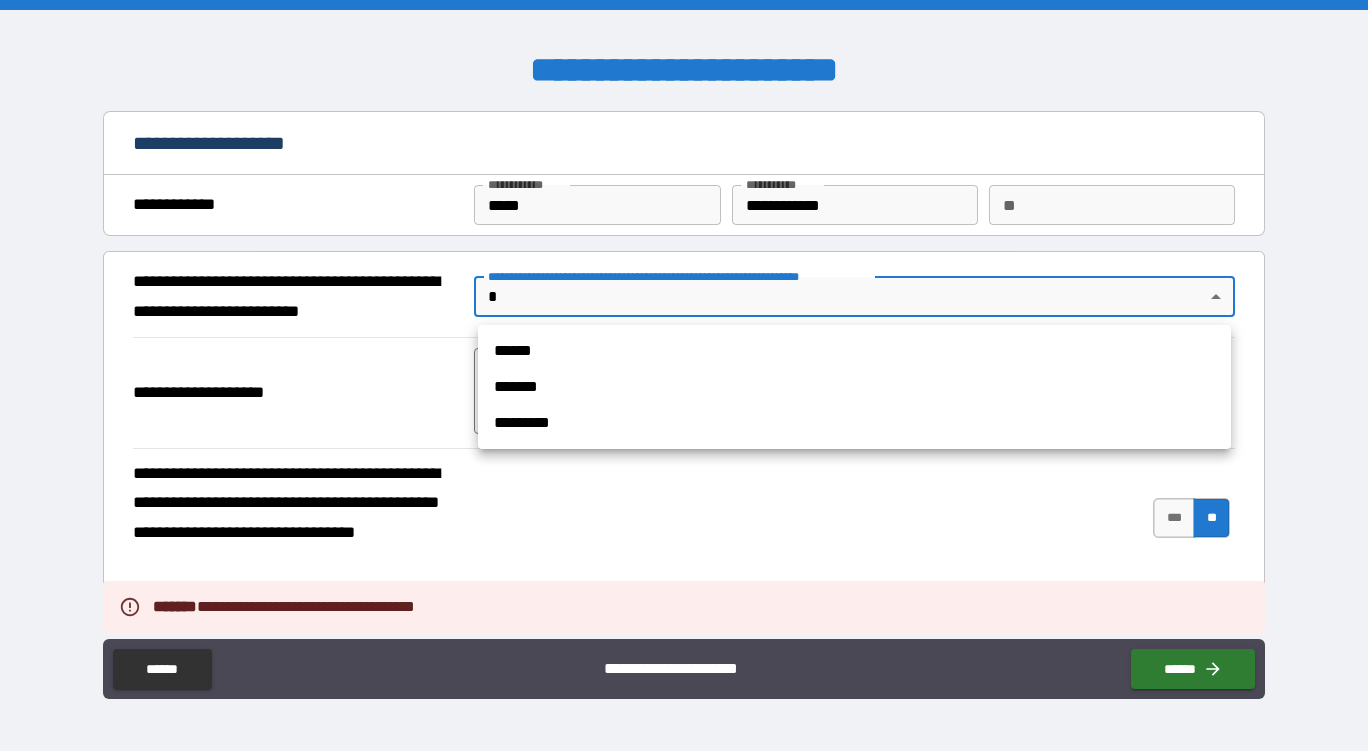 click on "[NUMBER] [STREET], [CITY], [STATE]" at bounding box center (684, 375) 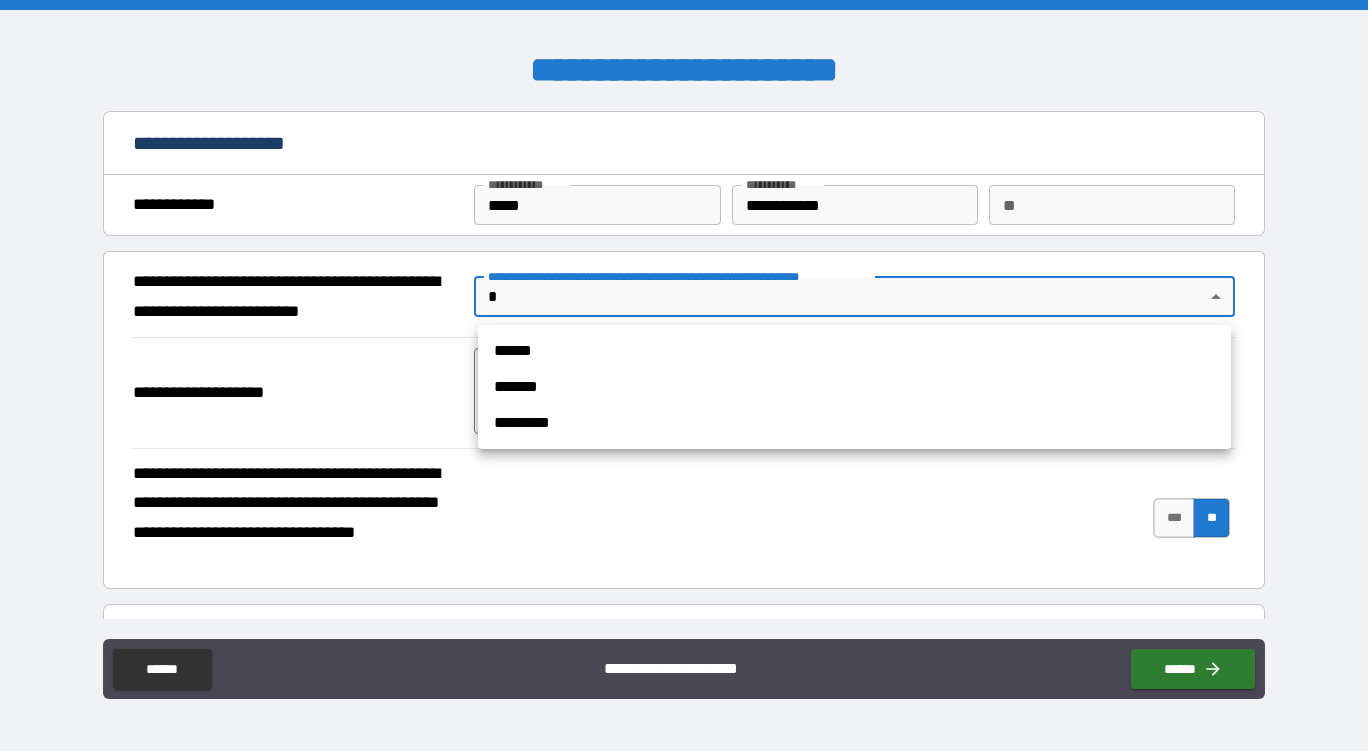 click on "******" at bounding box center [854, 351] 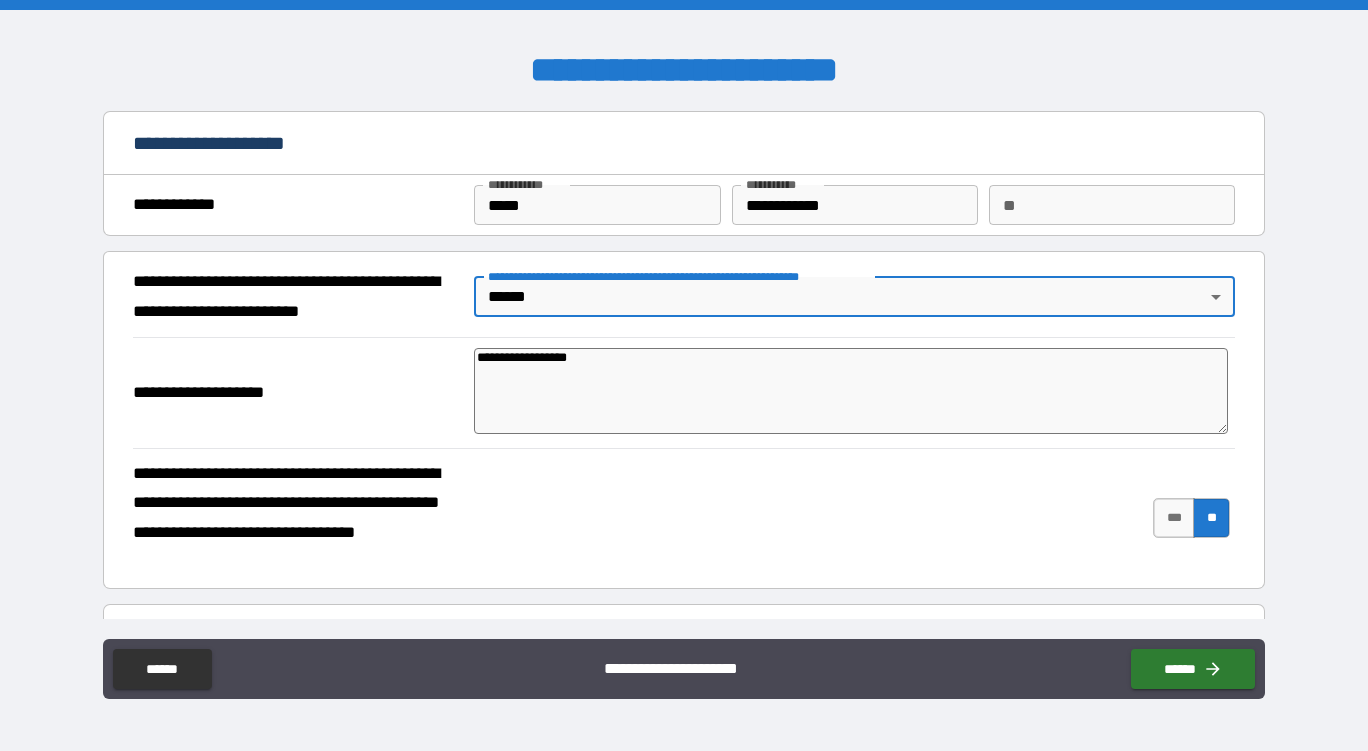 type on "*" 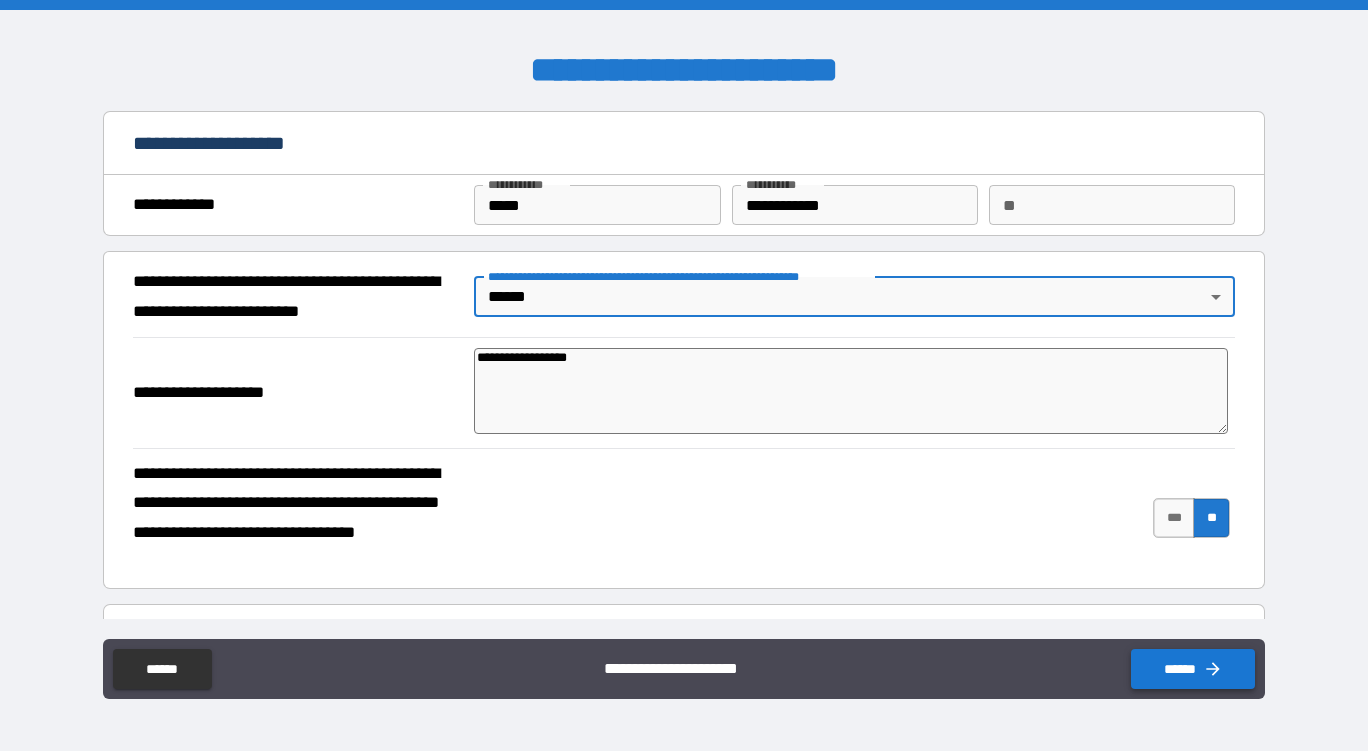 click 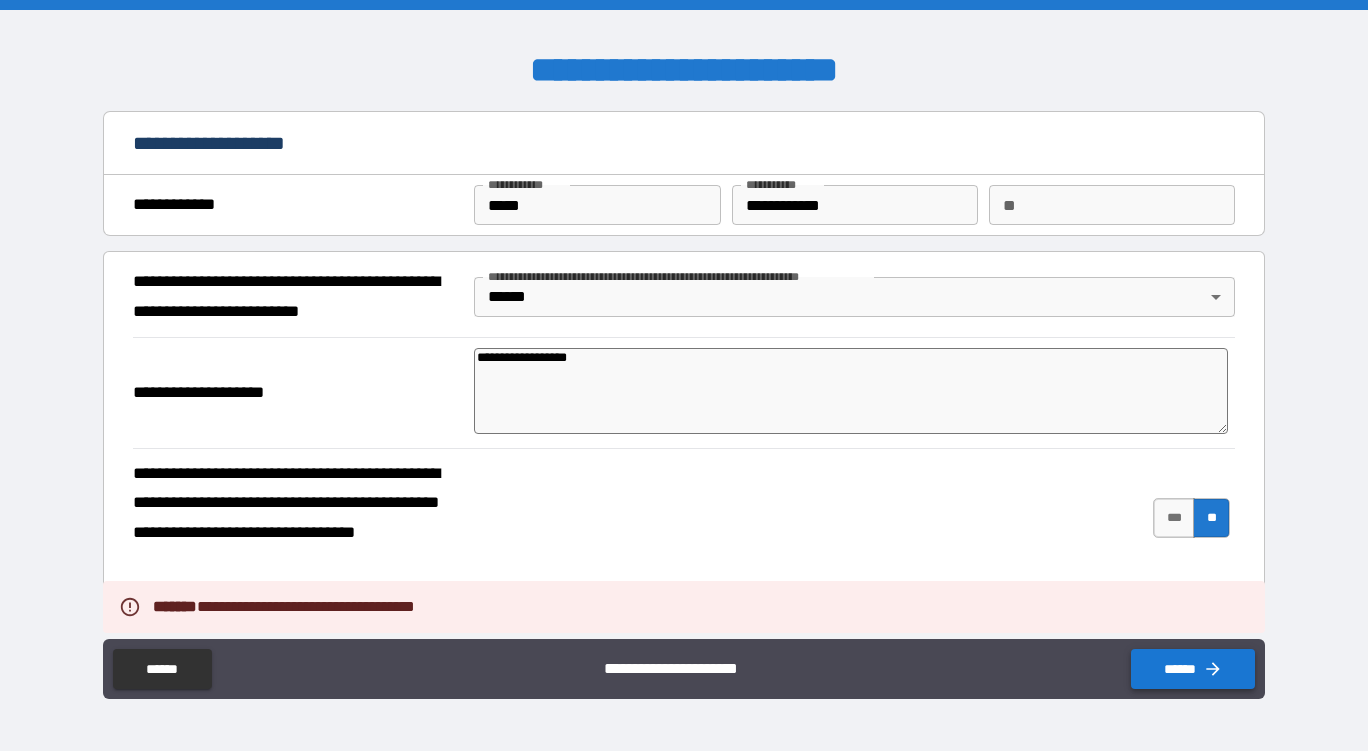 type on "*" 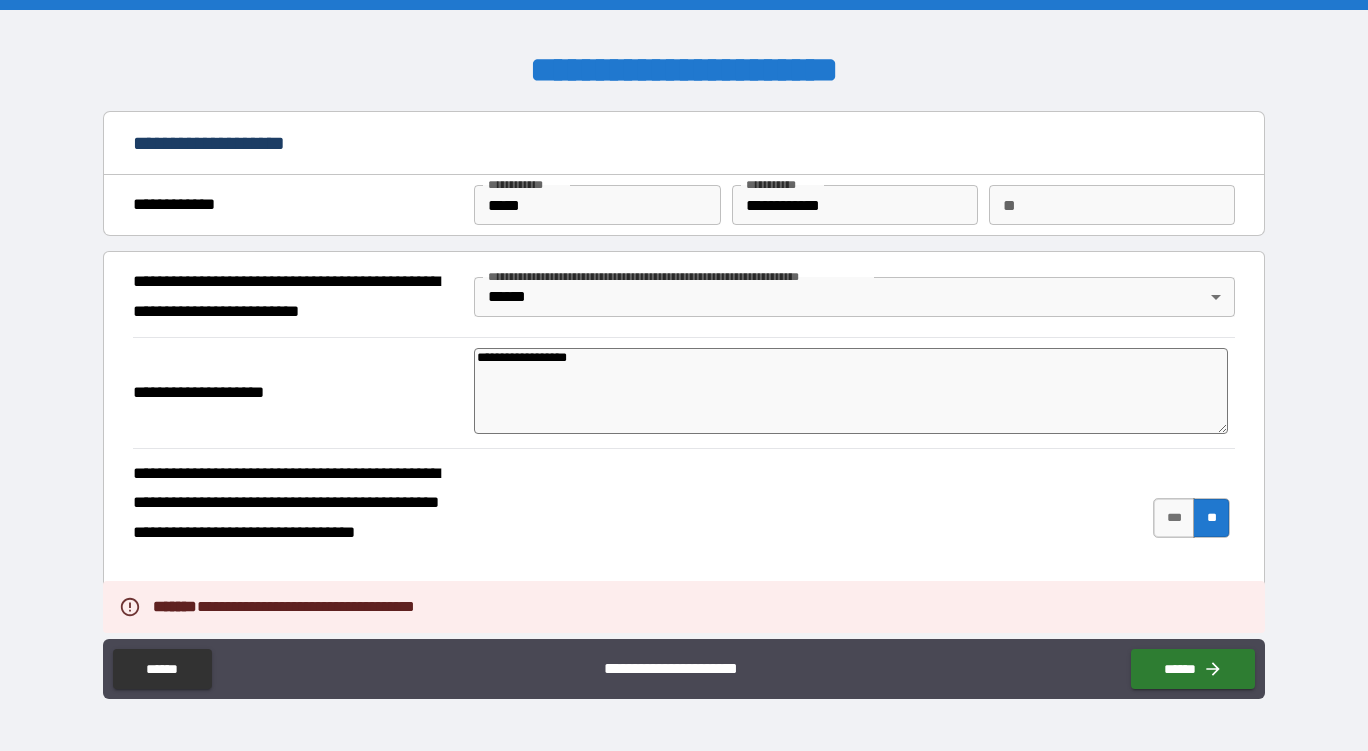 click on "**" at bounding box center [1112, 205] 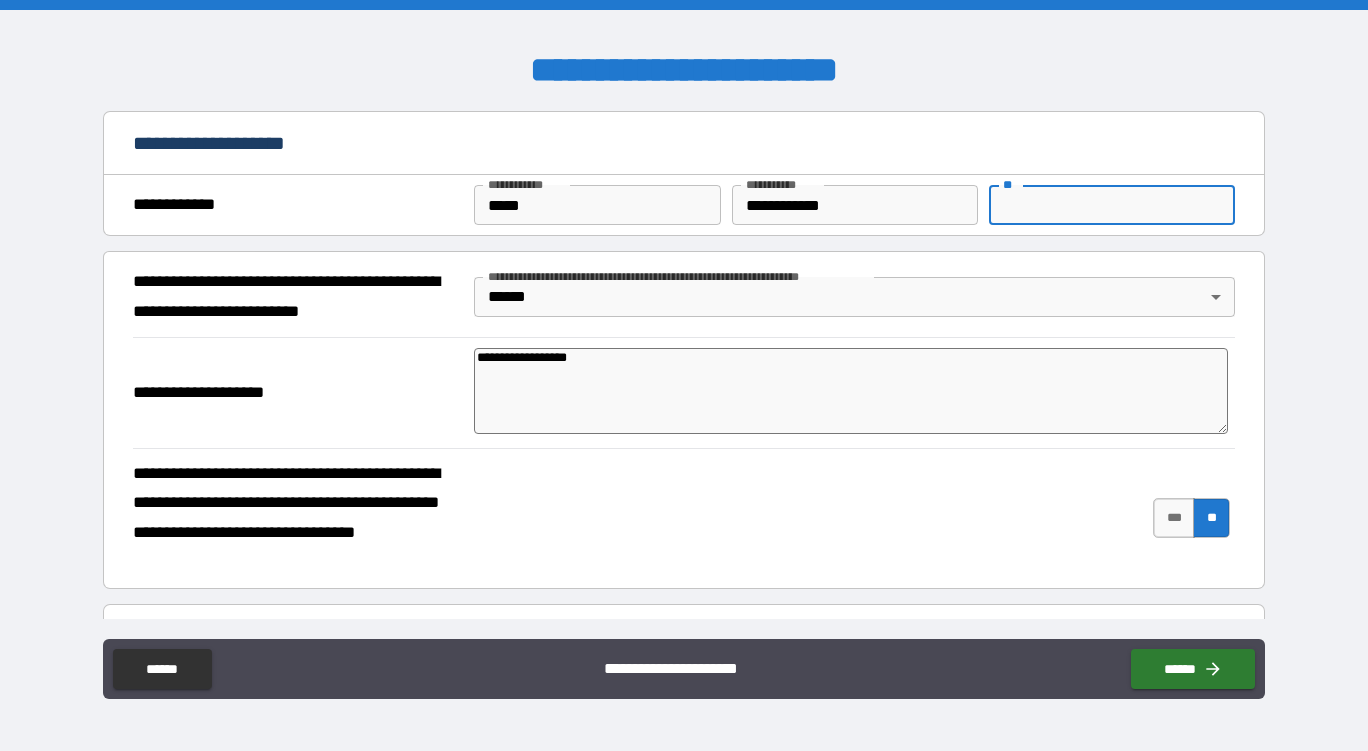 type on "*" 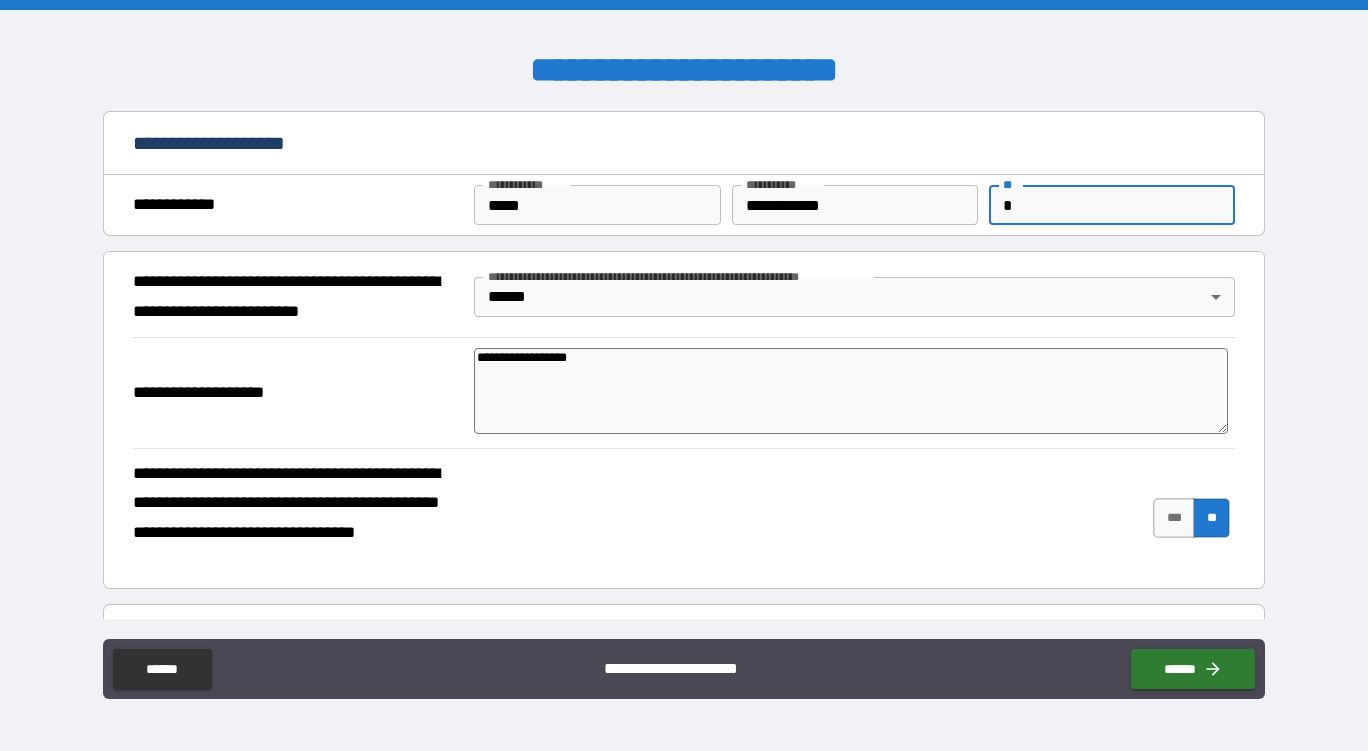 type on "*" 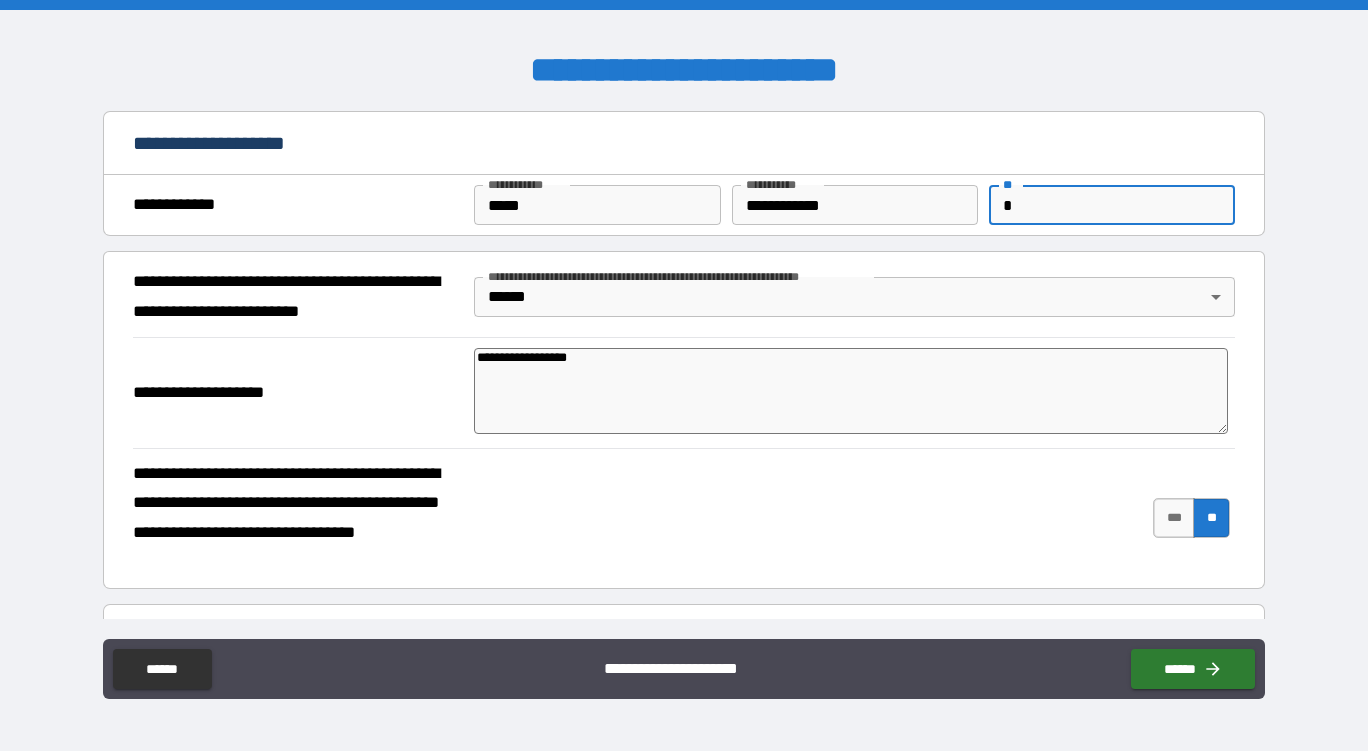 type on "*" 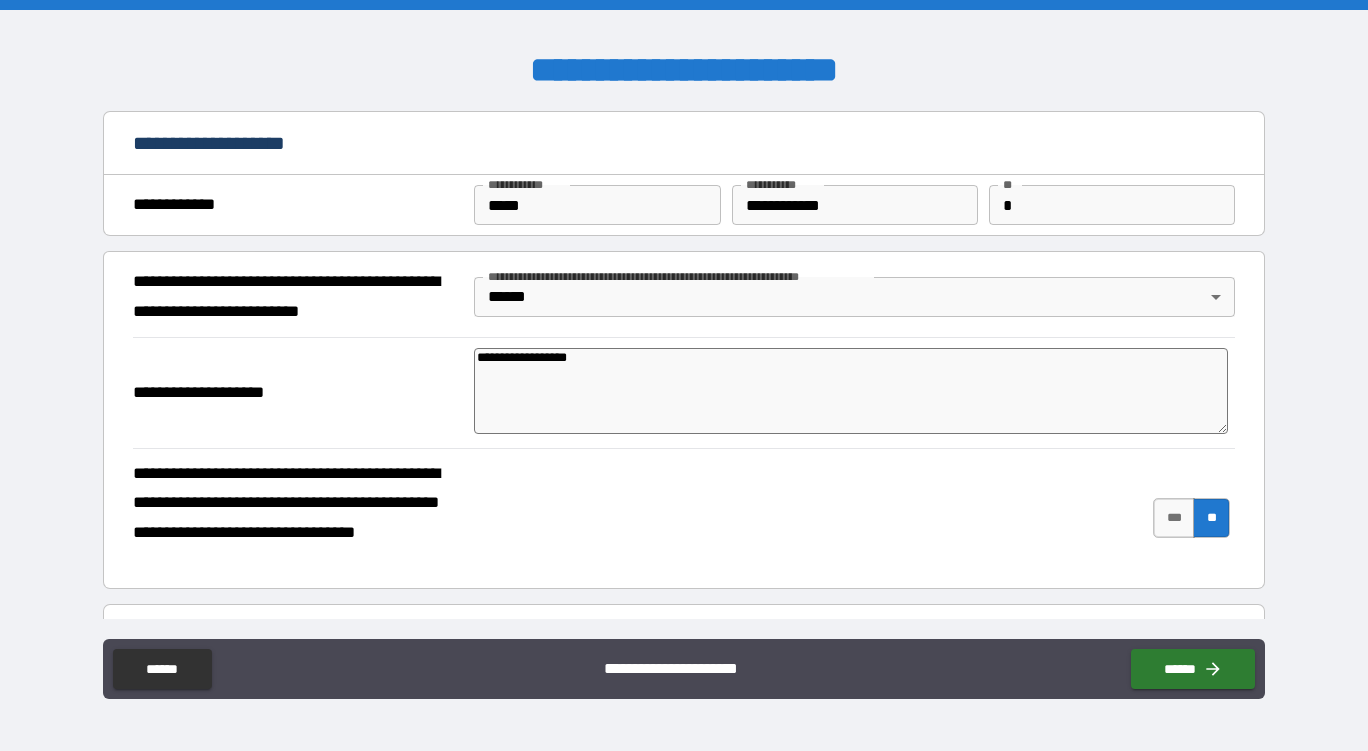 click on "[FIRST] [LAST]" at bounding box center [684, 518] 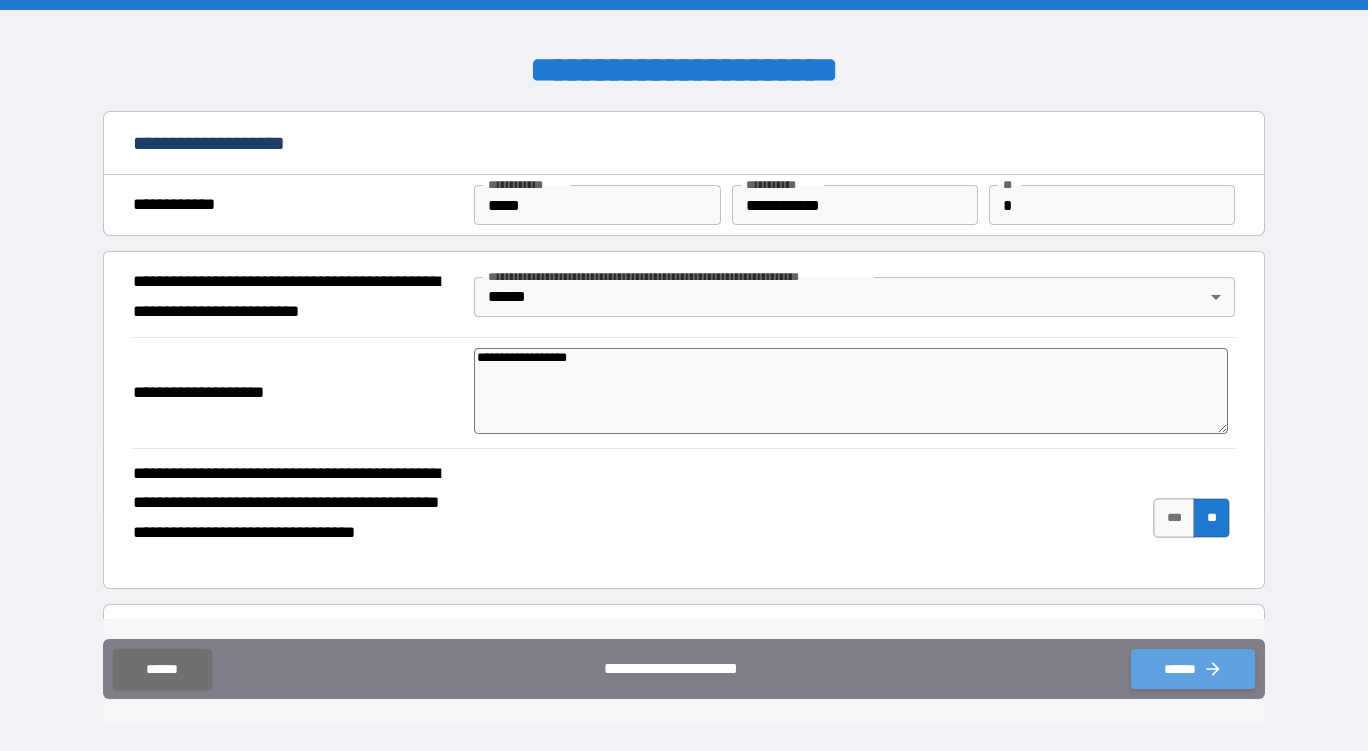 click 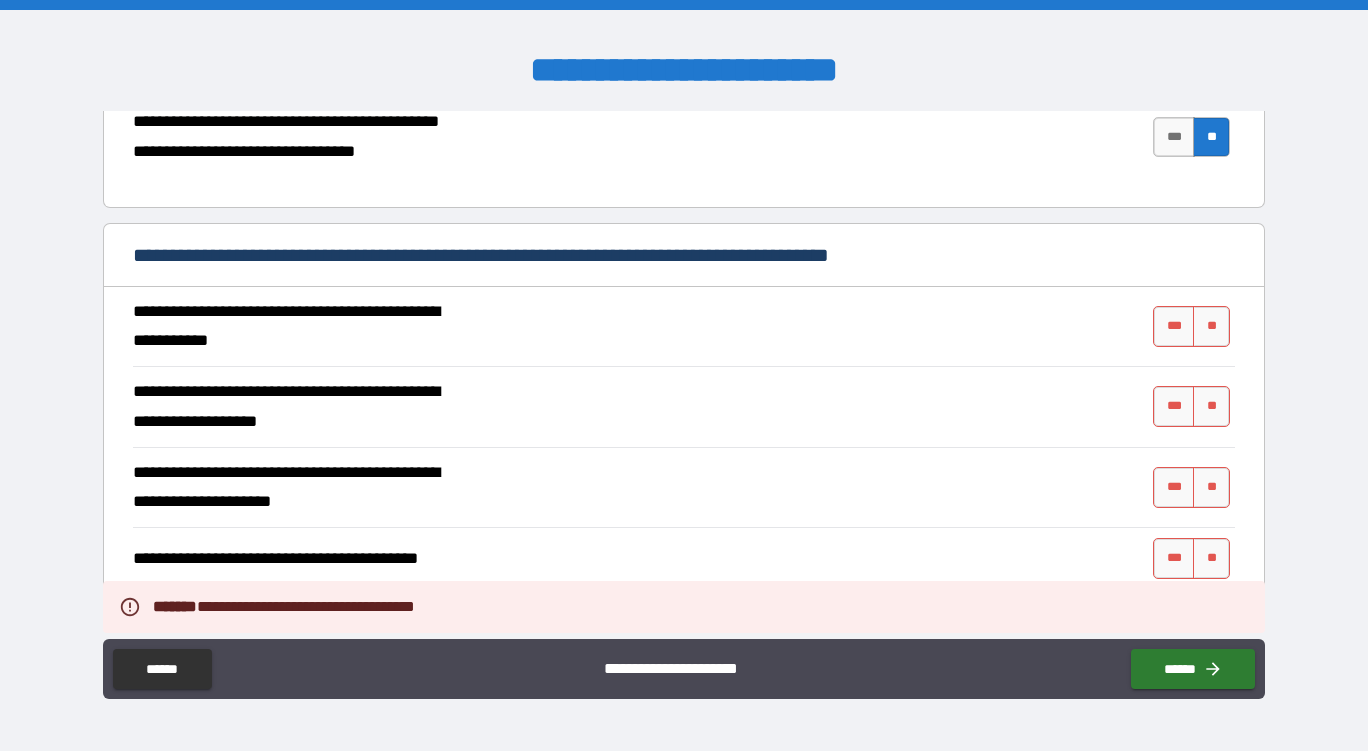 scroll, scrollTop: 400, scrollLeft: 0, axis: vertical 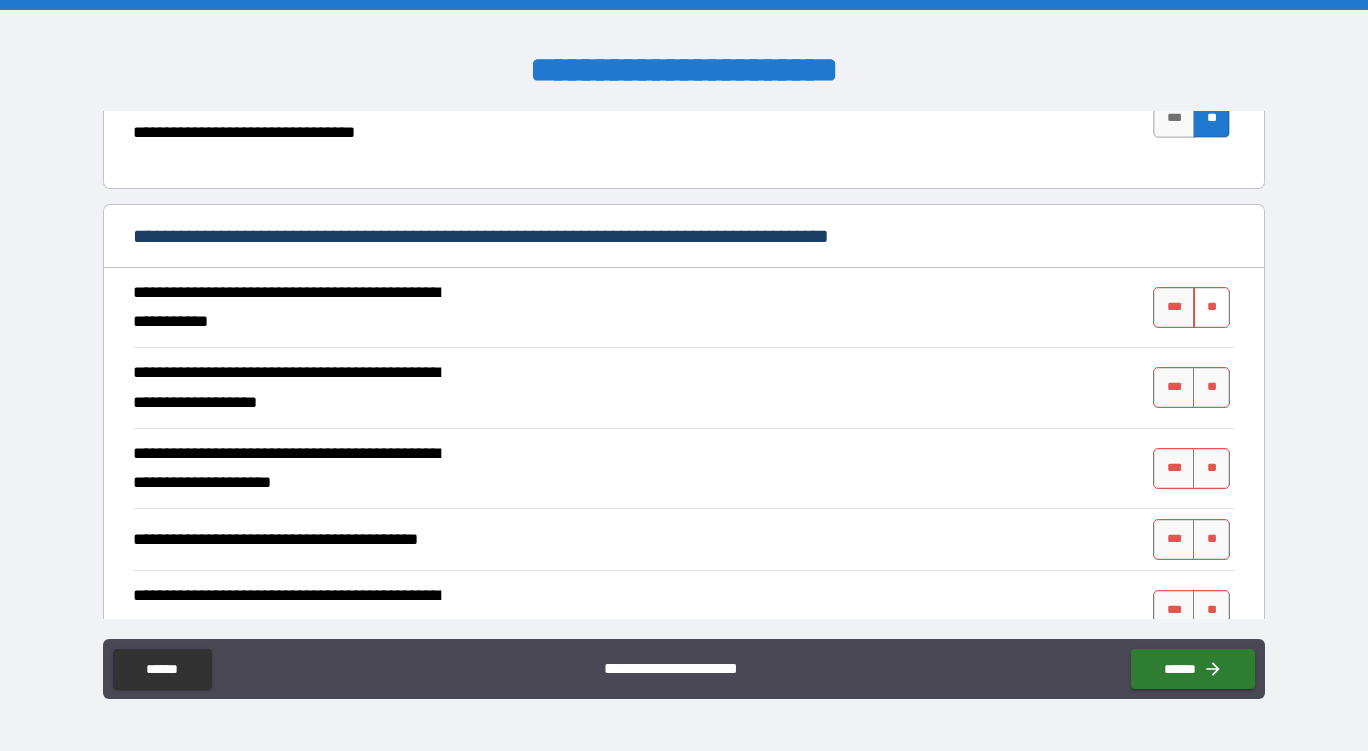 click on "**" at bounding box center [1211, 307] 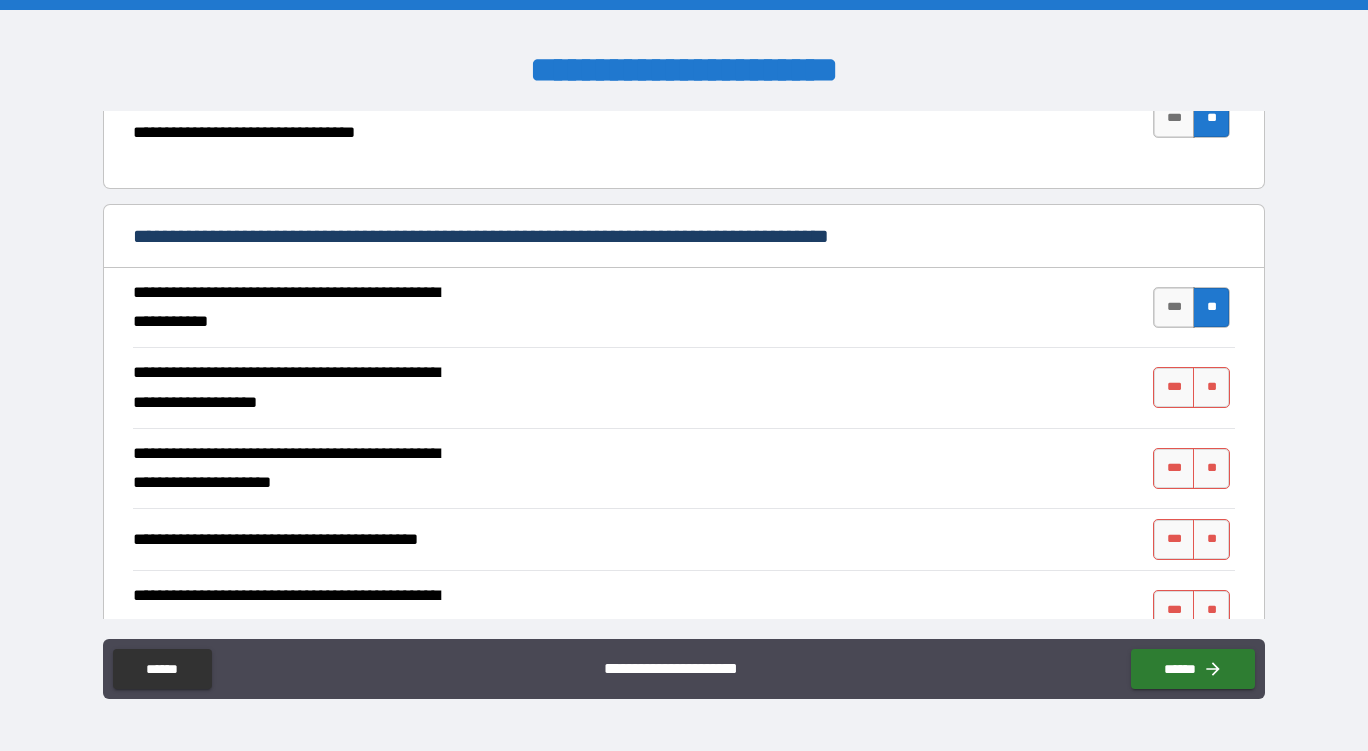 type on "*" 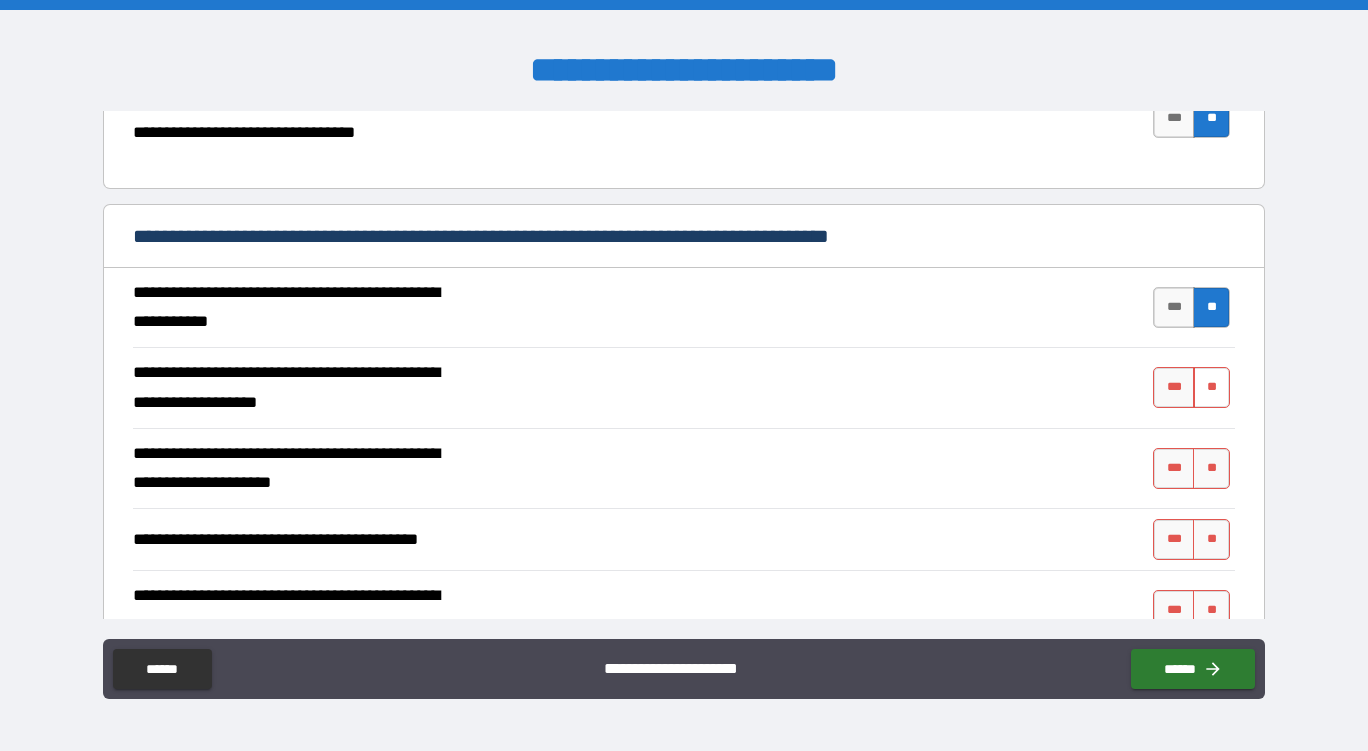 click on "**" at bounding box center [1211, 387] 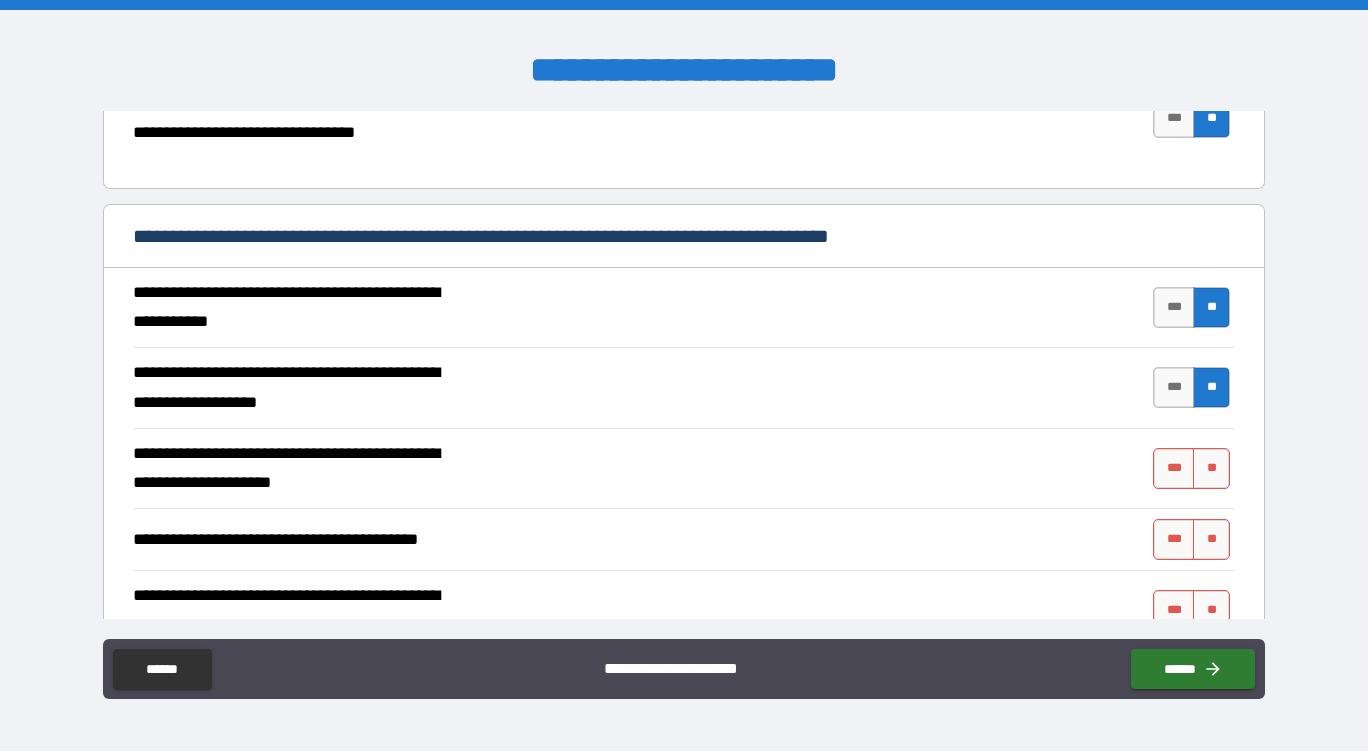type on "*" 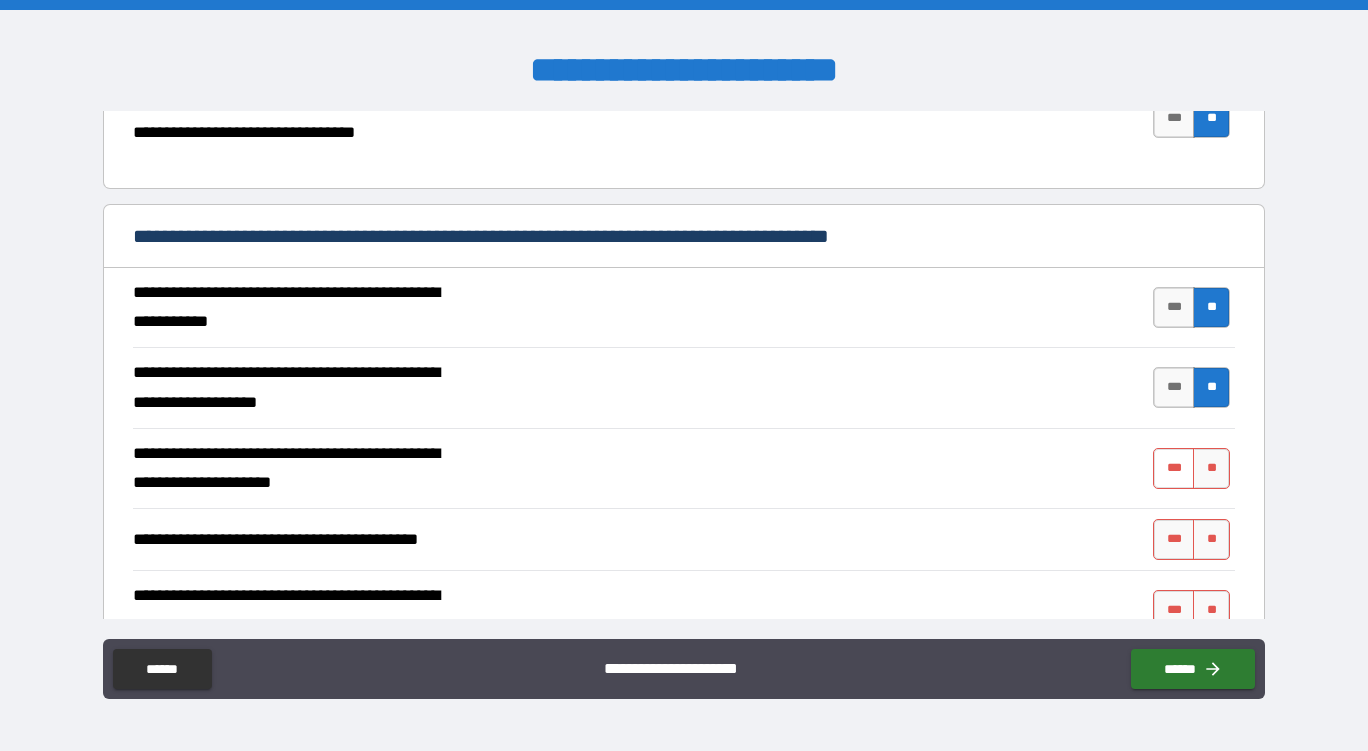 click on "***" at bounding box center [1174, 468] 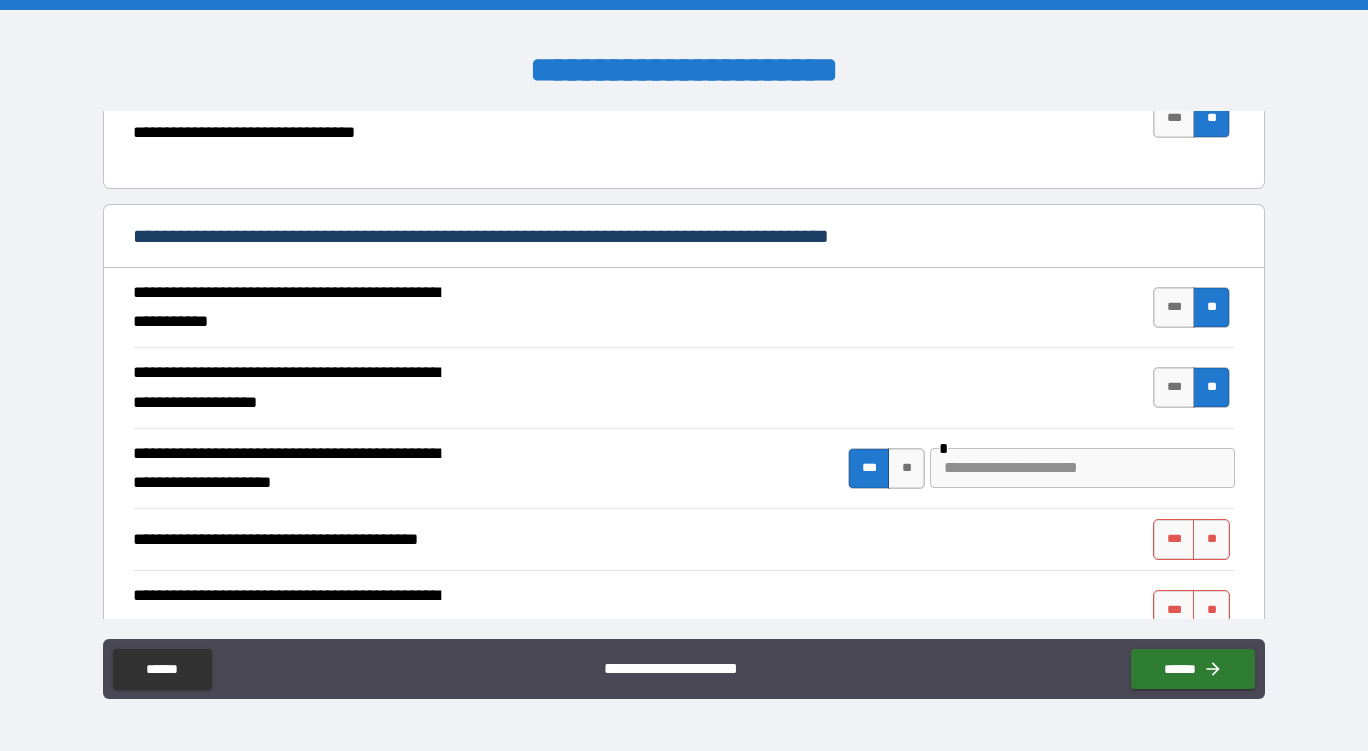 type on "*" 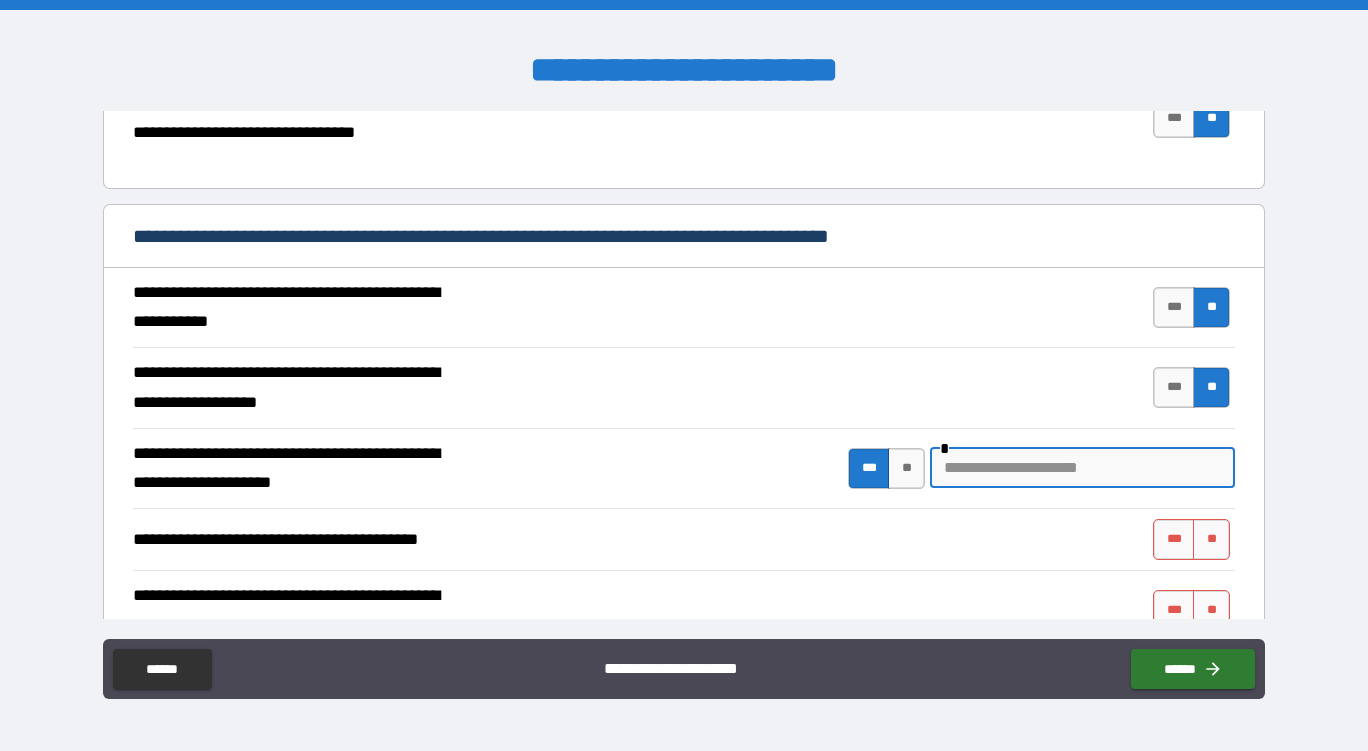 click at bounding box center (1082, 468) 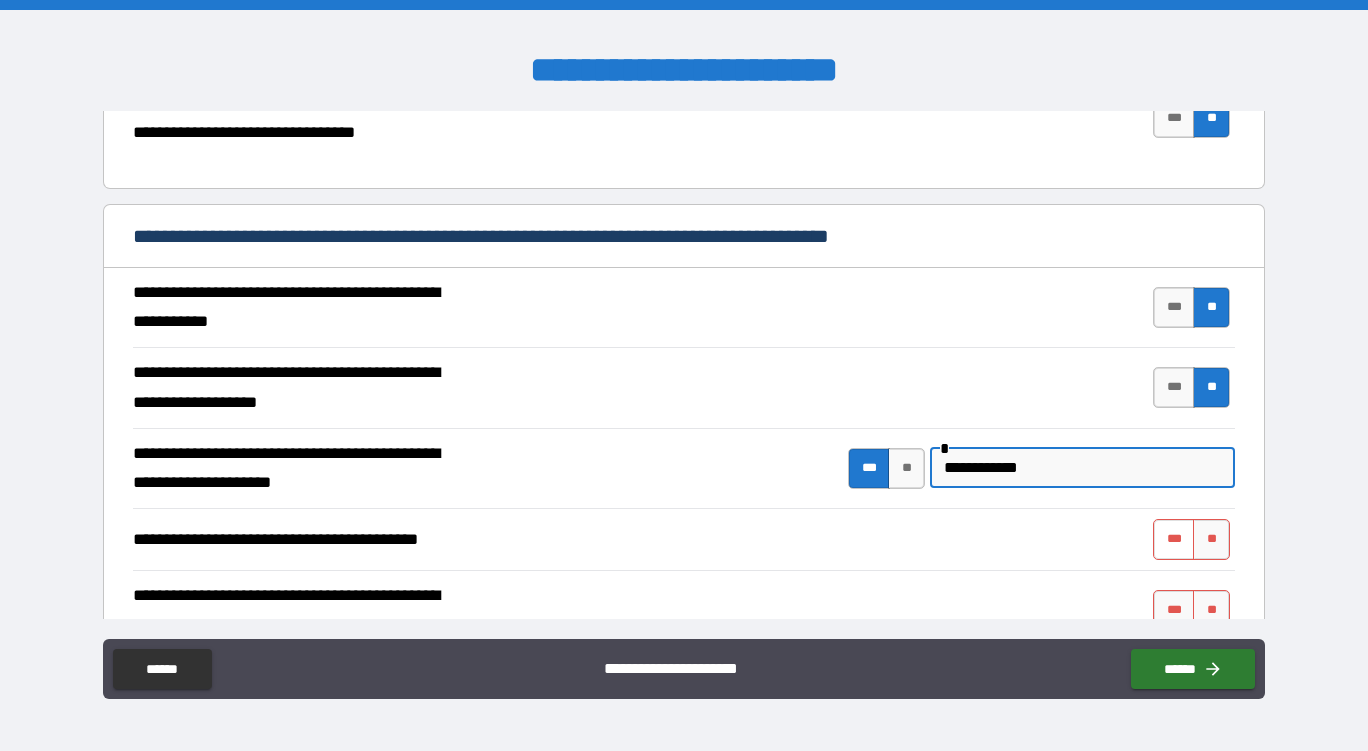 type on "**********" 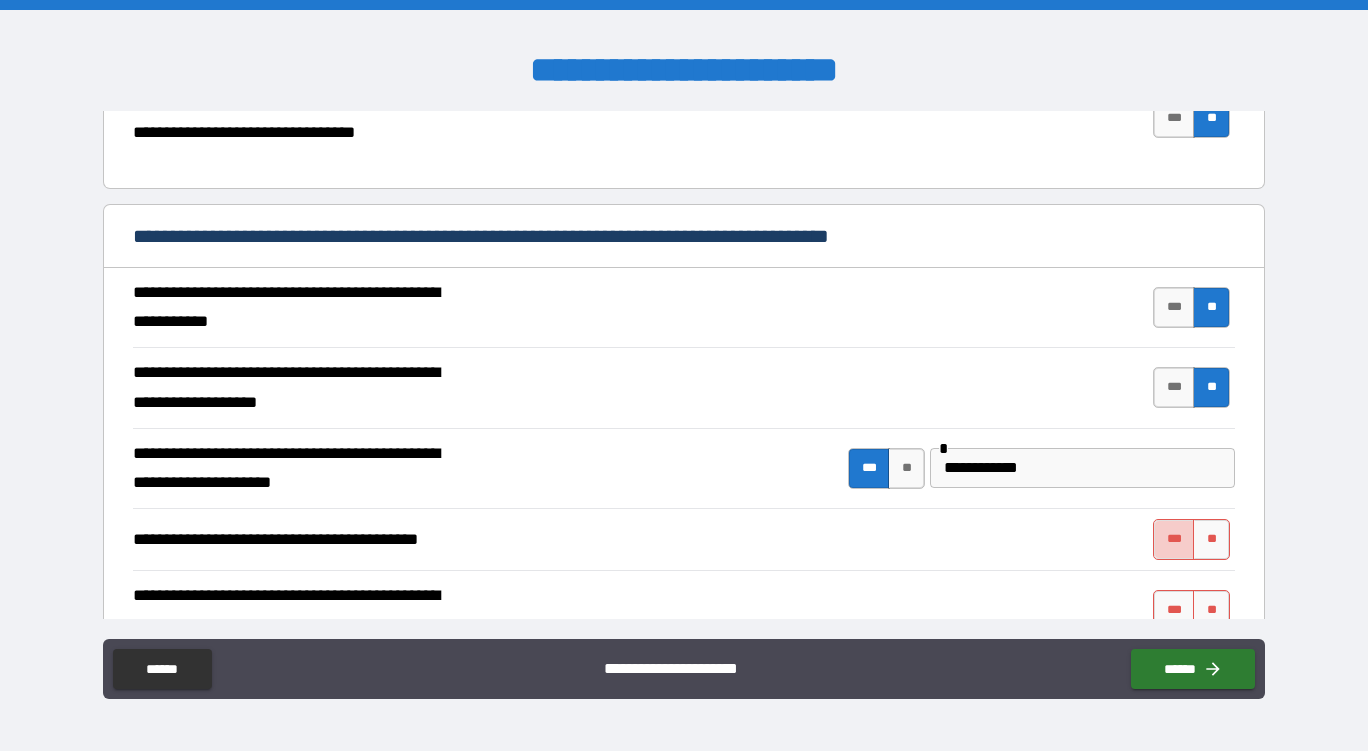 type on "*" 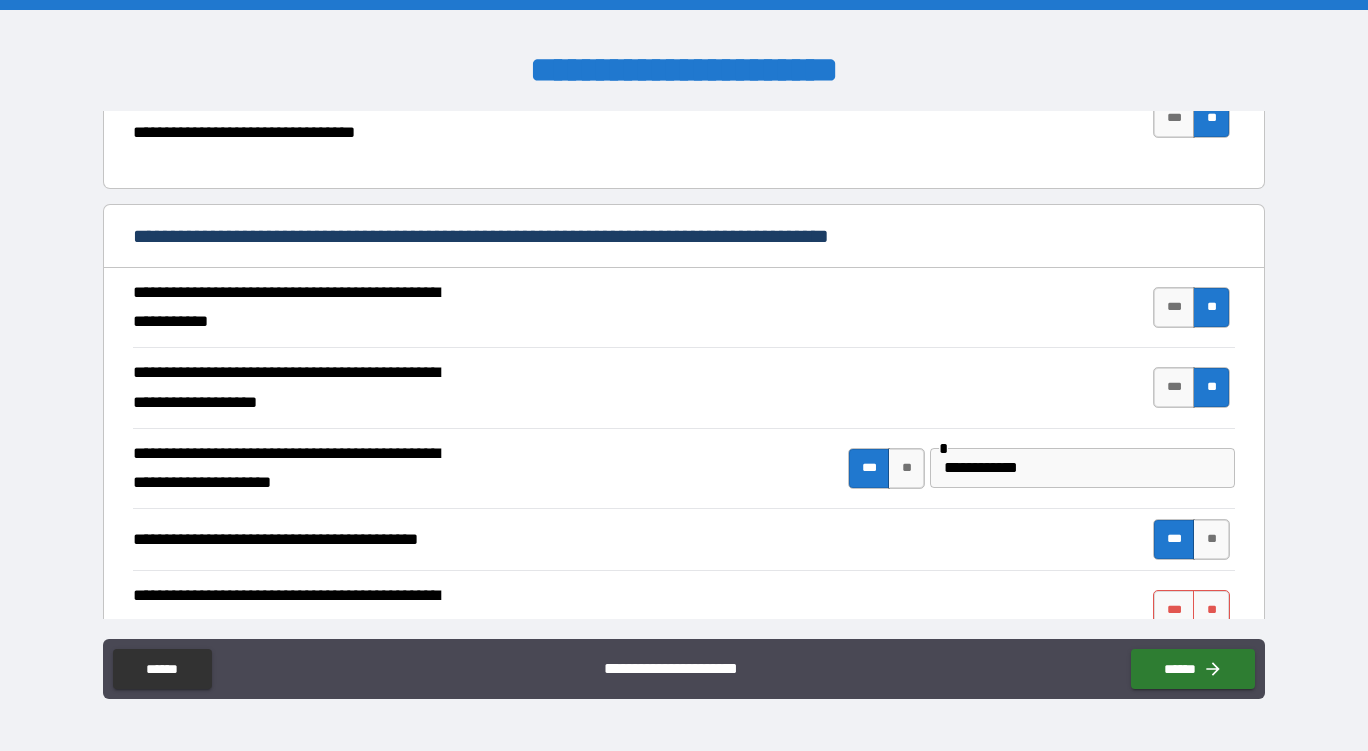type on "*" 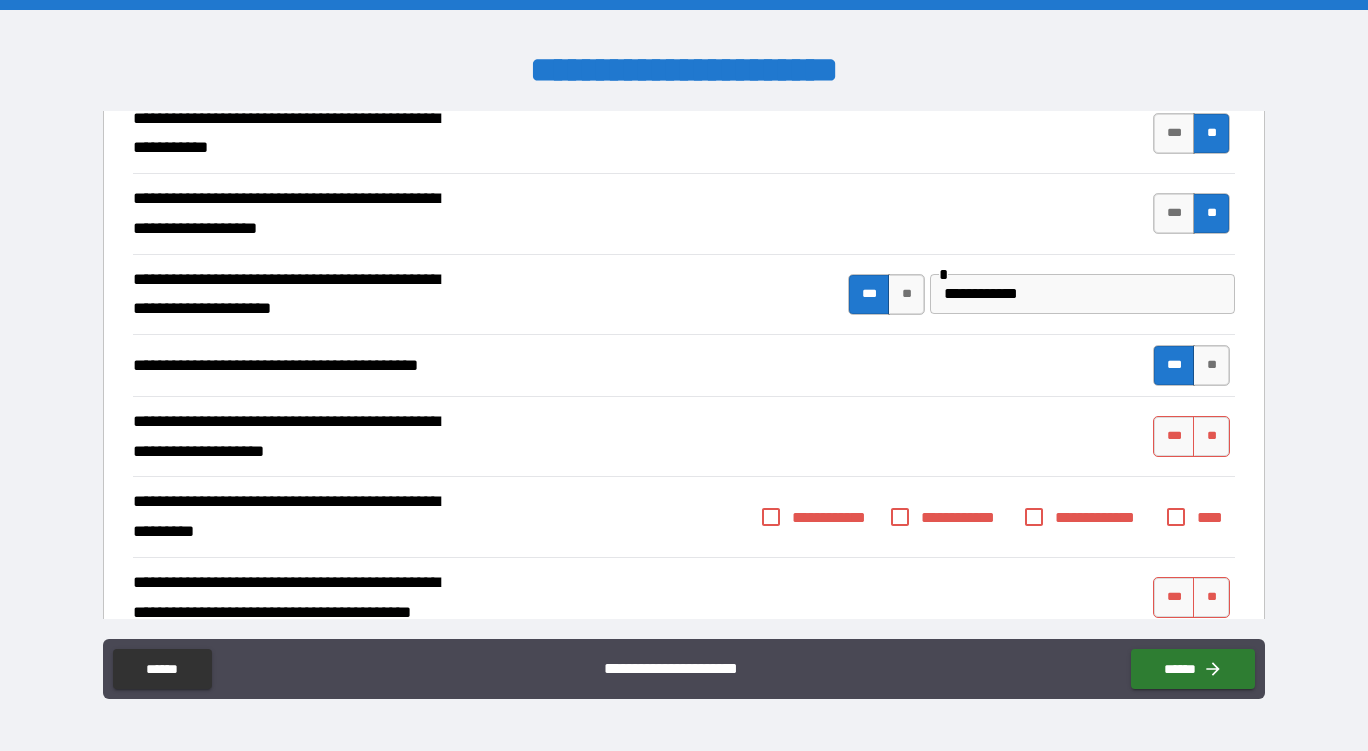 scroll, scrollTop: 600, scrollLeft: 0, axis: vertical 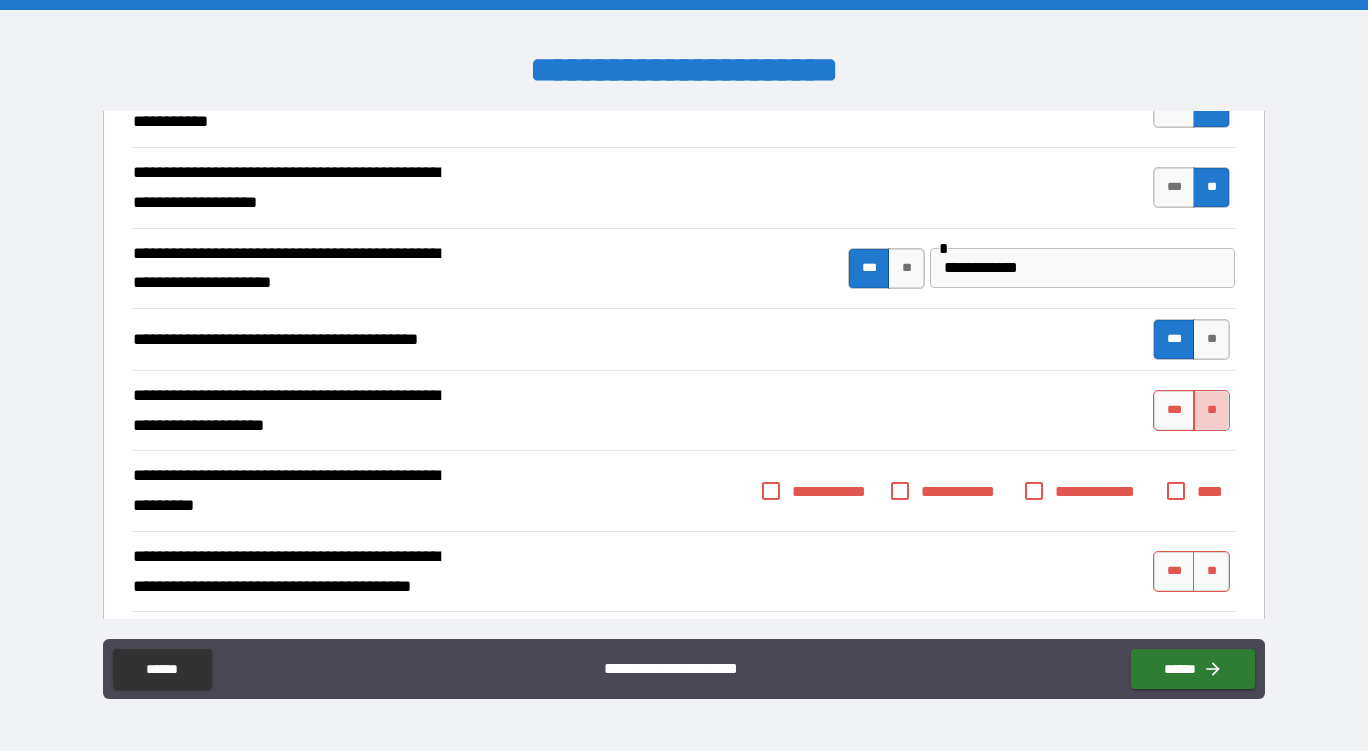 click on "**" at bounding box center (1211, 410) 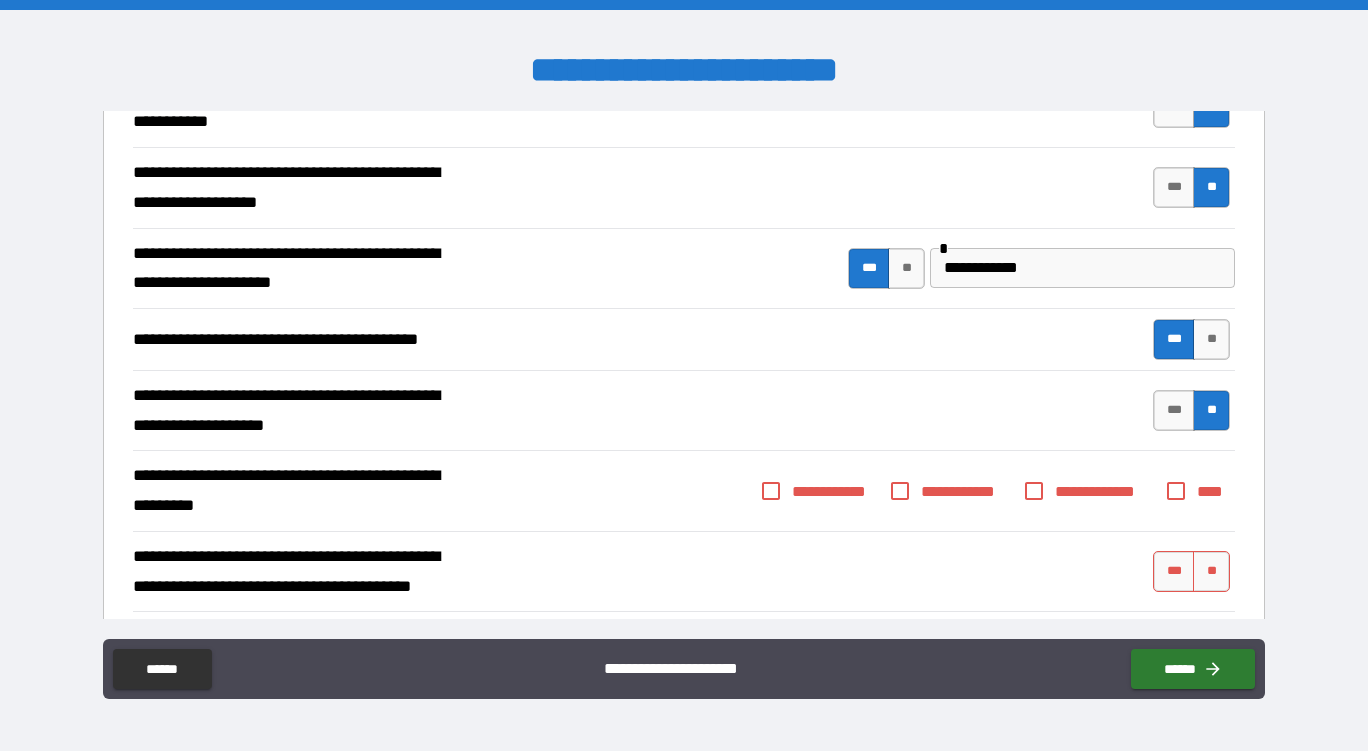 type on "*" 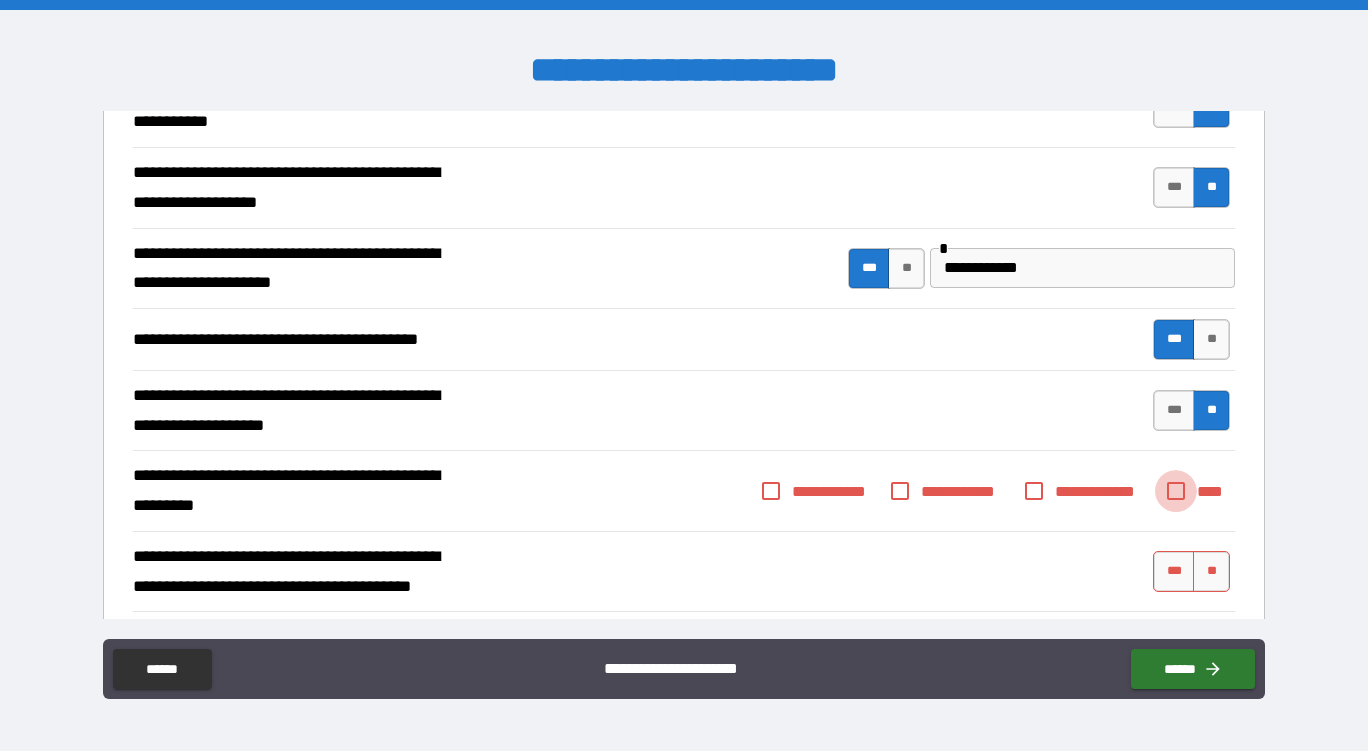 type on "*" 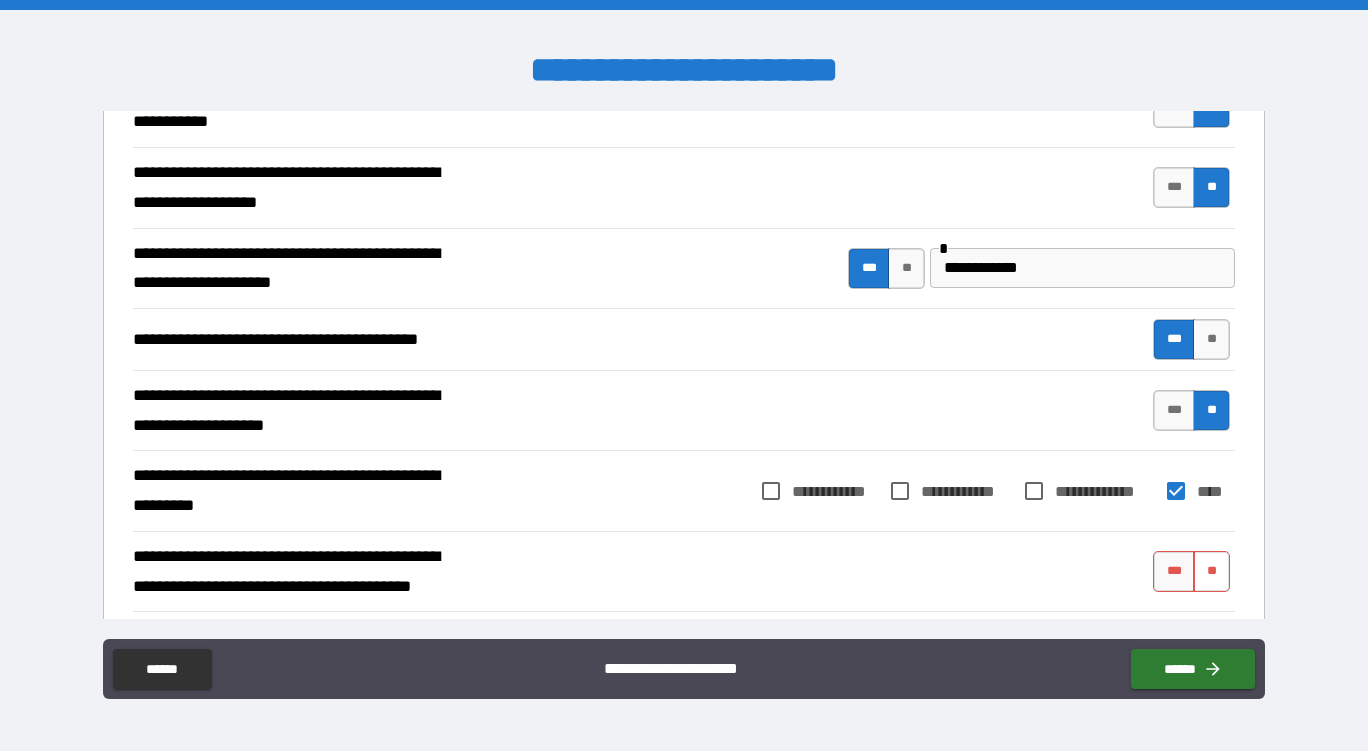 click on "**" at bounding box center (1211, 571) 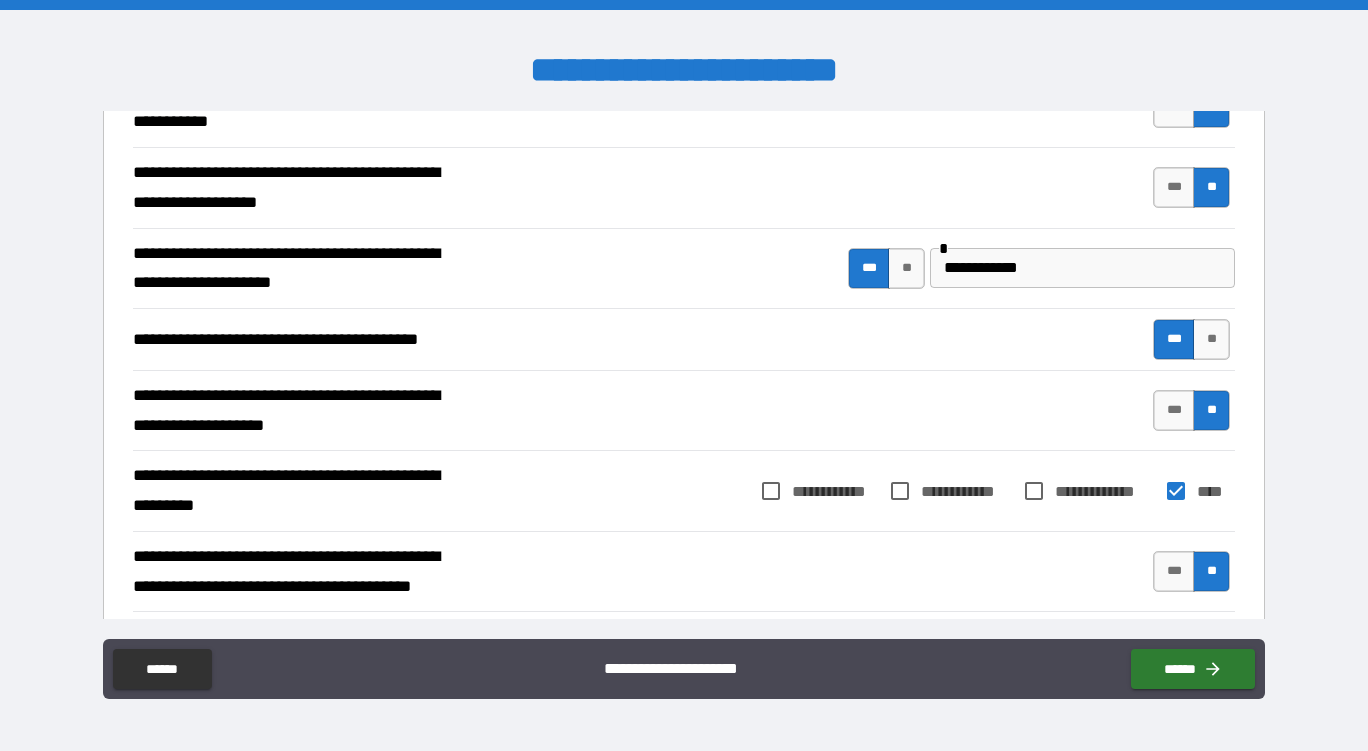 type on "*" 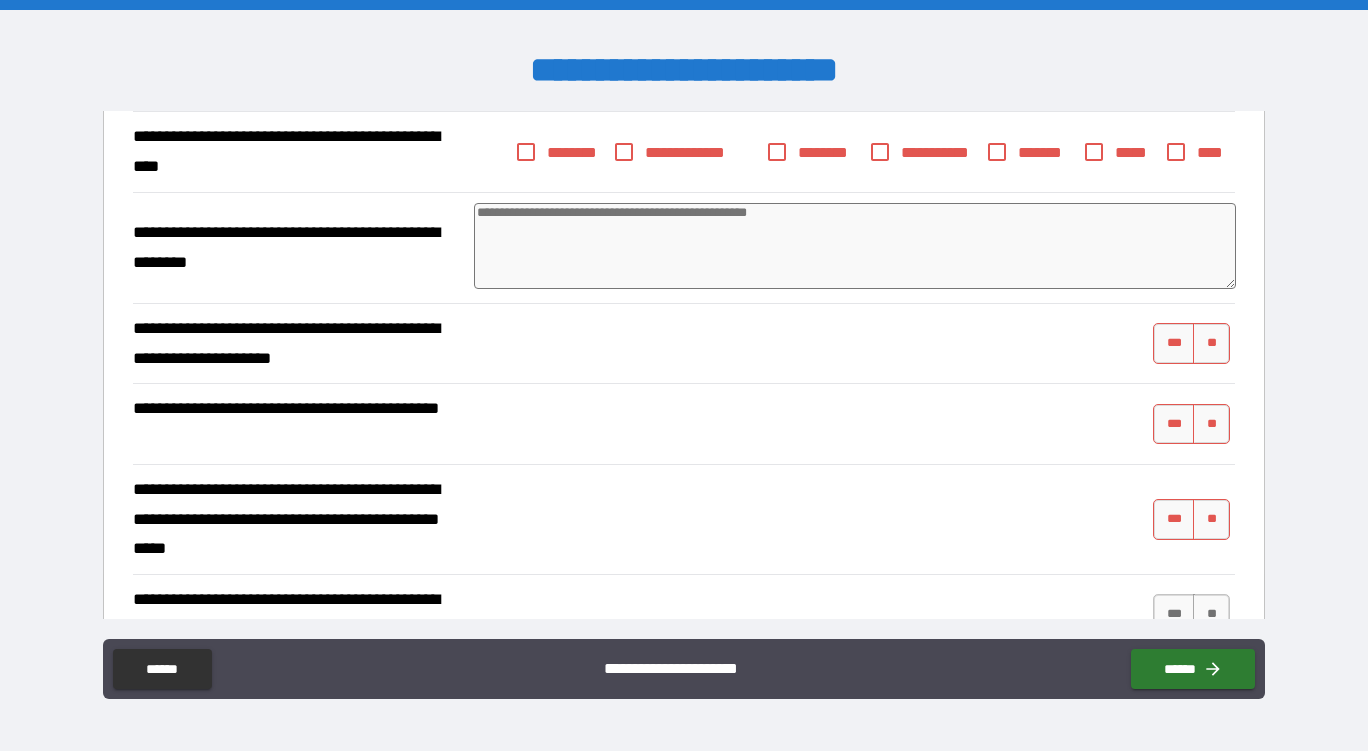 scroll, scrollTop: 1000, scrollLeft: 0, axis: vertical 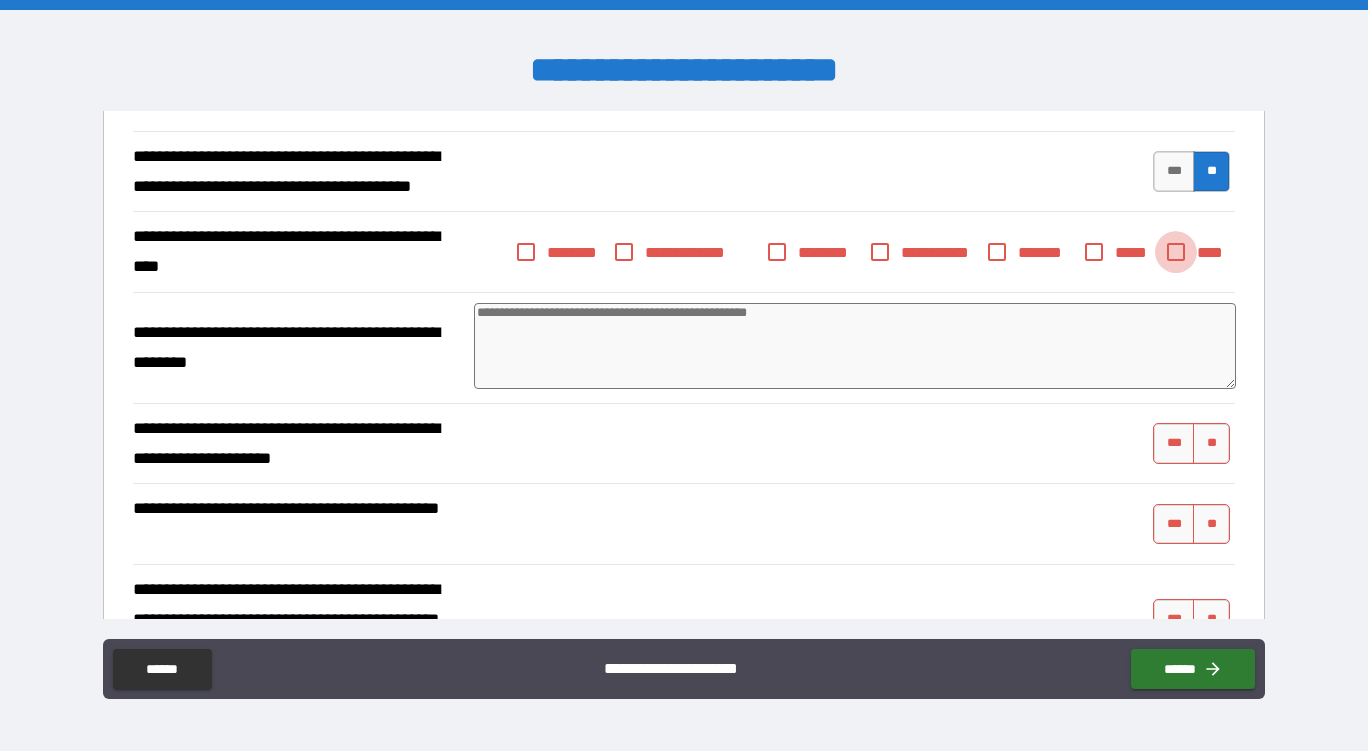 type on "*" 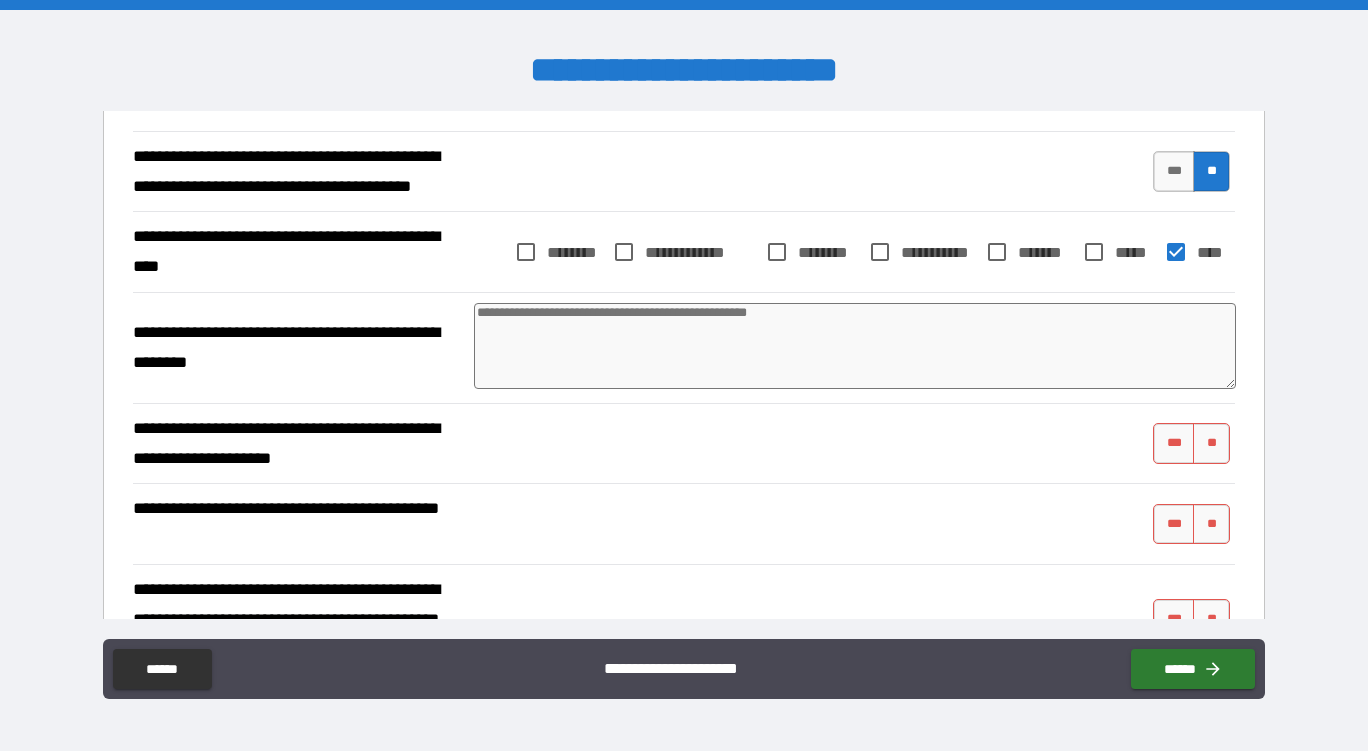 type on "*" 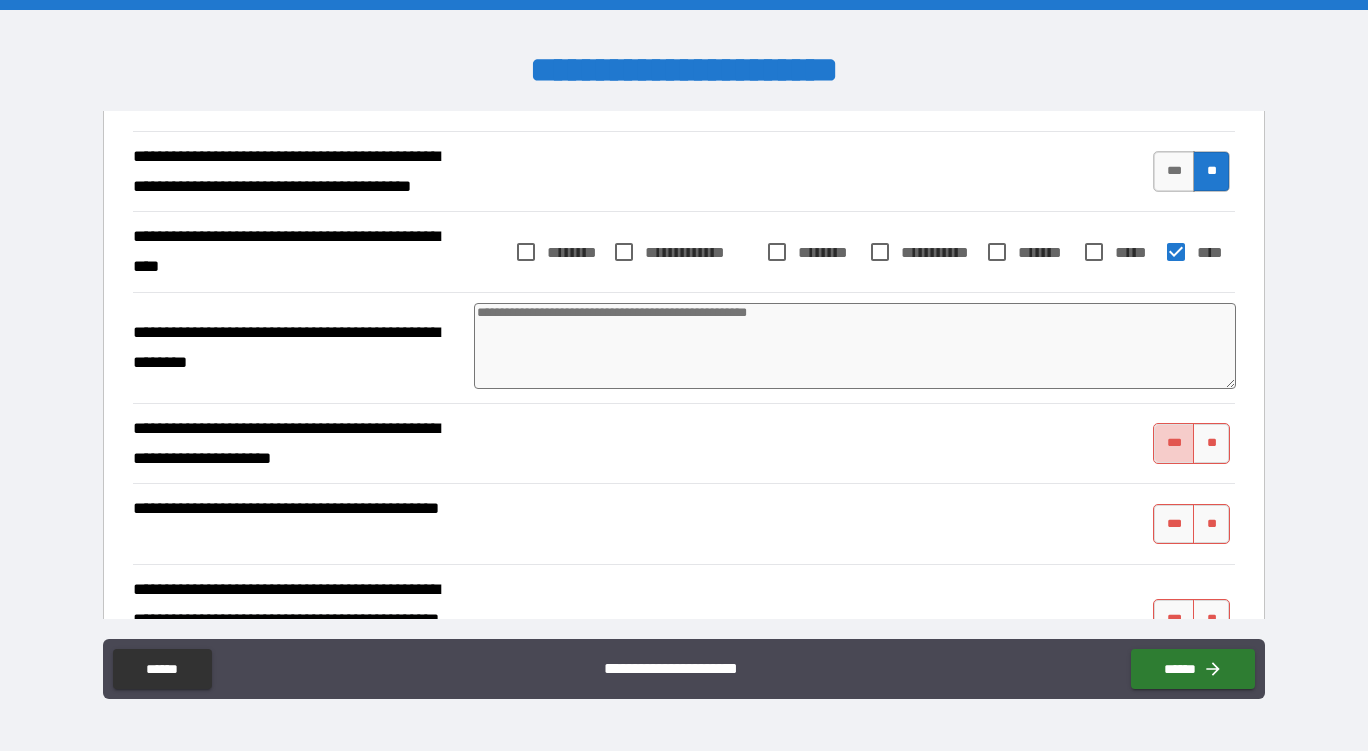 click on "***" at bounding box center (1174, 443) 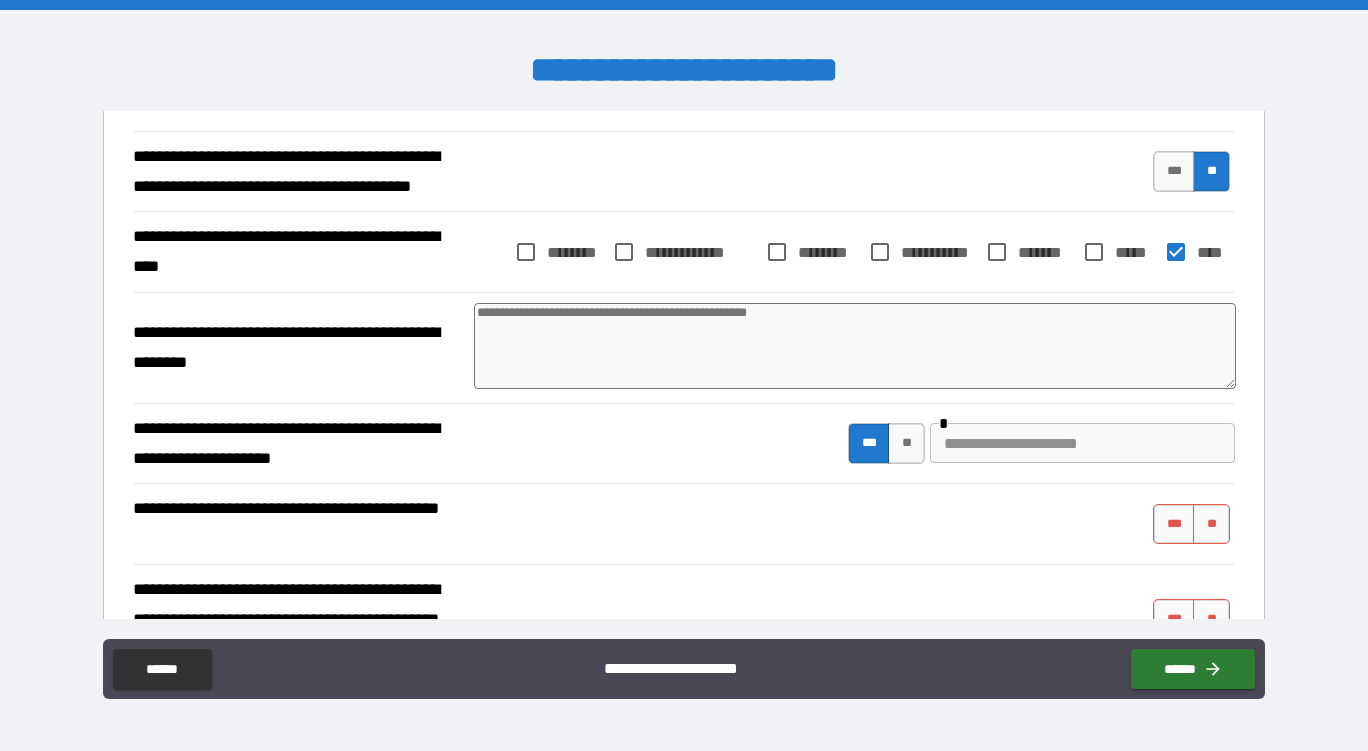 type on "*" 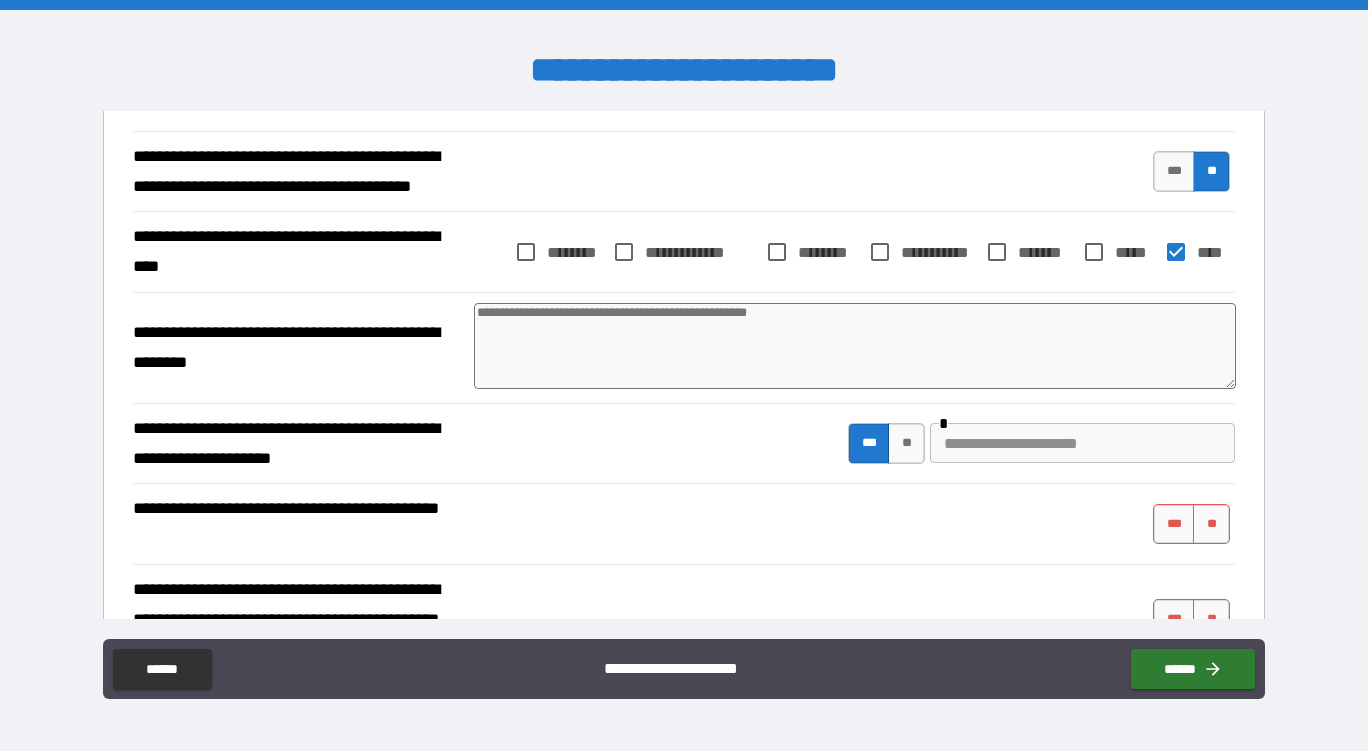 click at bounding box center [1082, 443] 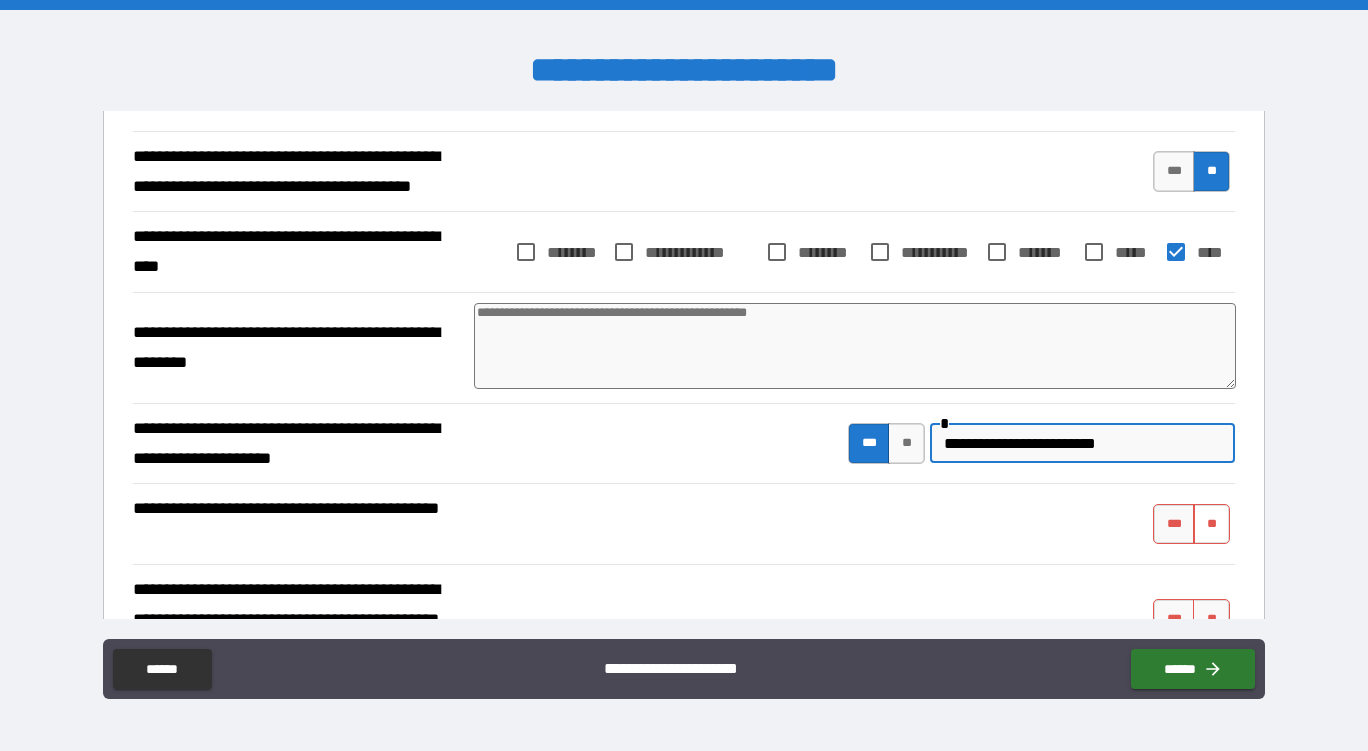 type on "**********" 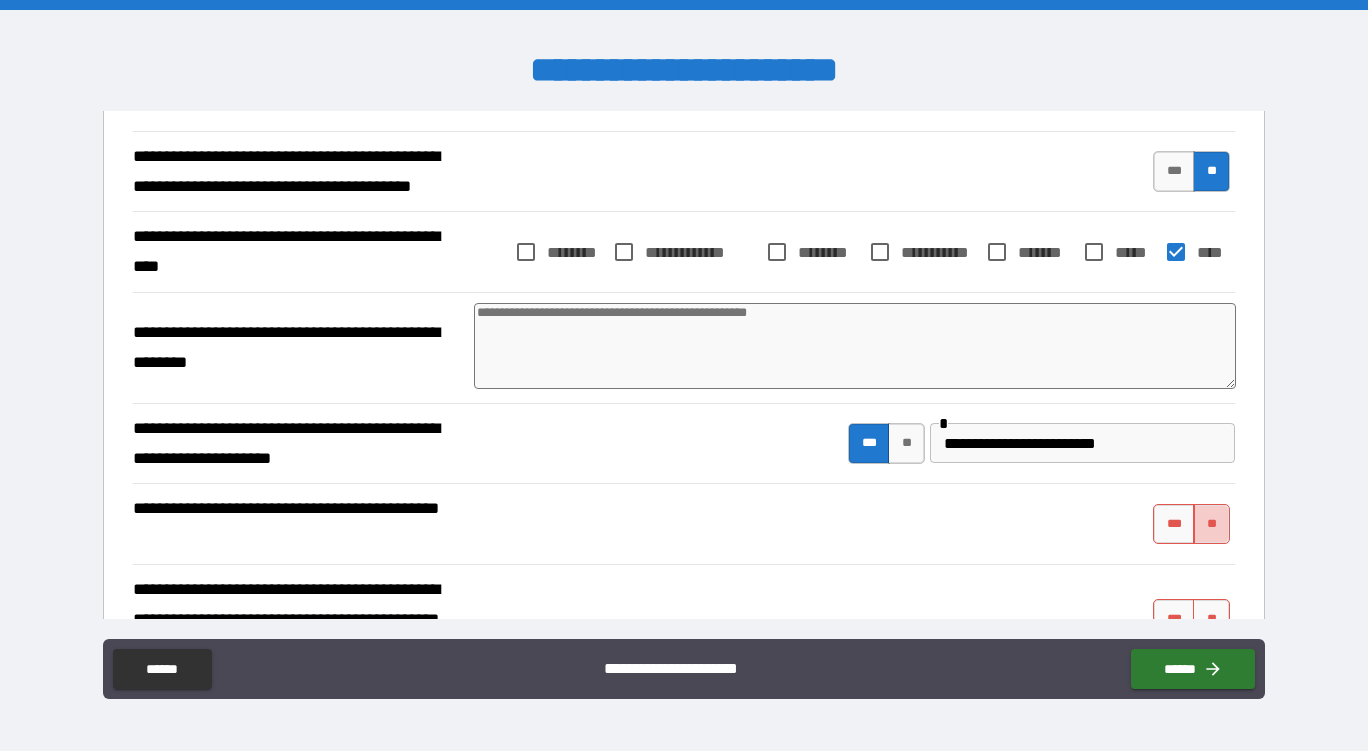 click on "**" at bounding box center [1211, 524] 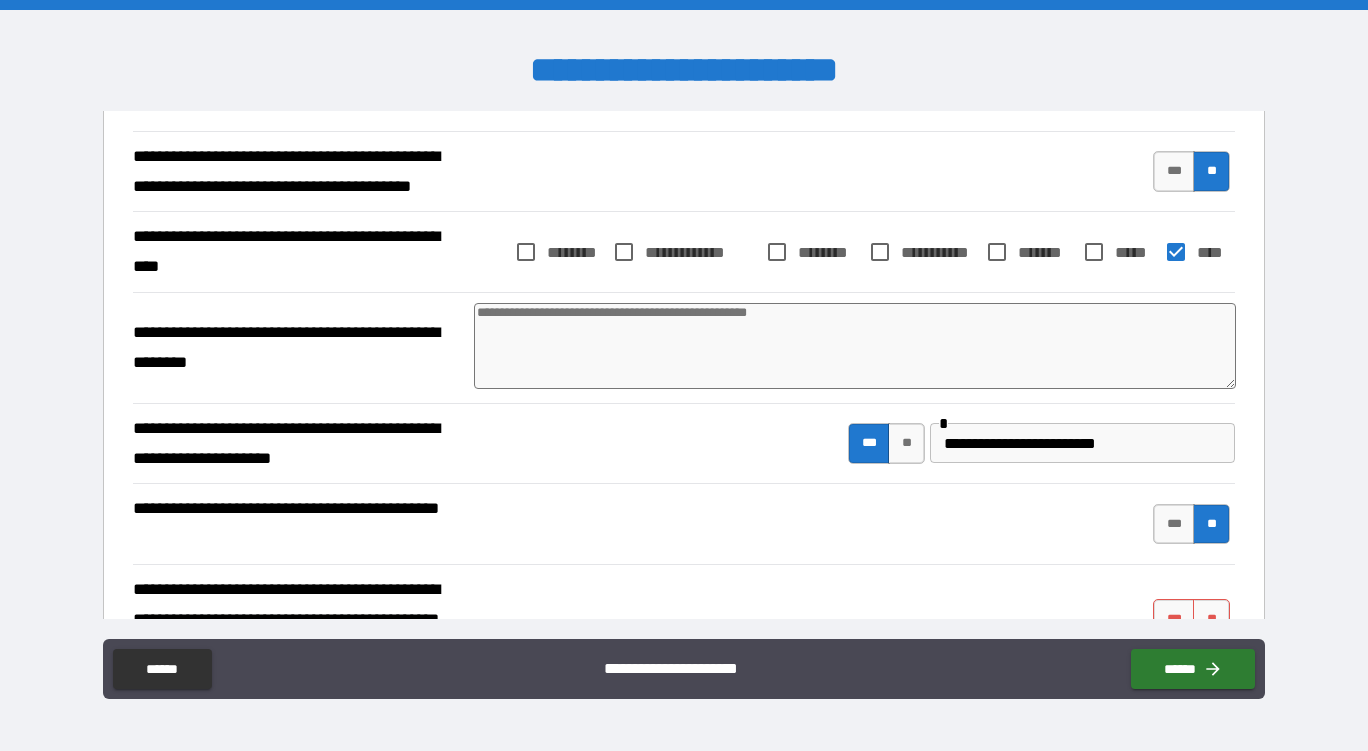type on "*" 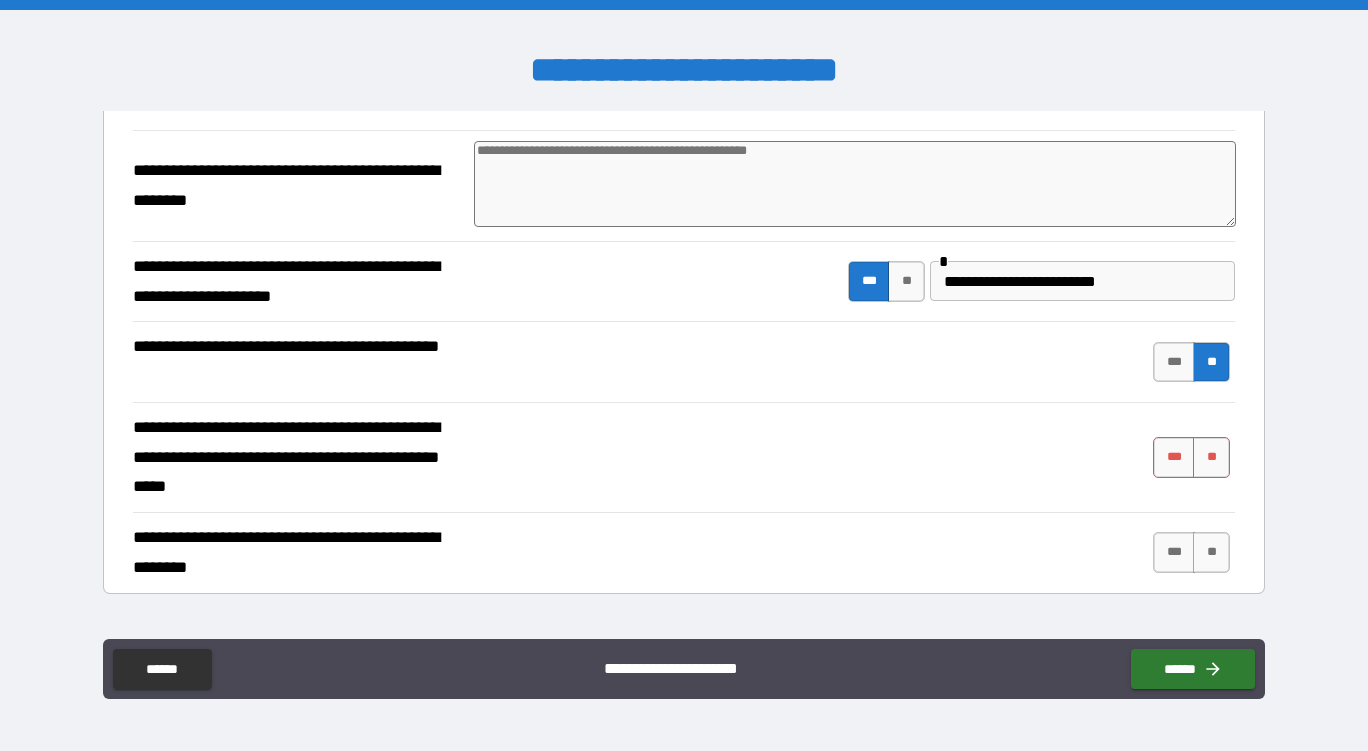 scroll, scrollTop: 1200, scrollLeft: 0, axis: vertical 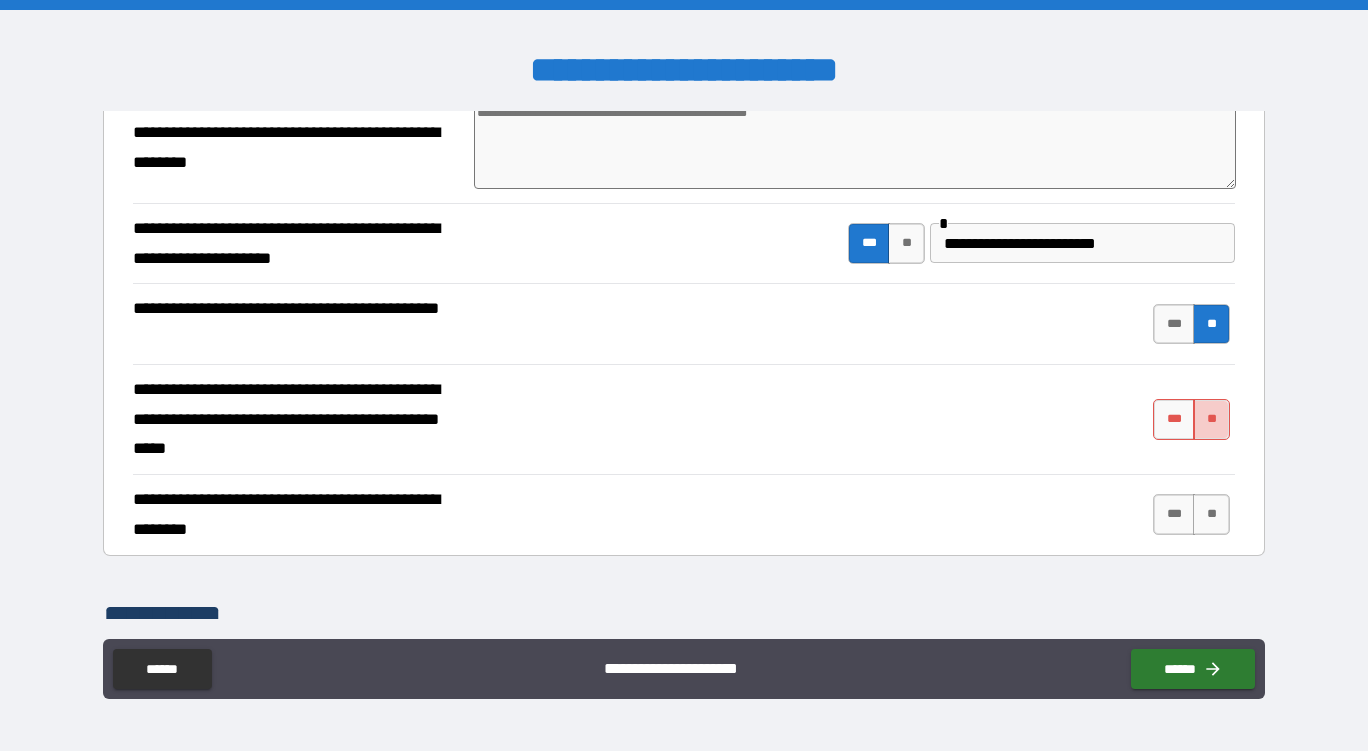 click on "**" at bounding box center [1211, 419] 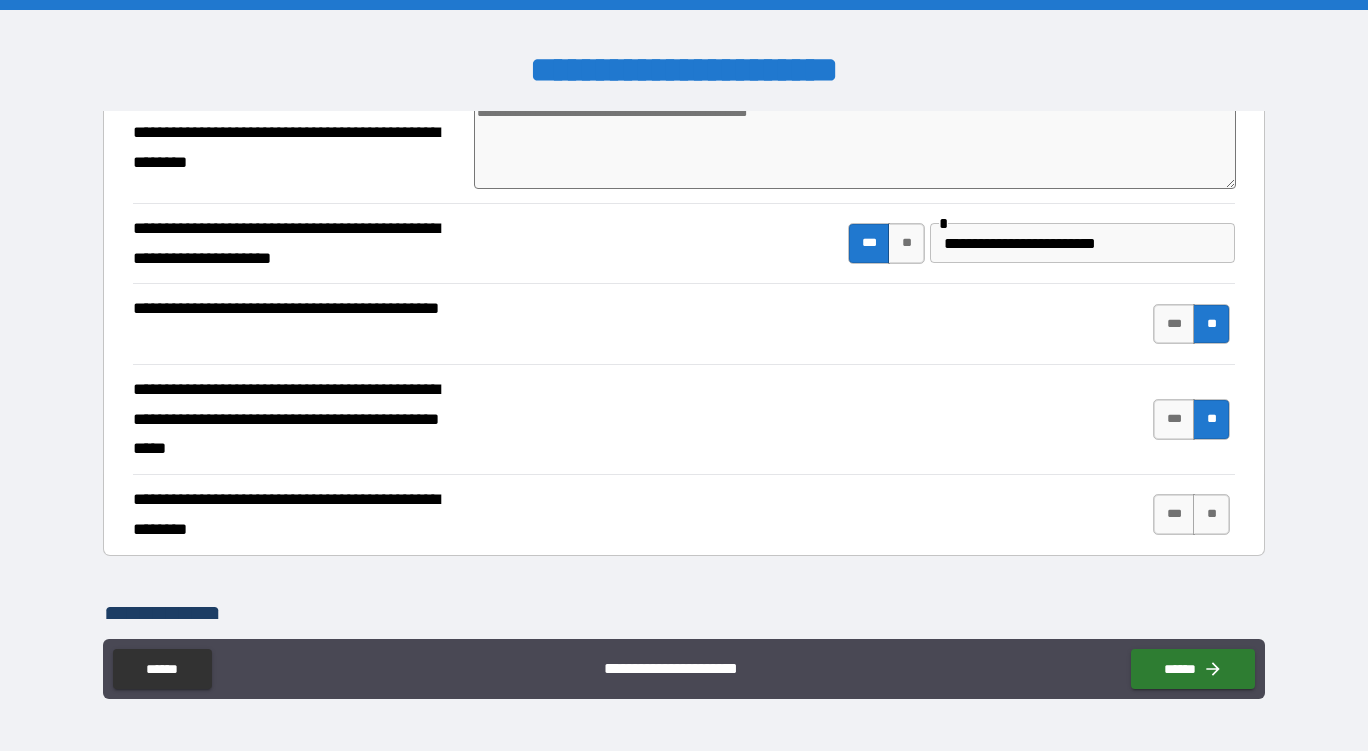 type on "*" 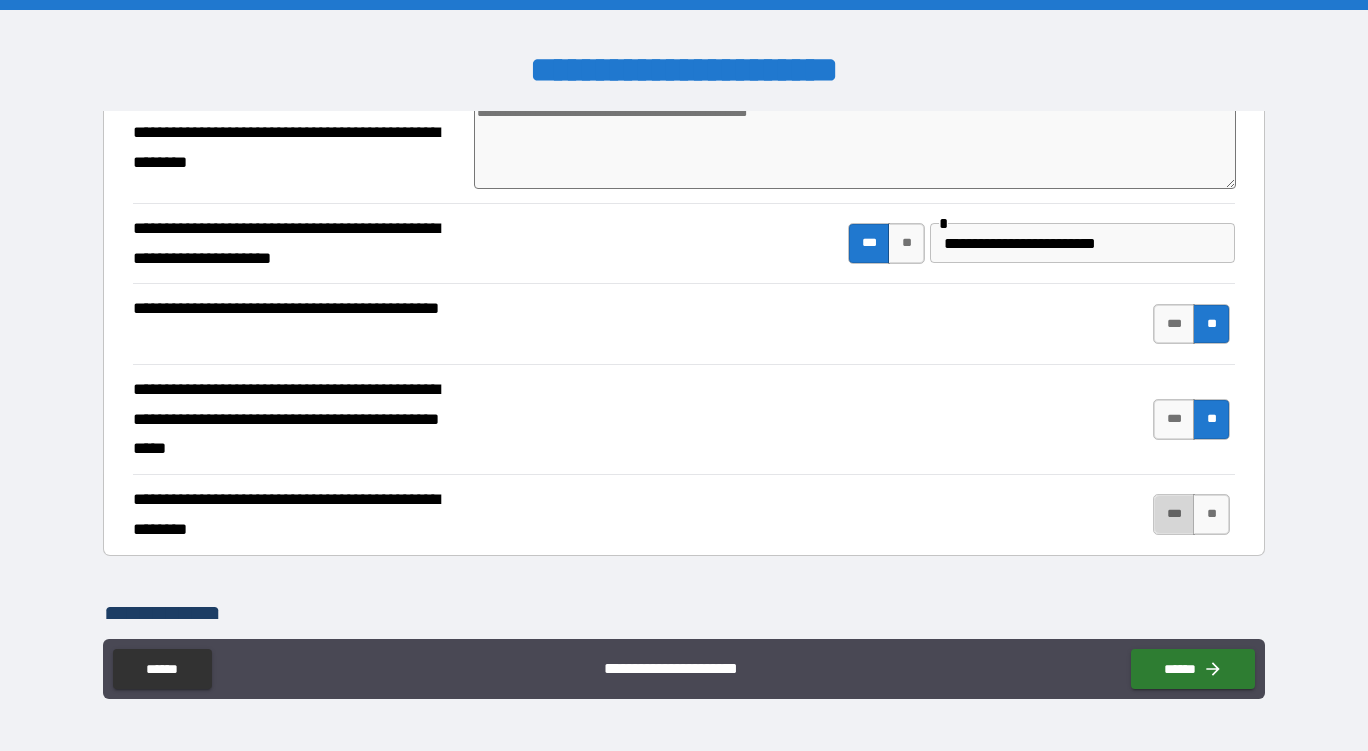 click on "***" at bounding box center (1174, 514) 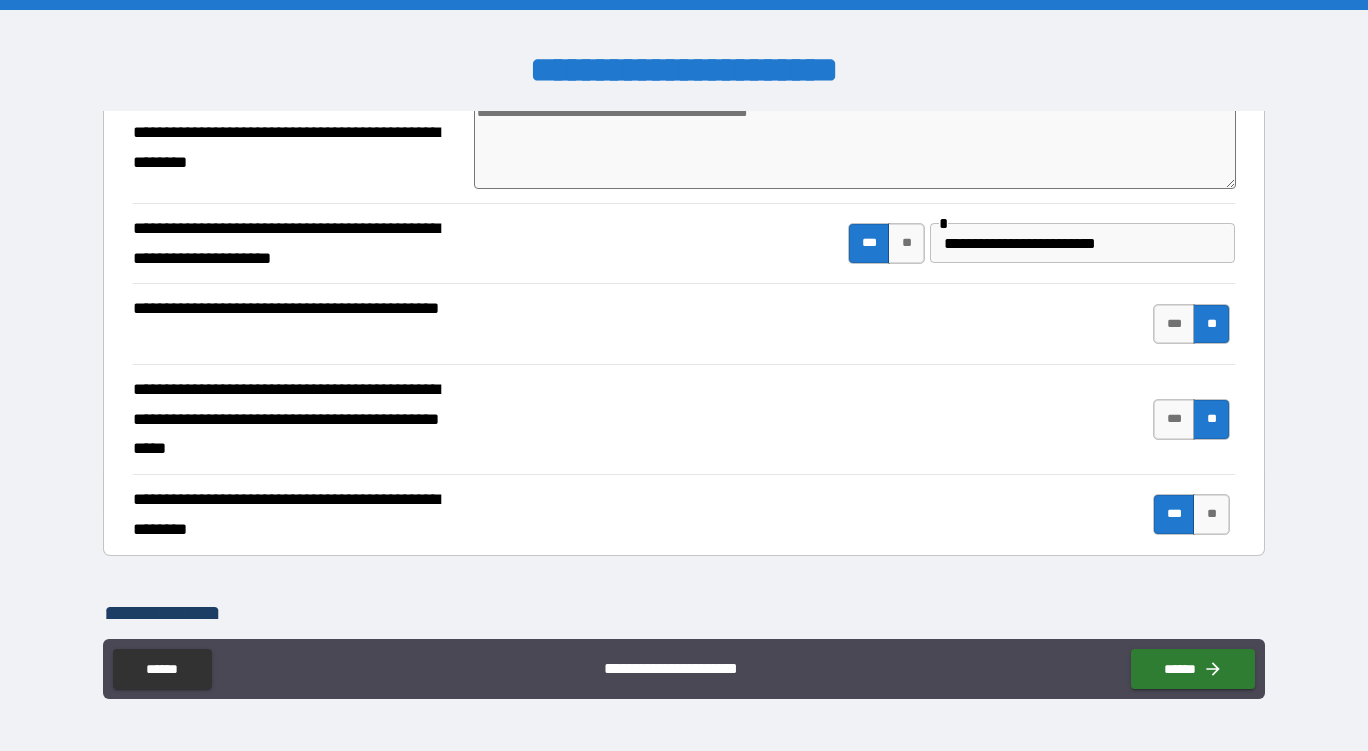 type on "*" 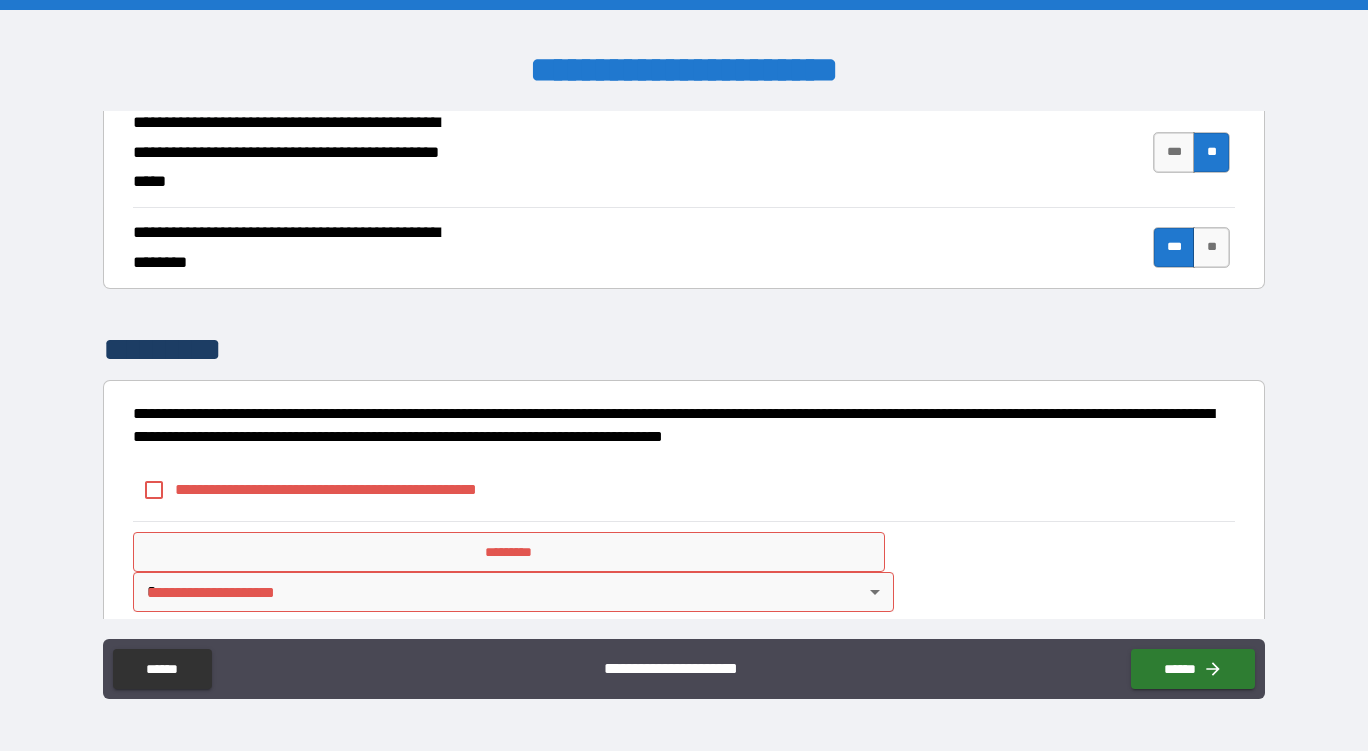 scroll, scrollTop: 1491, scrollLeft: 0, axis: vertical 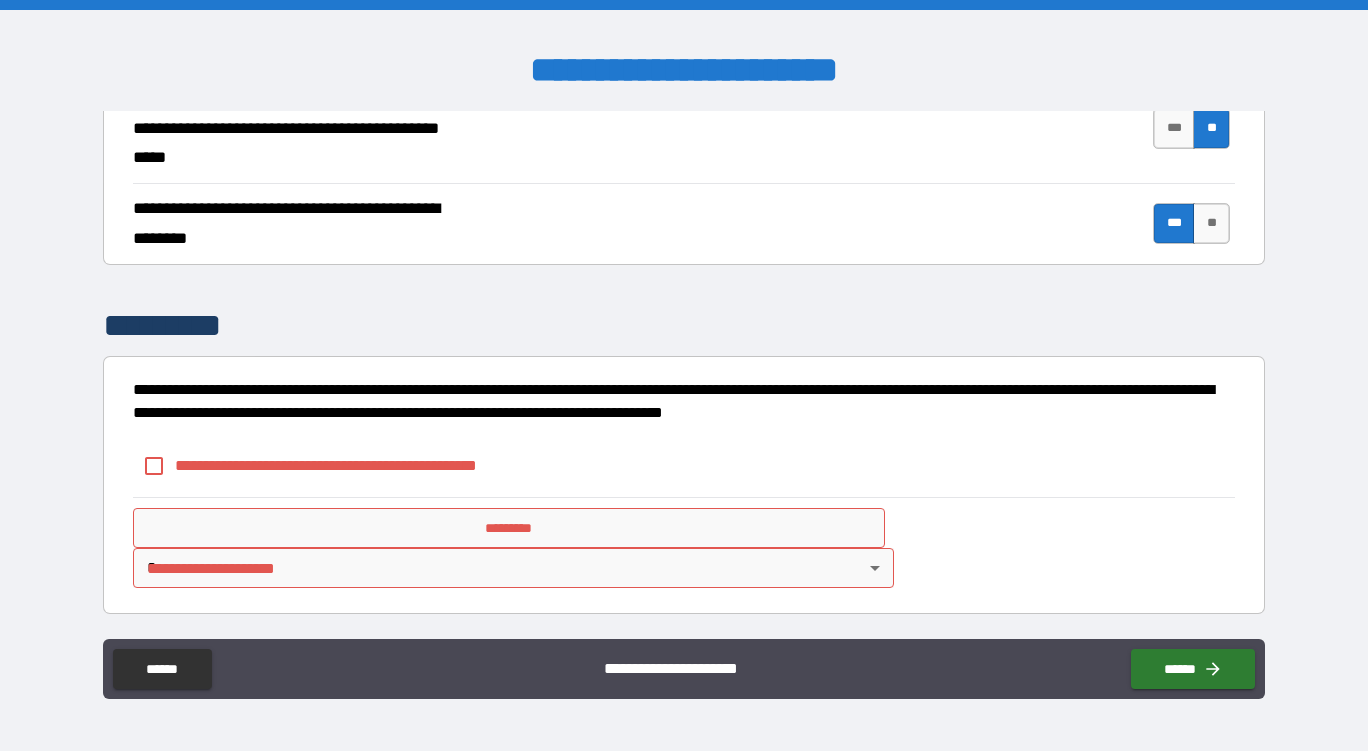 type on "*" 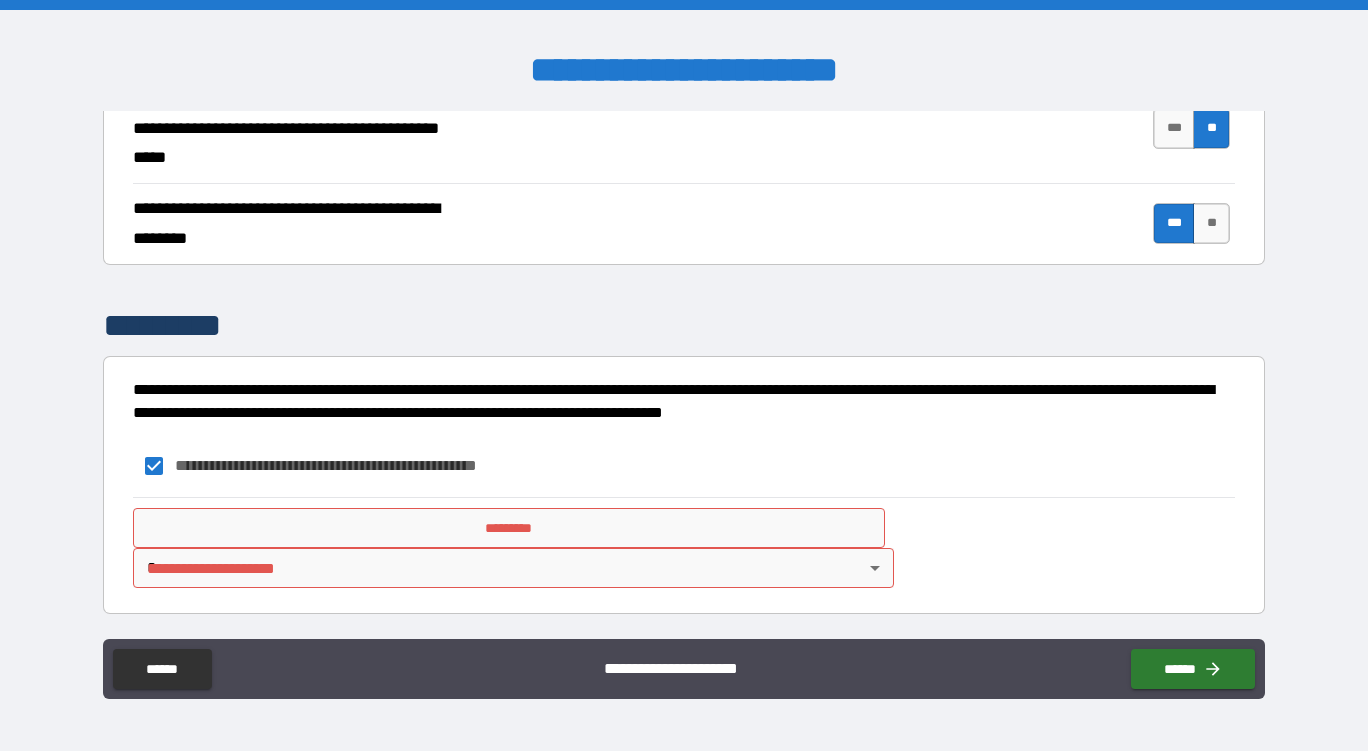 type on "*" 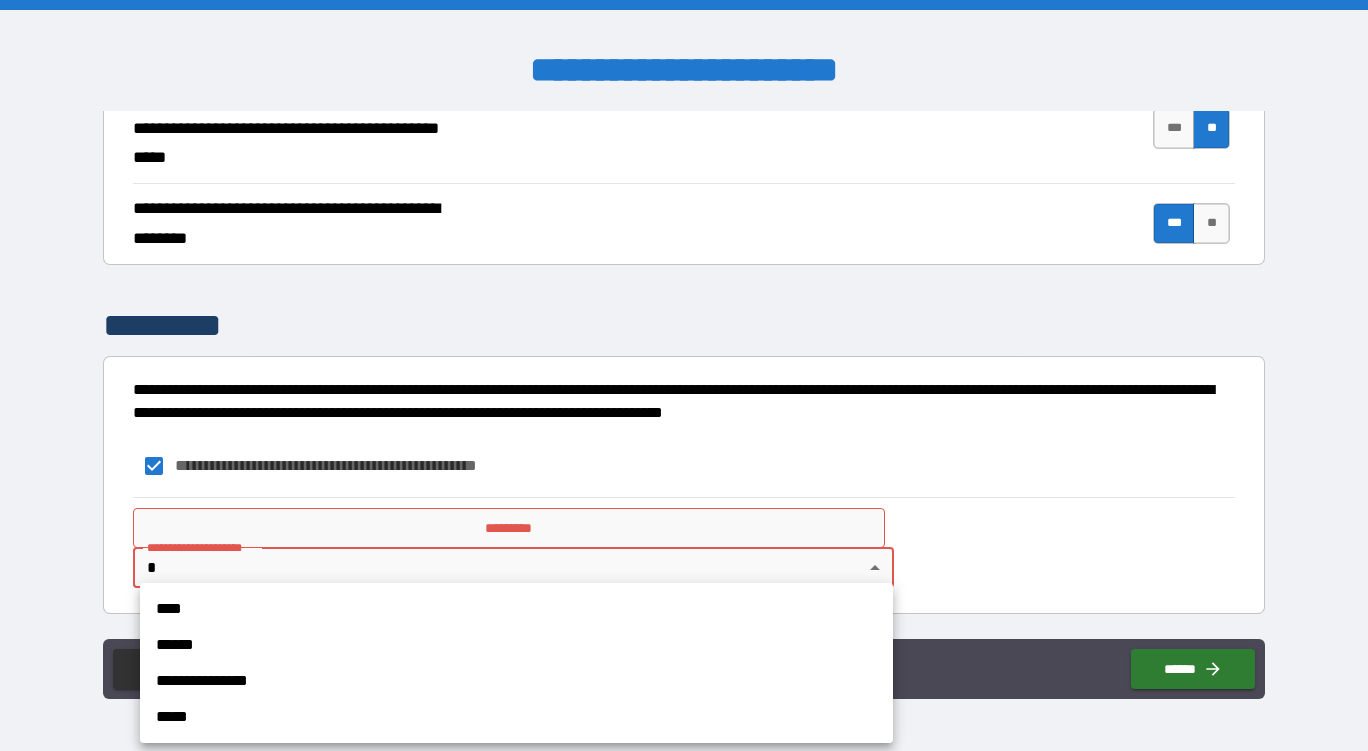 click on "**********" at bounding box center (516, 681) 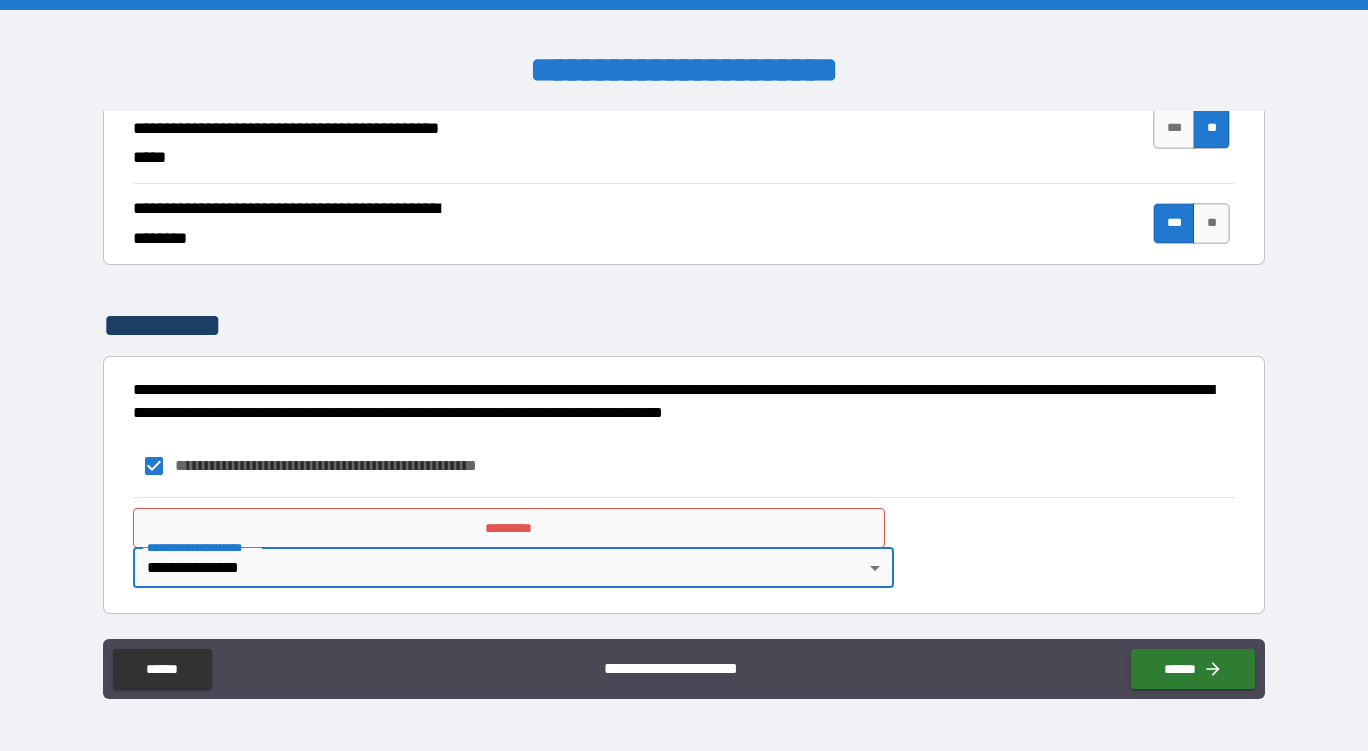 type on "*" 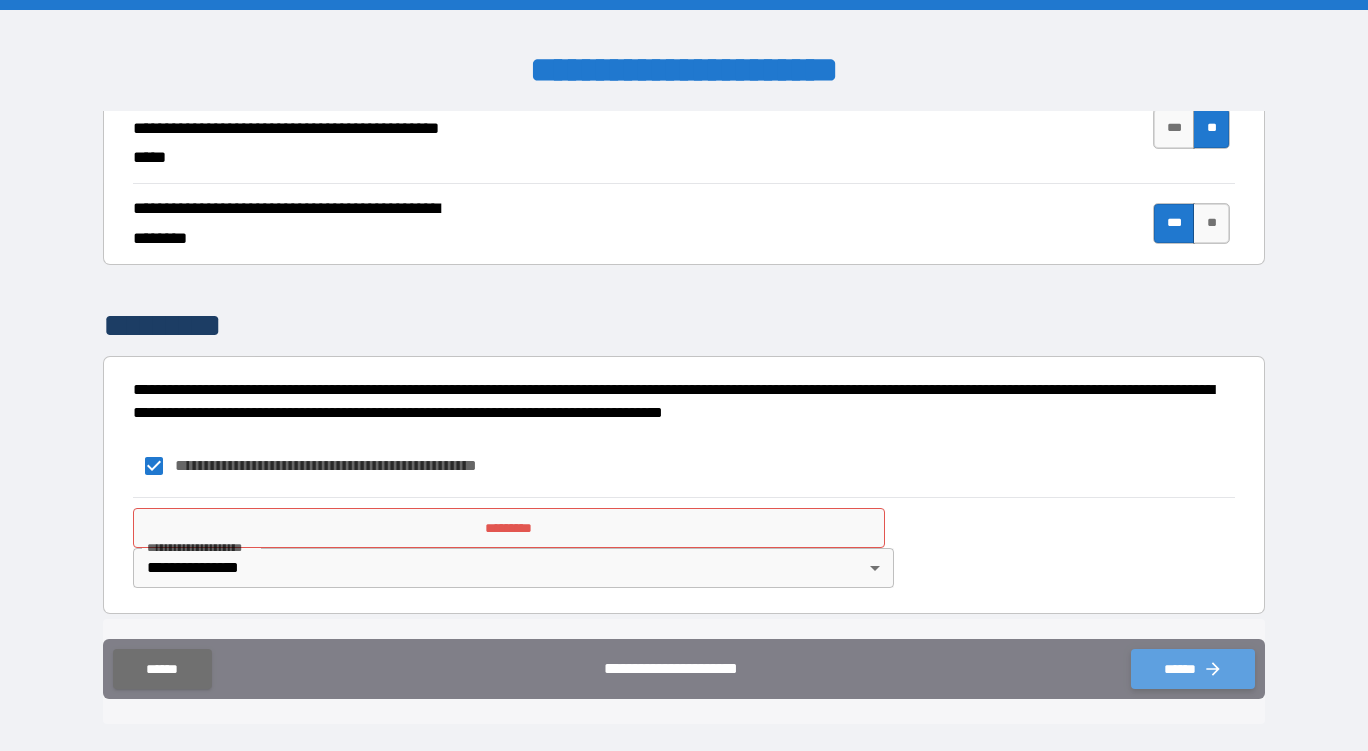 click 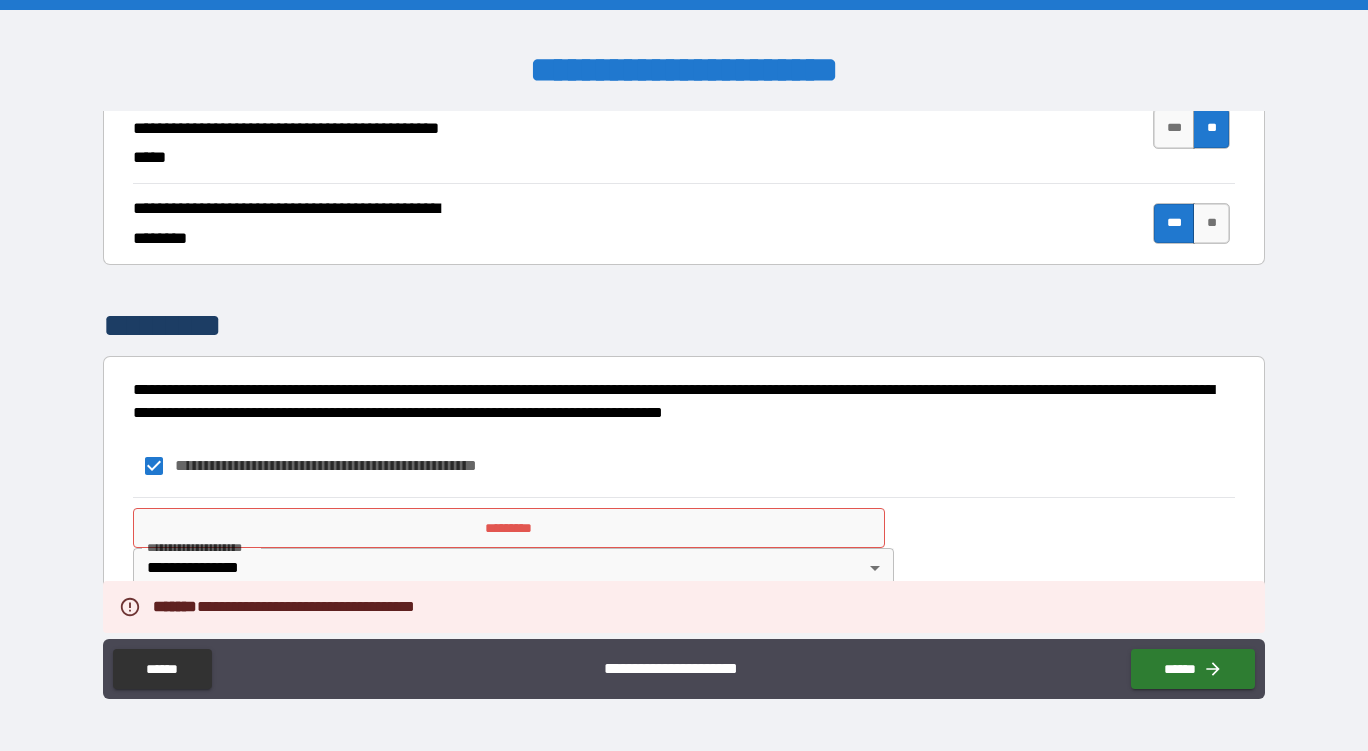 type on "*" 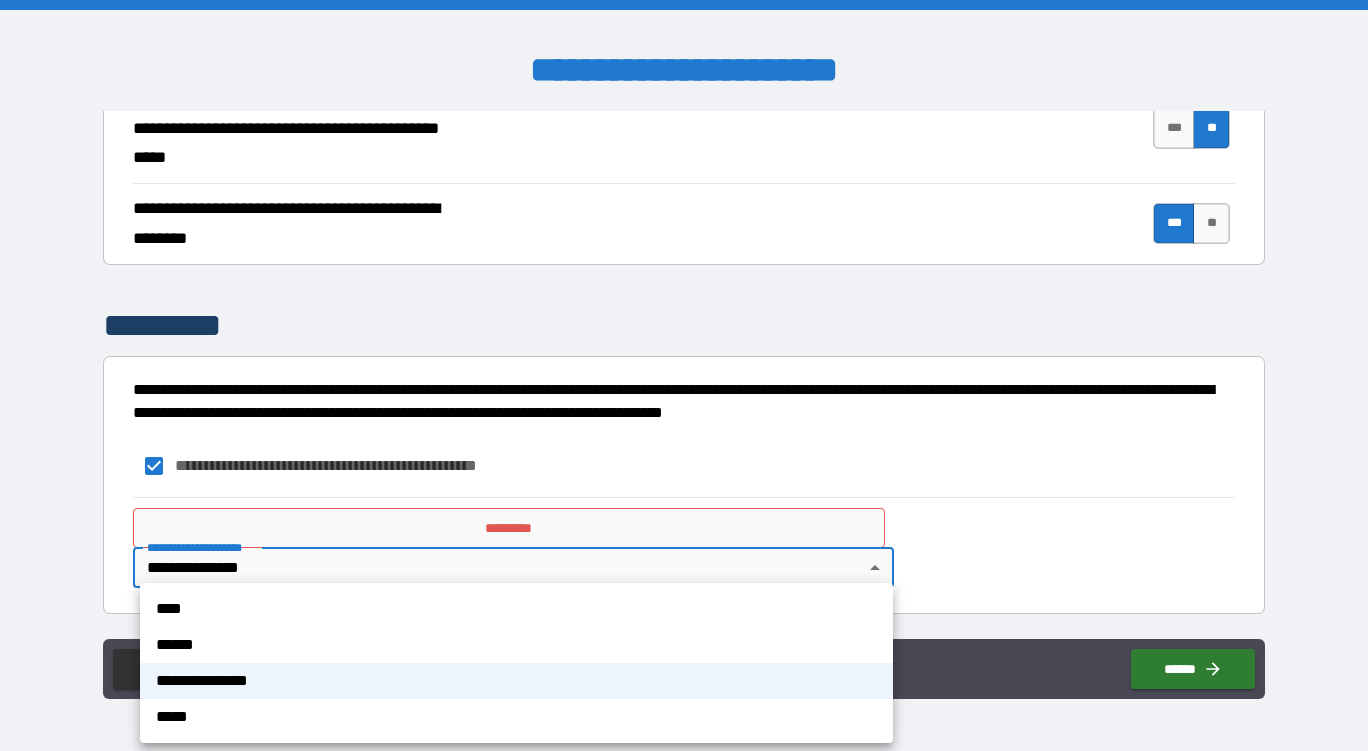 click on "[NUMBER] [STREET], [CITY], [STATE]" at bounding box center [684, 375] 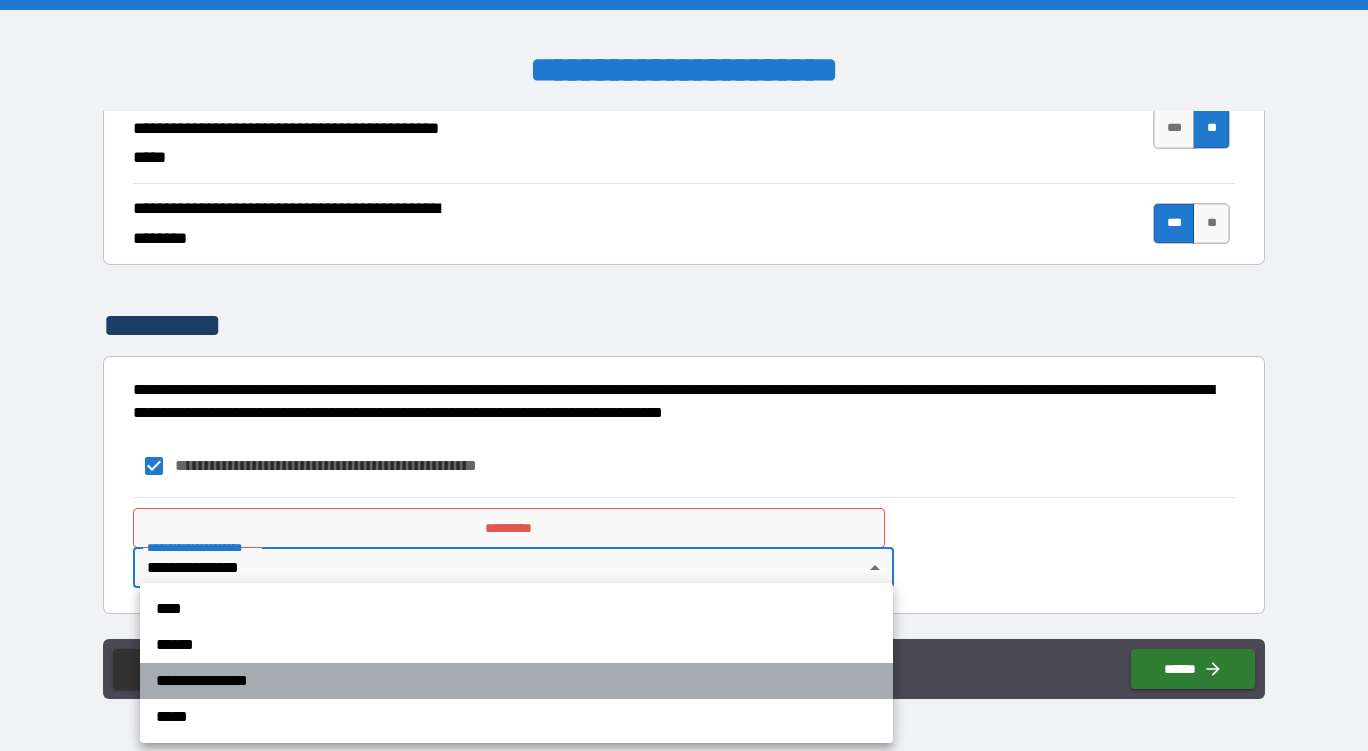 click on "**********" at bounding box center [516, 681] 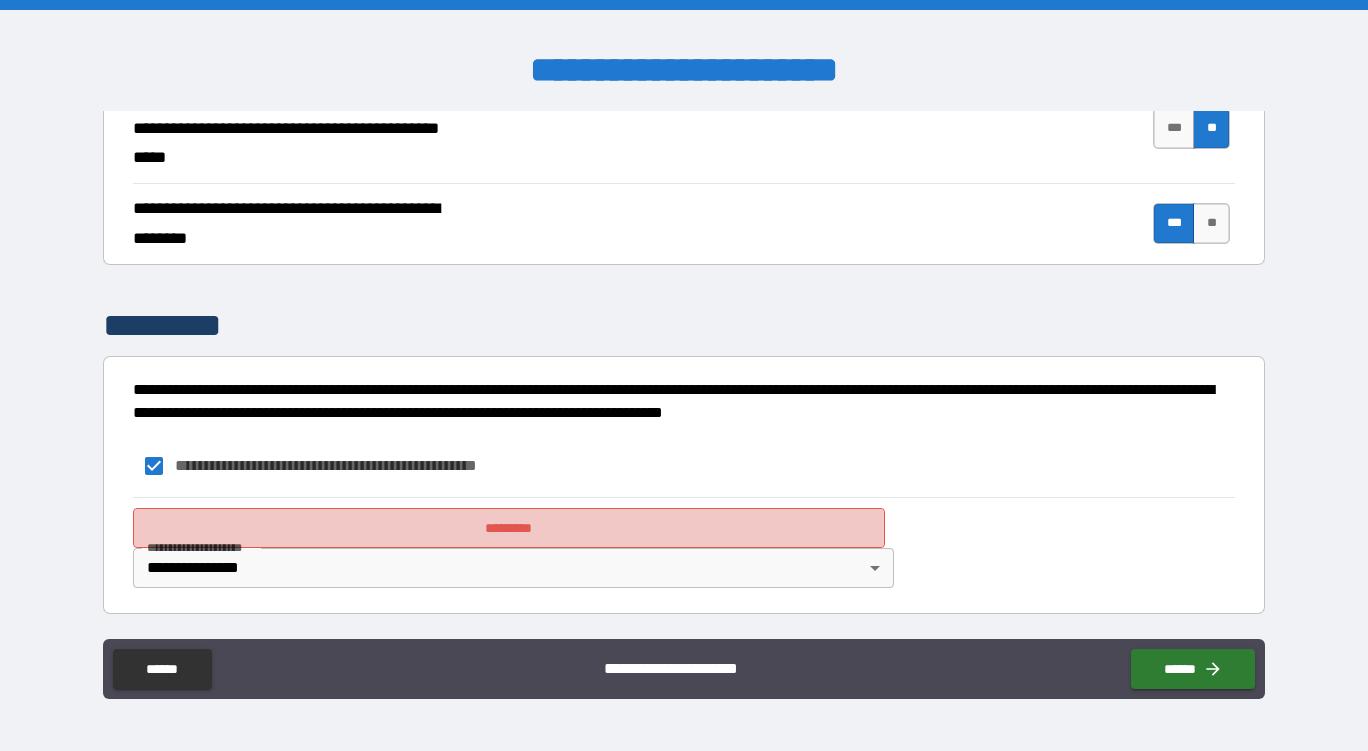 click on "*********" at bounding box center (509, 528) 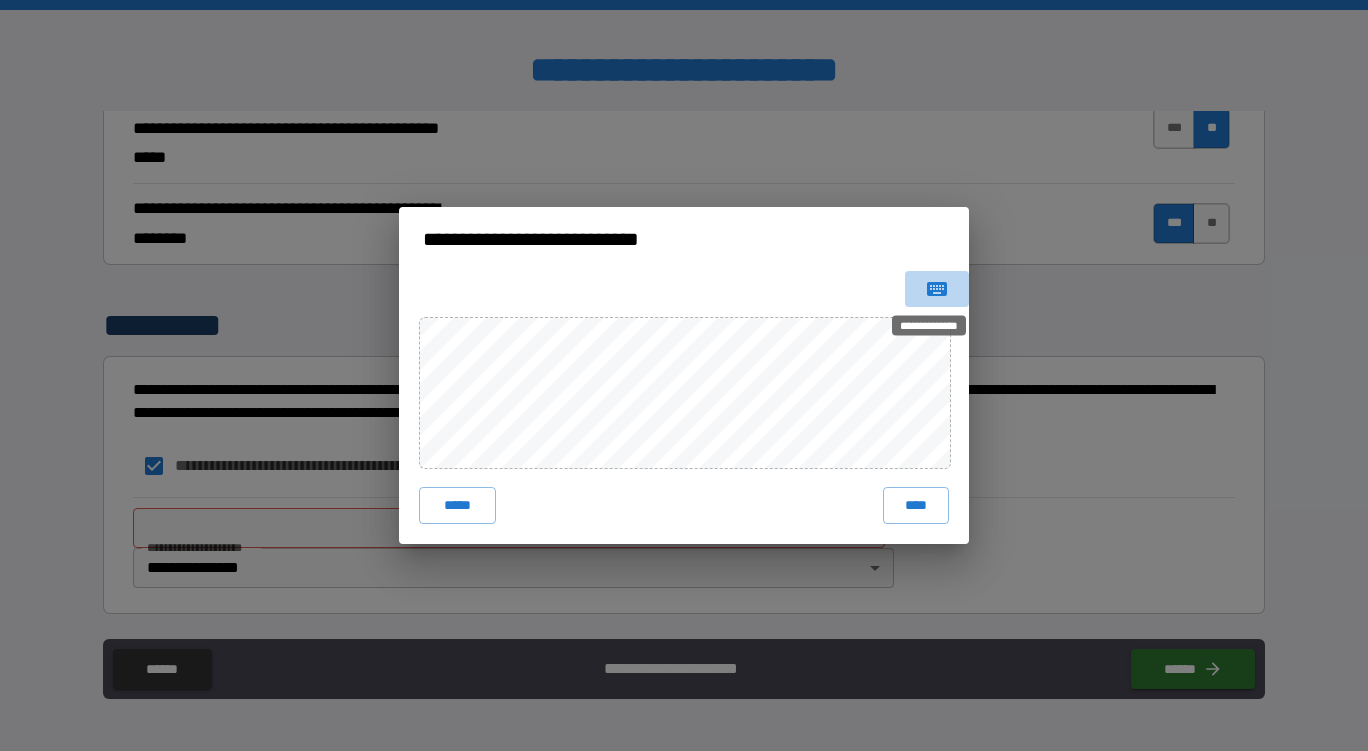 click 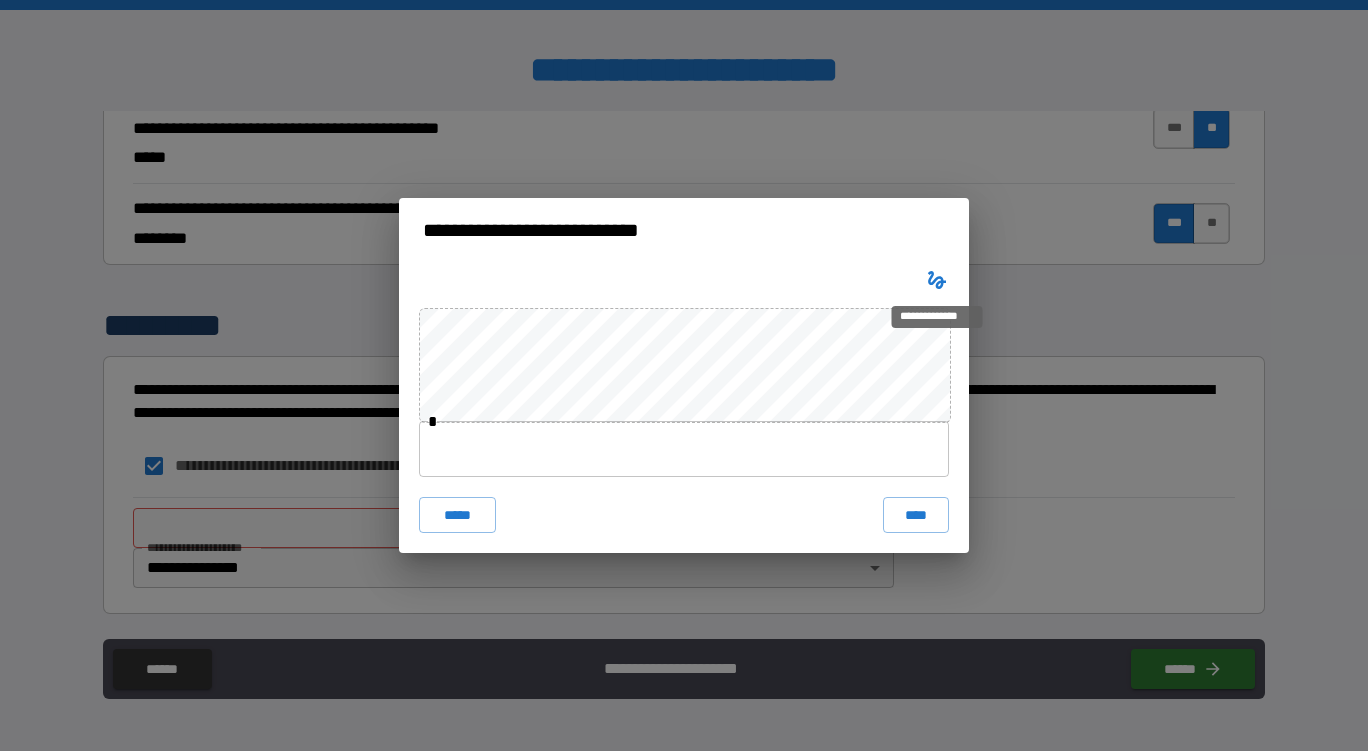 click 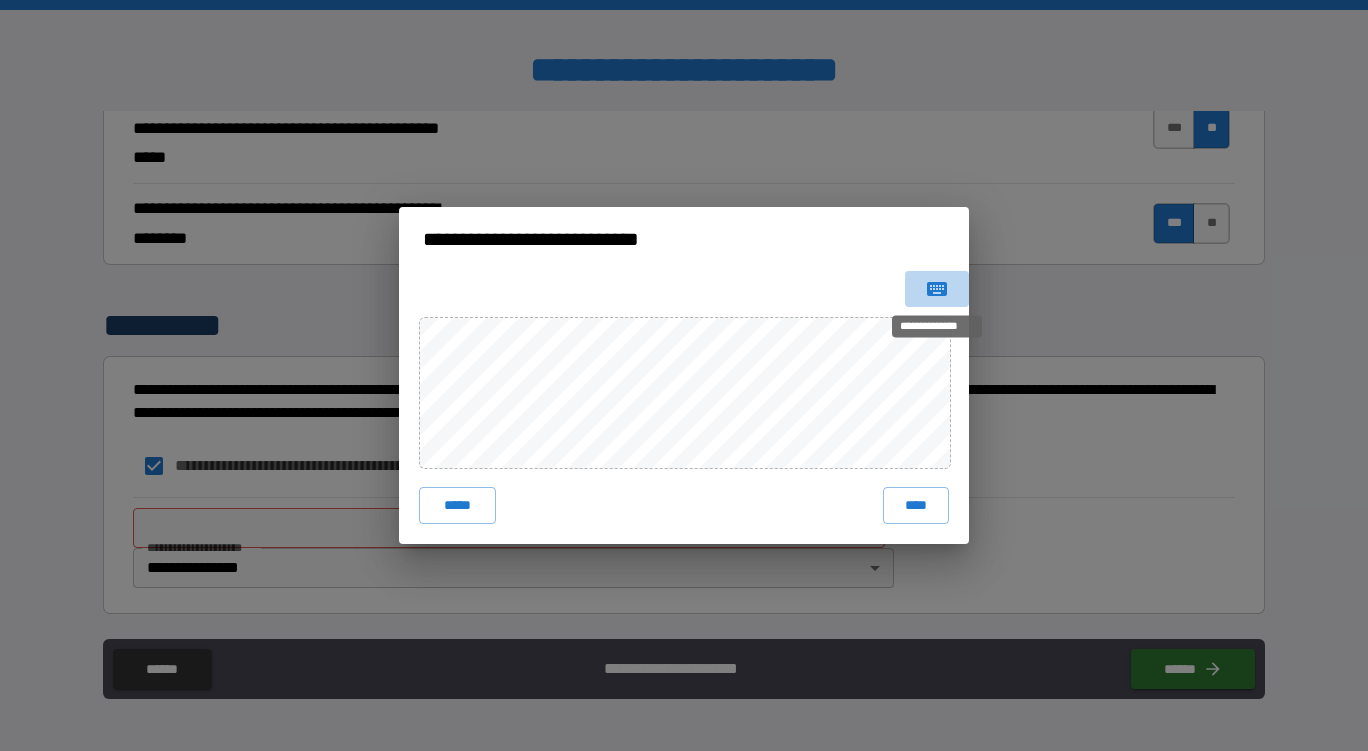 click 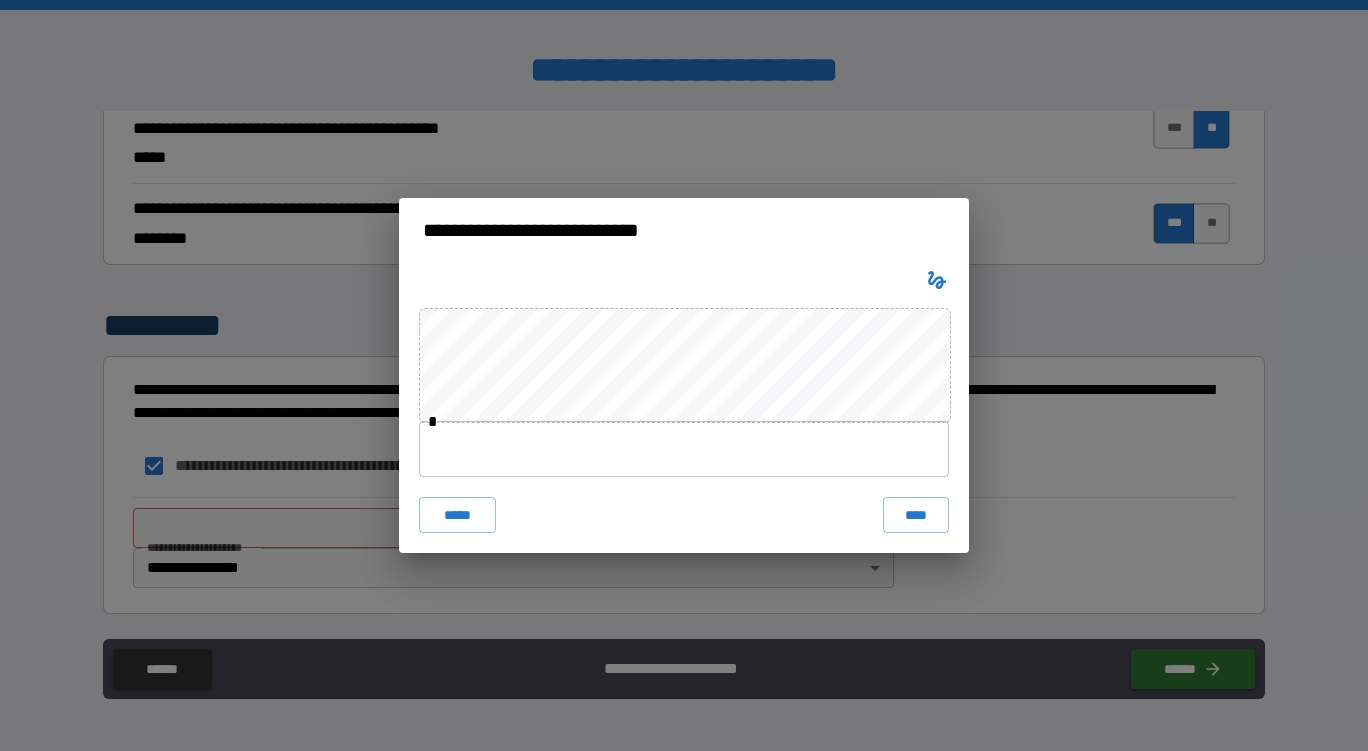 type 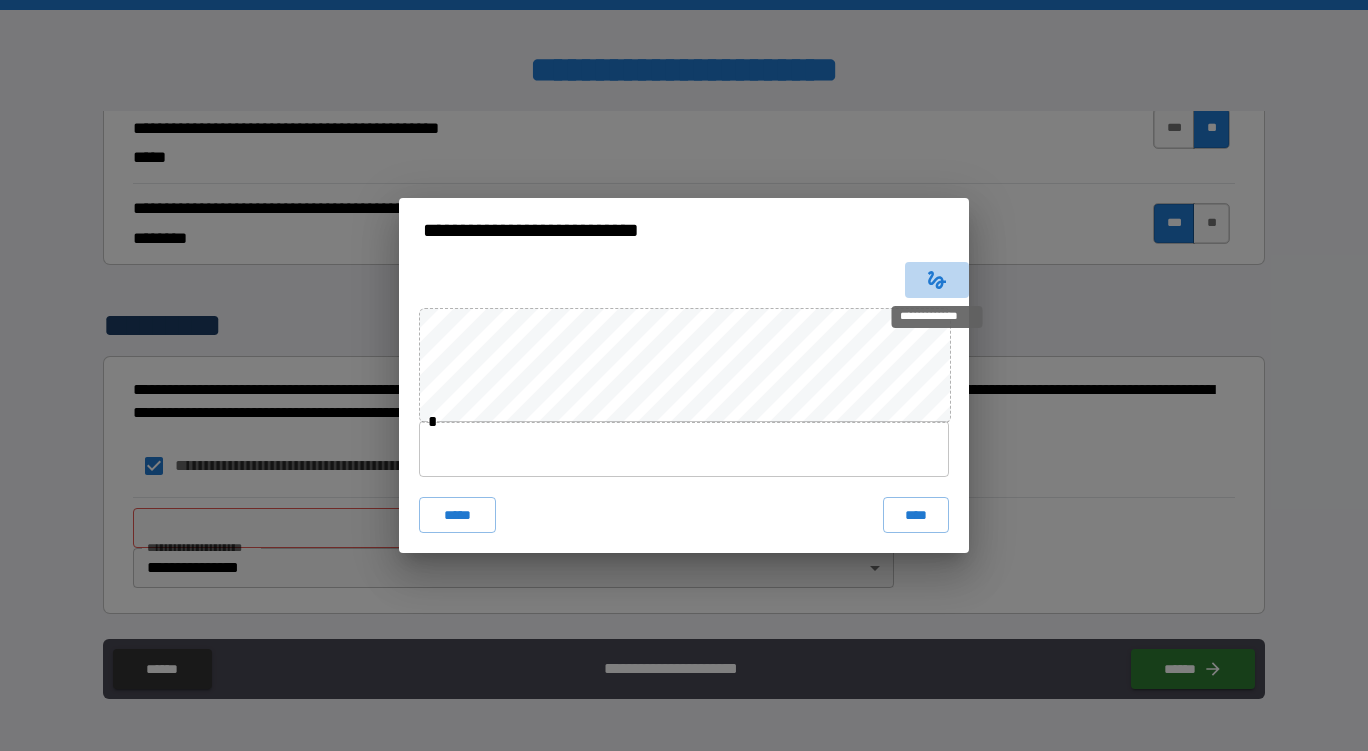 click 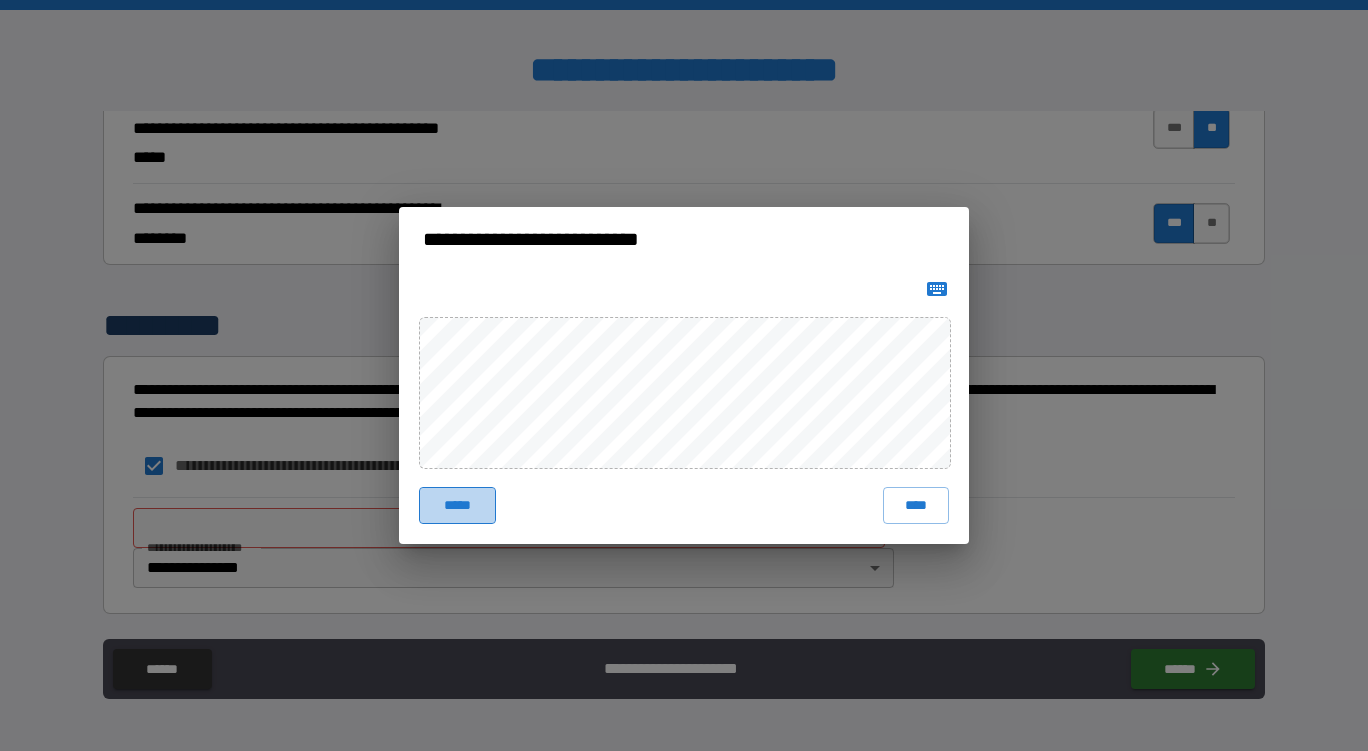 click on "*****" at bounding box center (457, 505) 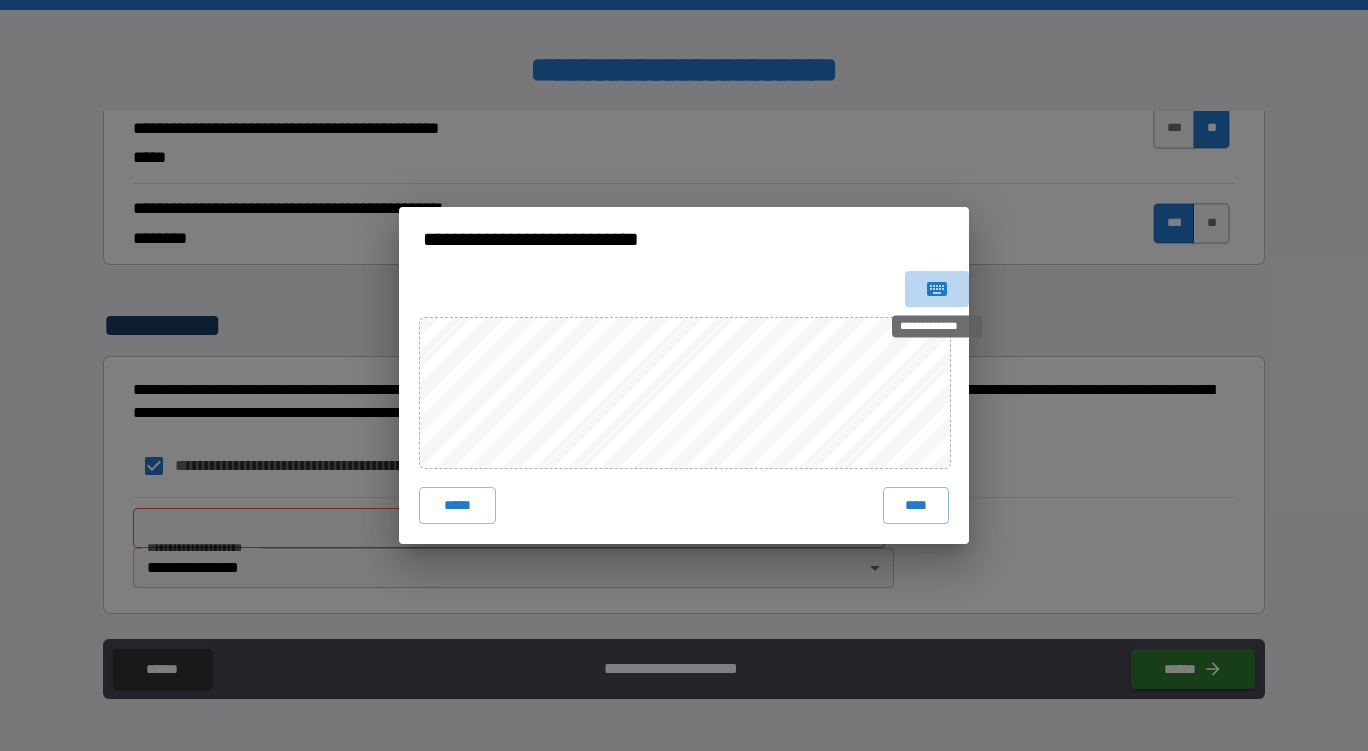 click 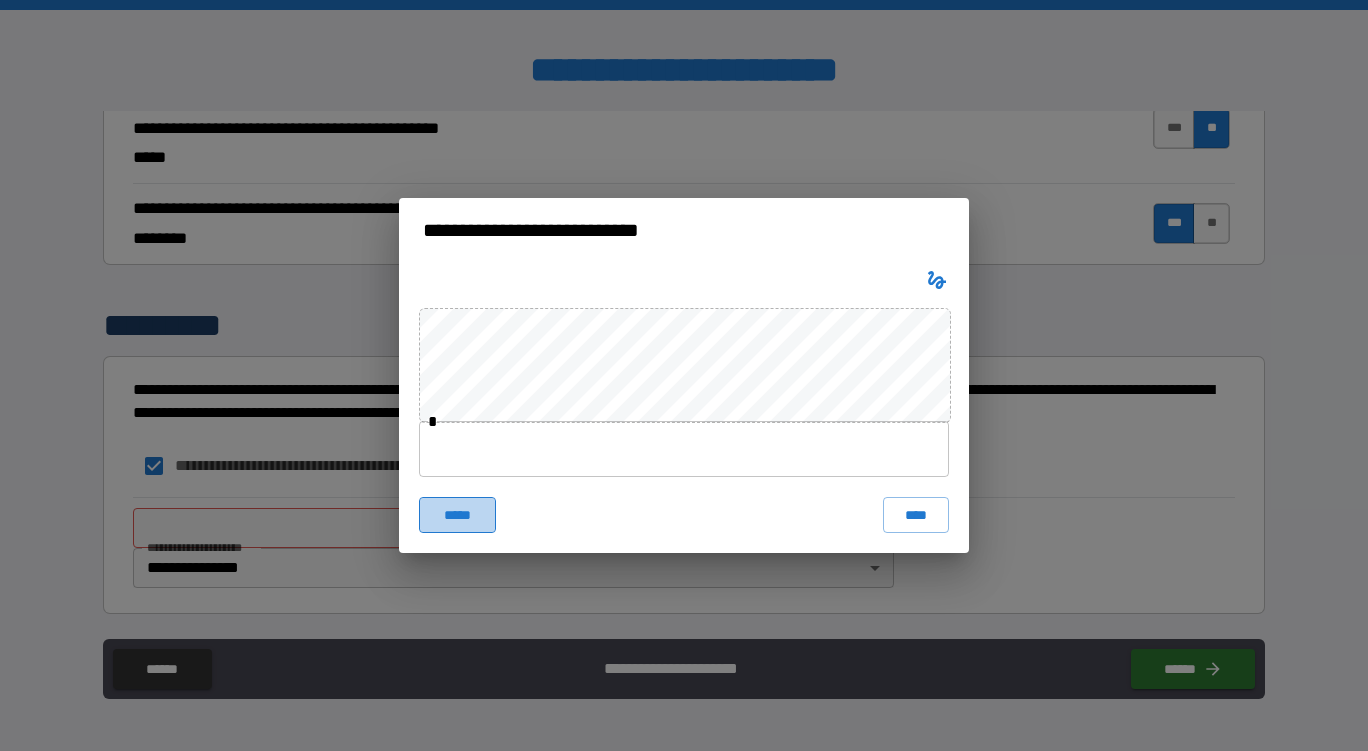 click on "*****" at bounding box center (457, 515) 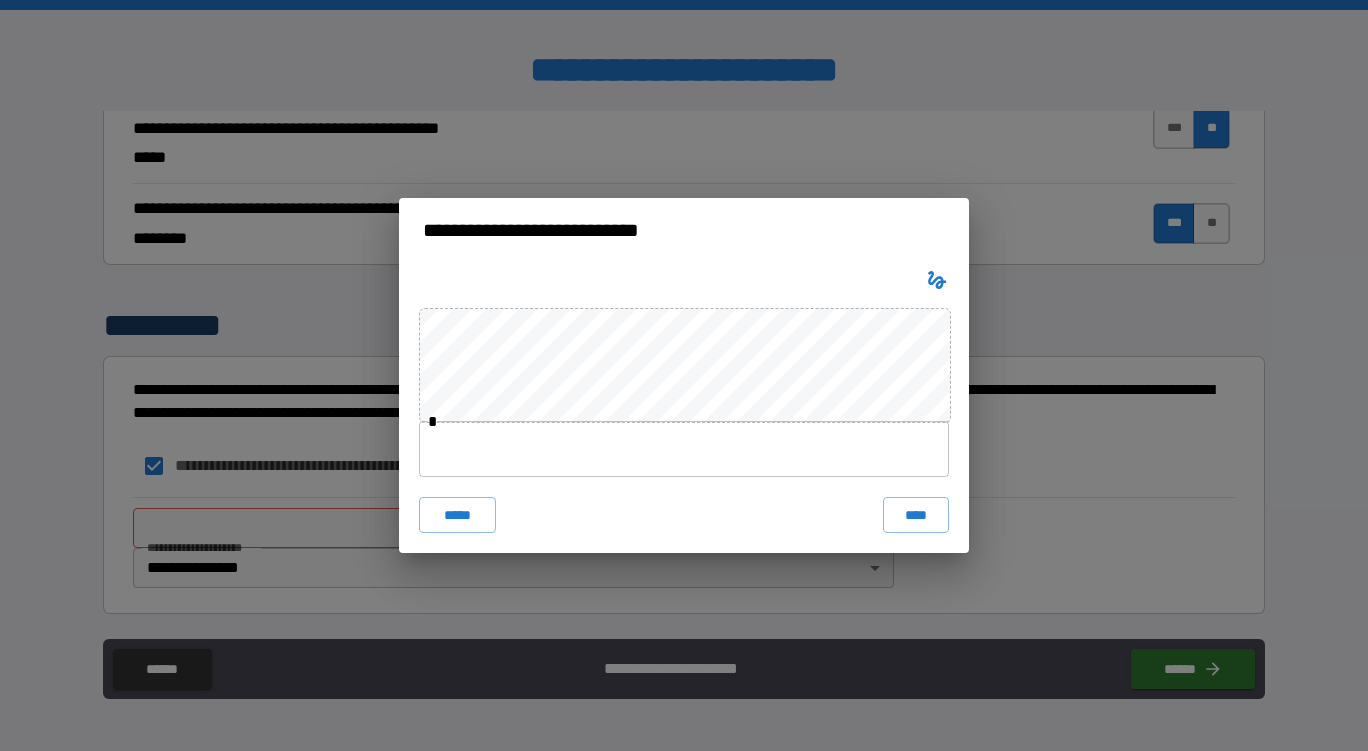 click at bounding box center (684, 449) 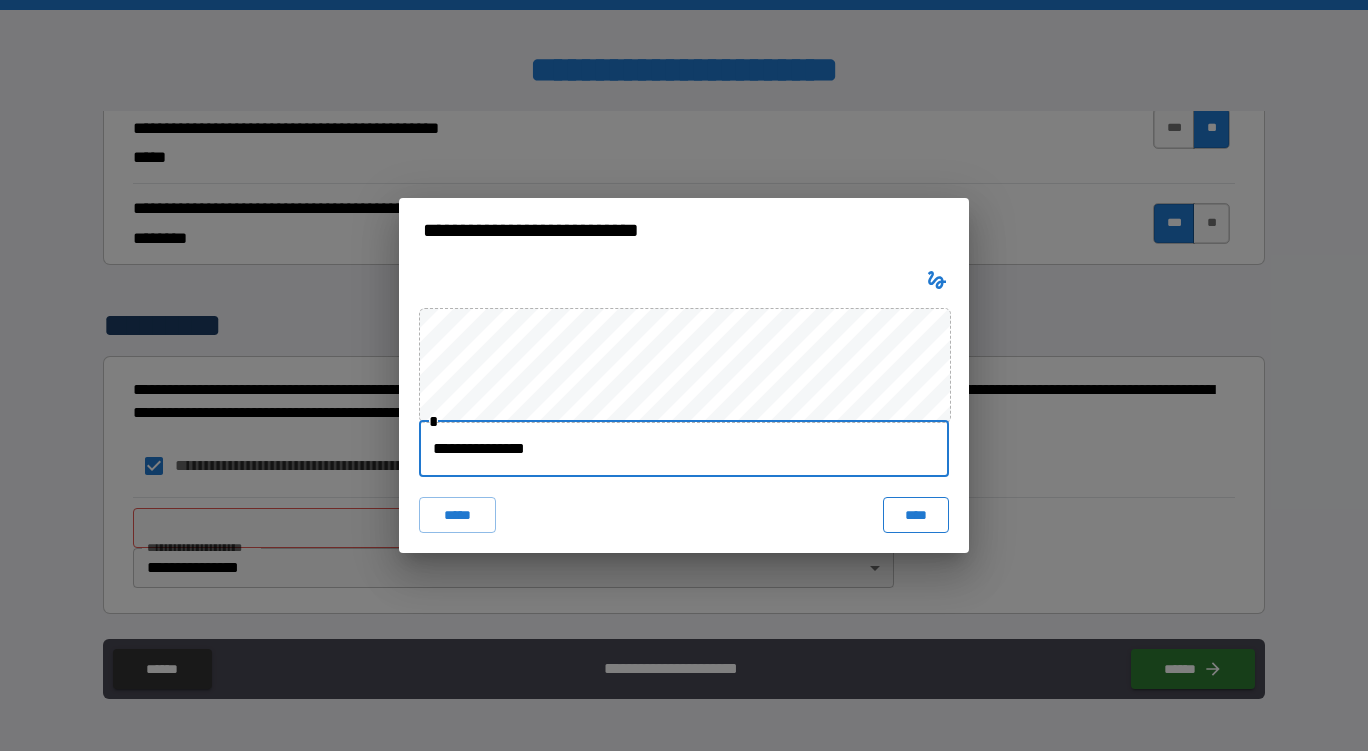 type on "**********" 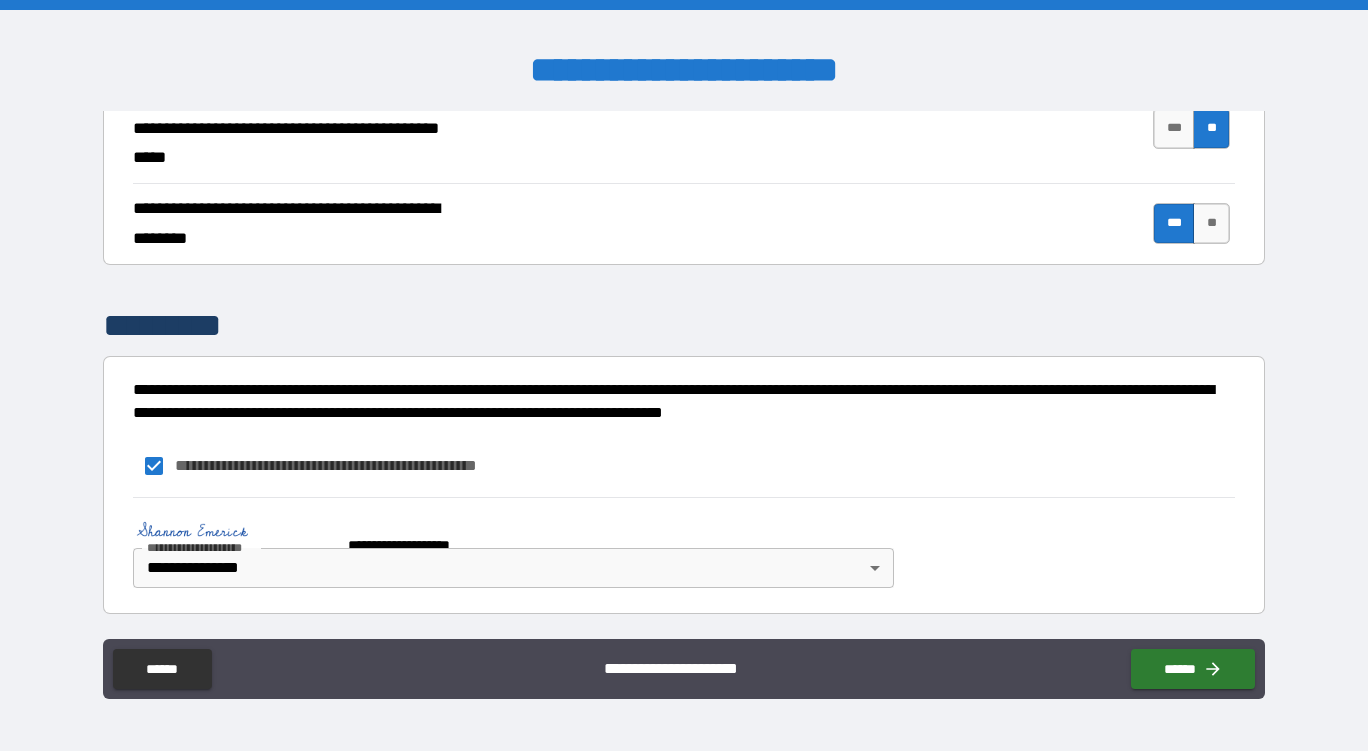 type on "*" 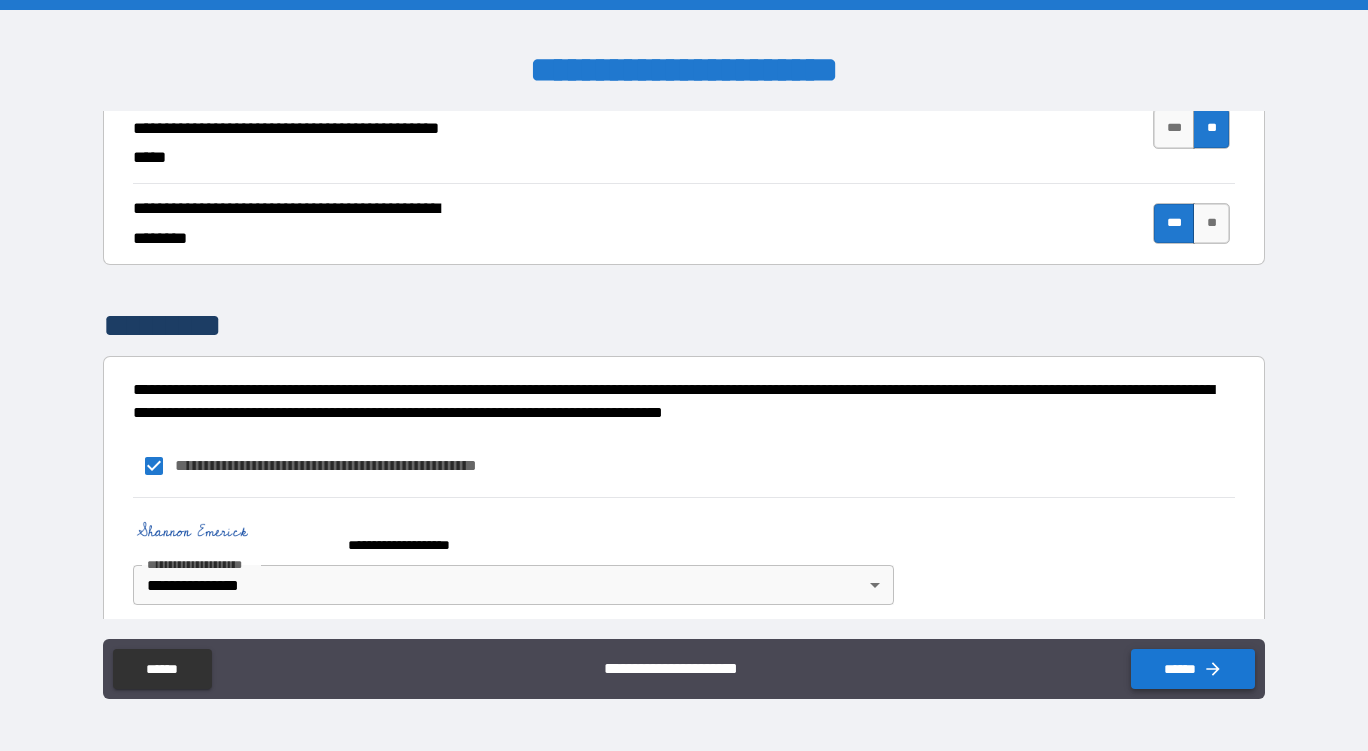click on "******" at bounding box center (1193, 669) 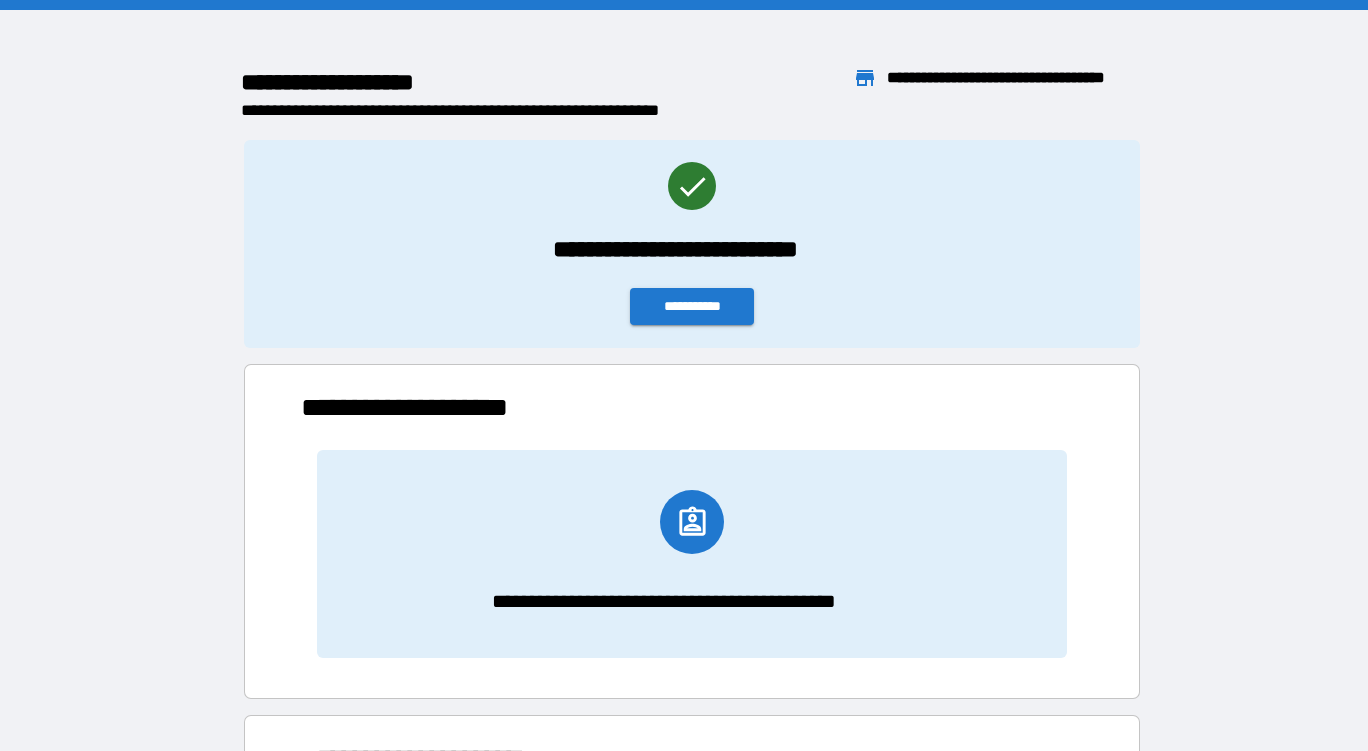 scroll, scrollTop: 16, scrollLeft: 16, axis: both 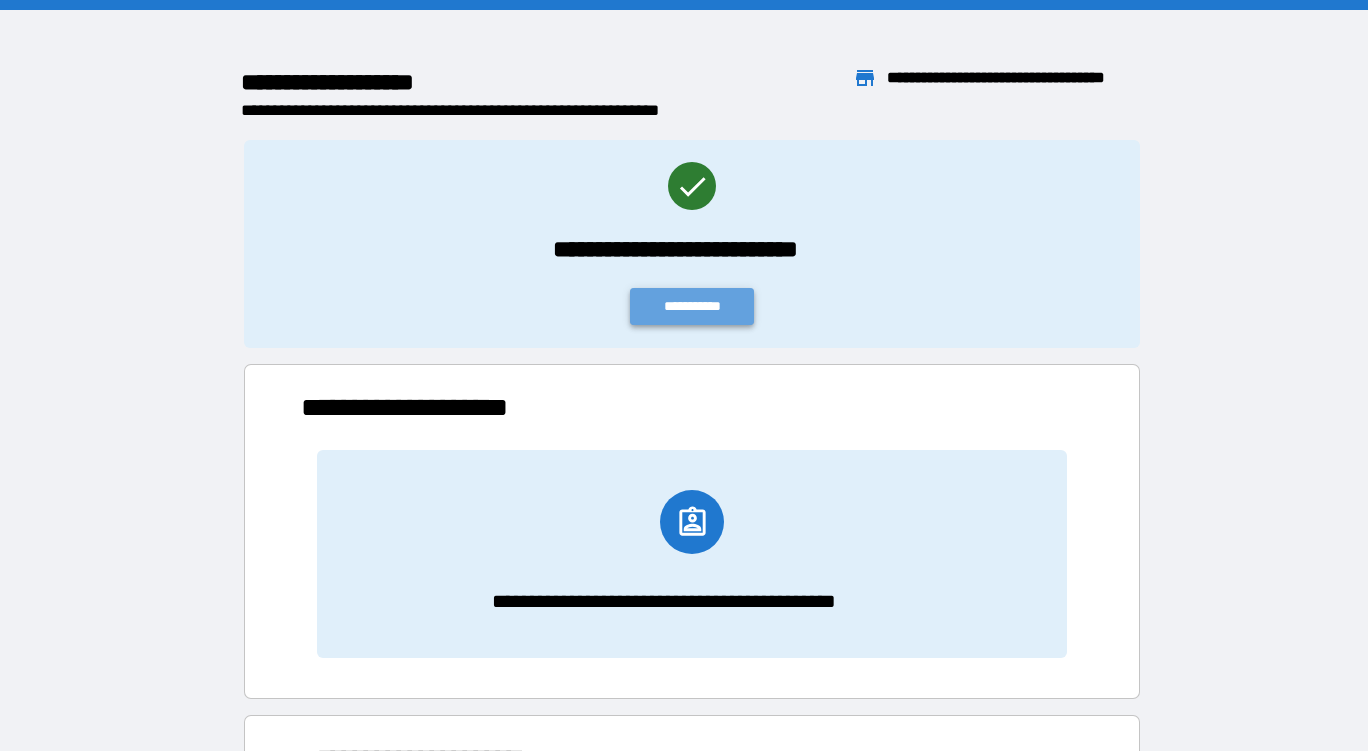click on "**********" at bounding box center (692, 306) 